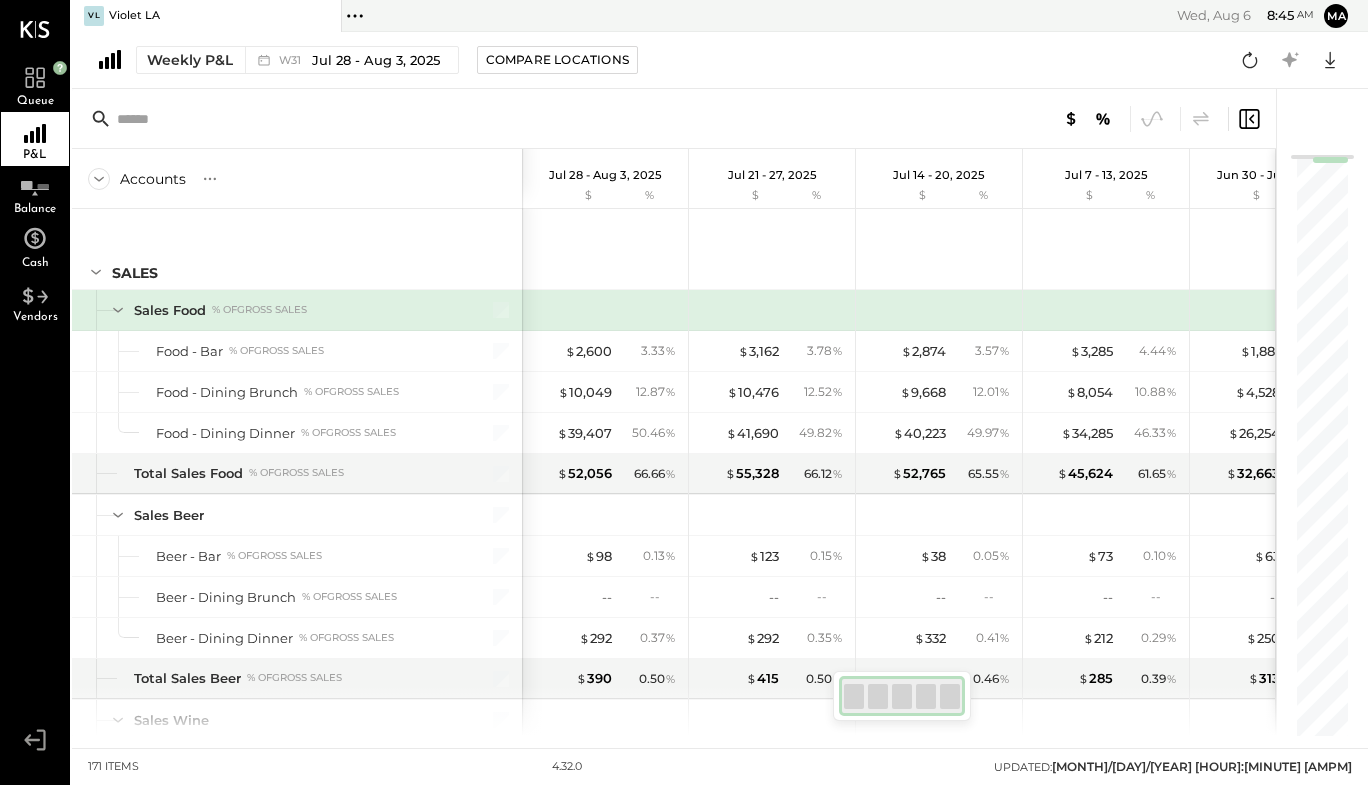 scroll, scrollTop: 0, scrollLeft: 0, axis: both 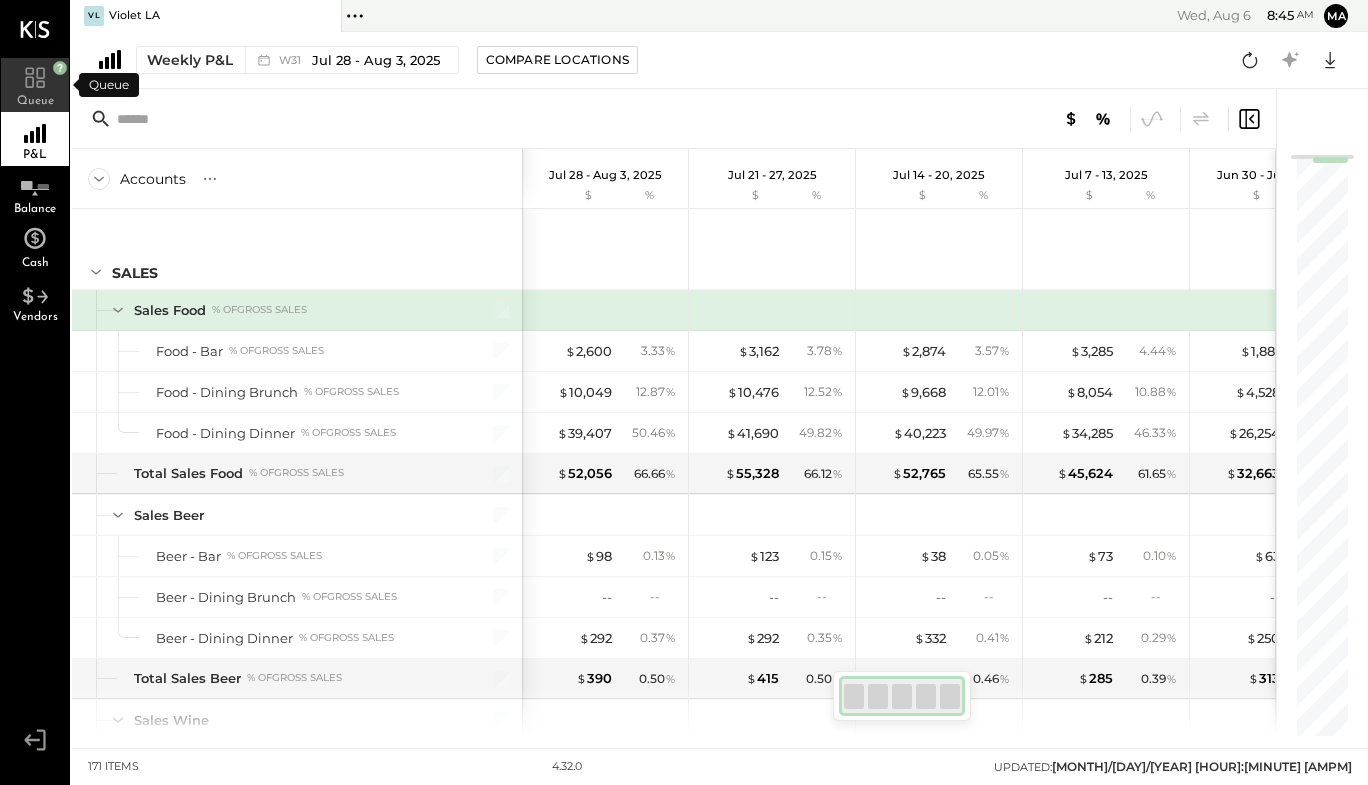 click on "Queue" at bounding box center (35, 85) 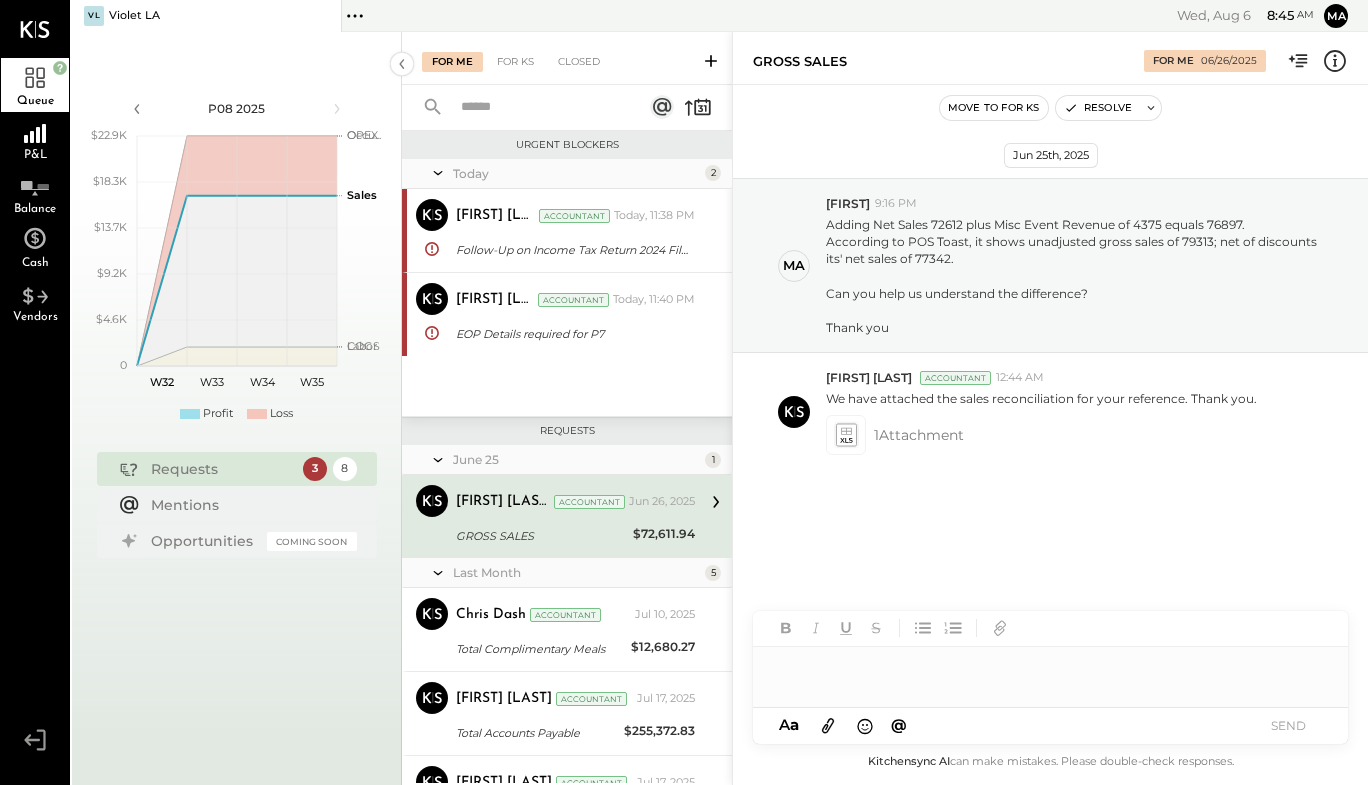 scroll, scrollTop: 0, scrollLeft: 0, axis: both 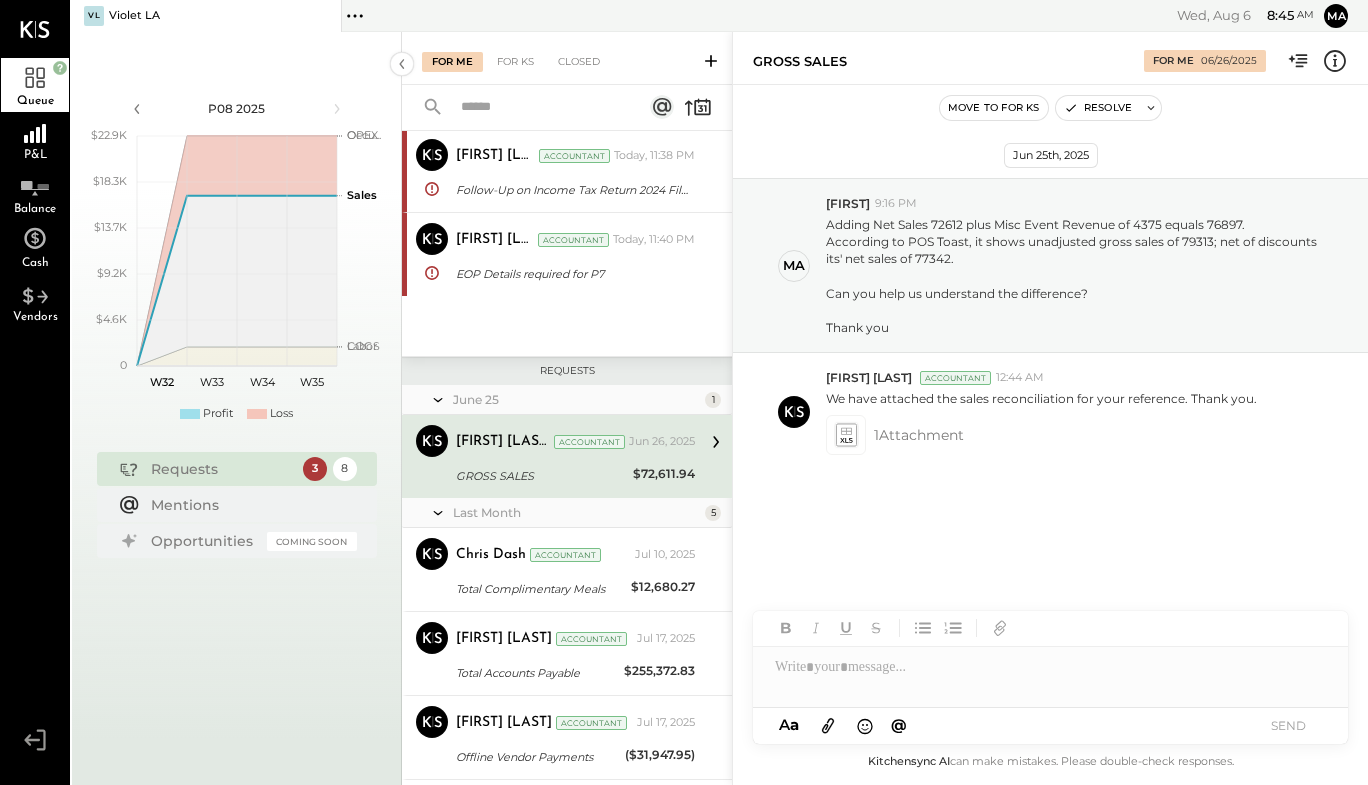 click on "P08 2025
polygon, polyline {
transition: fill-opacity 0.1s, stroke-opacity 0.1s;
}
0 $4.6K $9.2K $13.7K $18.3K $22.9K W32 W33 W34 W35 COGS Labor Occu... OPEX Sales Profit Loss" at bounding box center [236, 257] 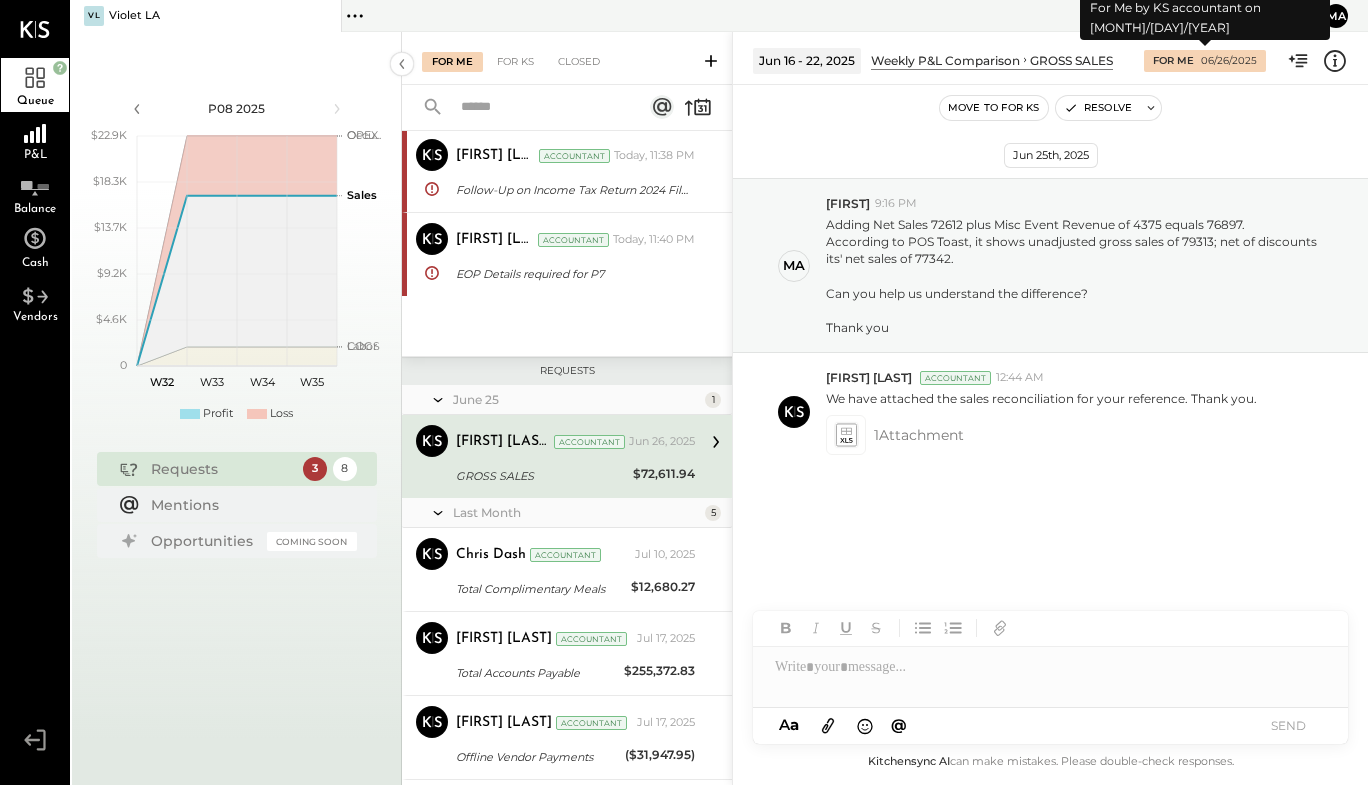 click on "For Me" at bounding box center (1173, 61) 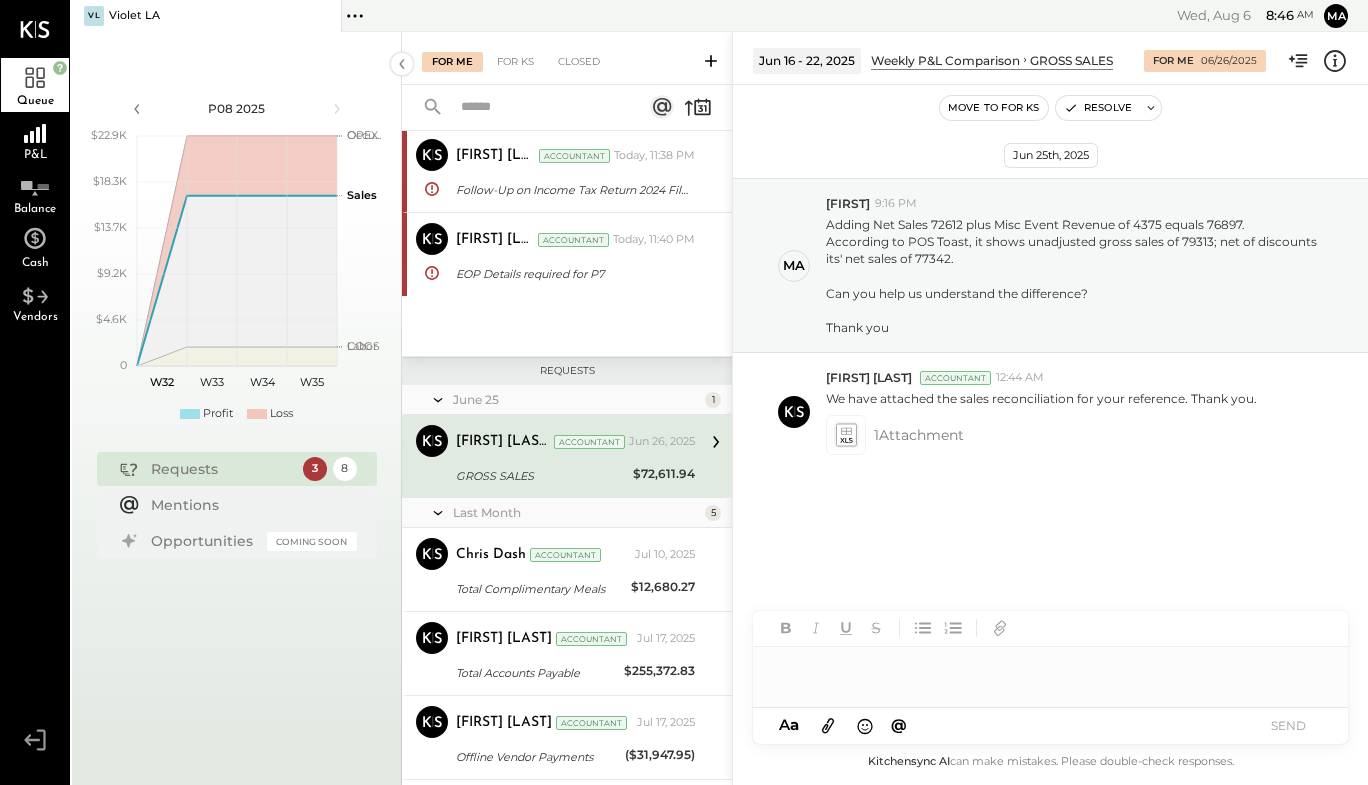 click at bounding box center [1050, 667] 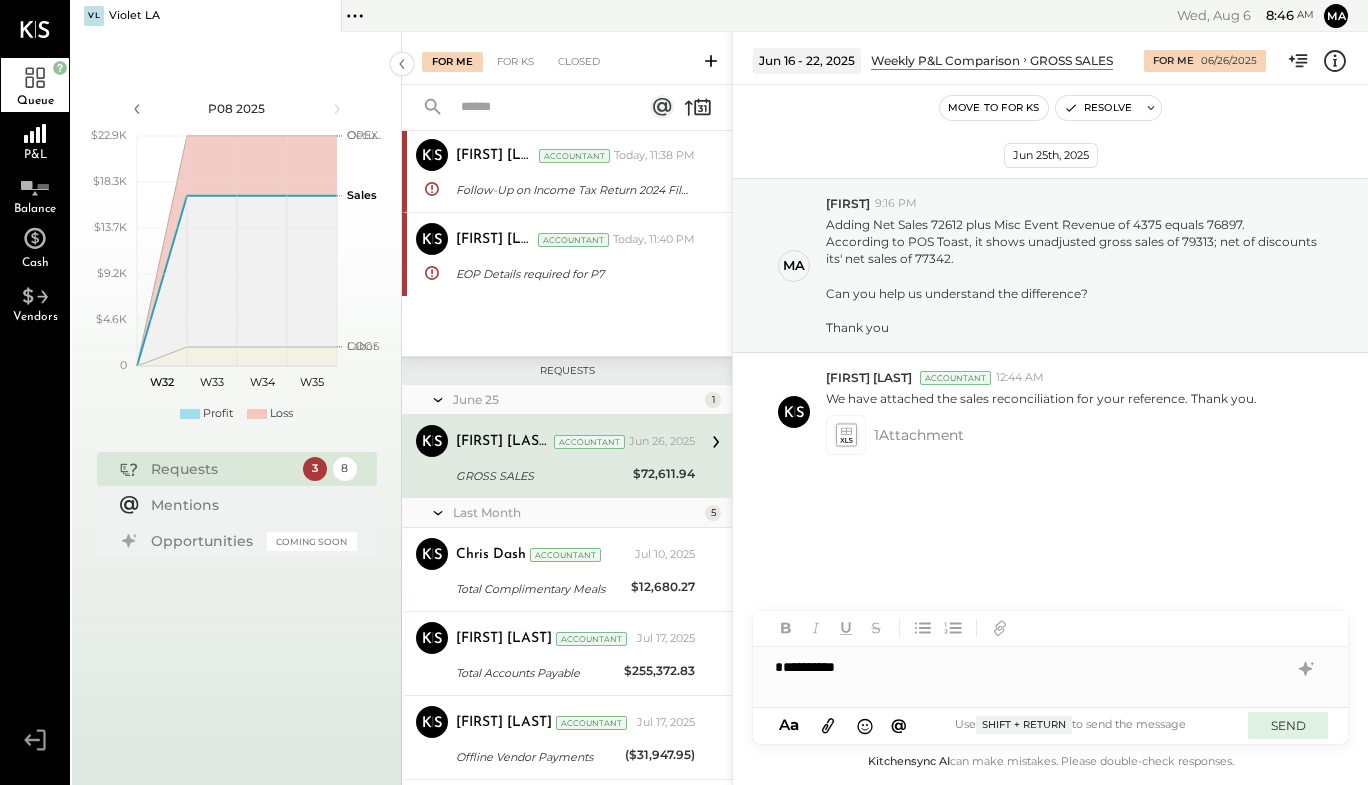 click on "SEND" at bounding box center [1288, 725] 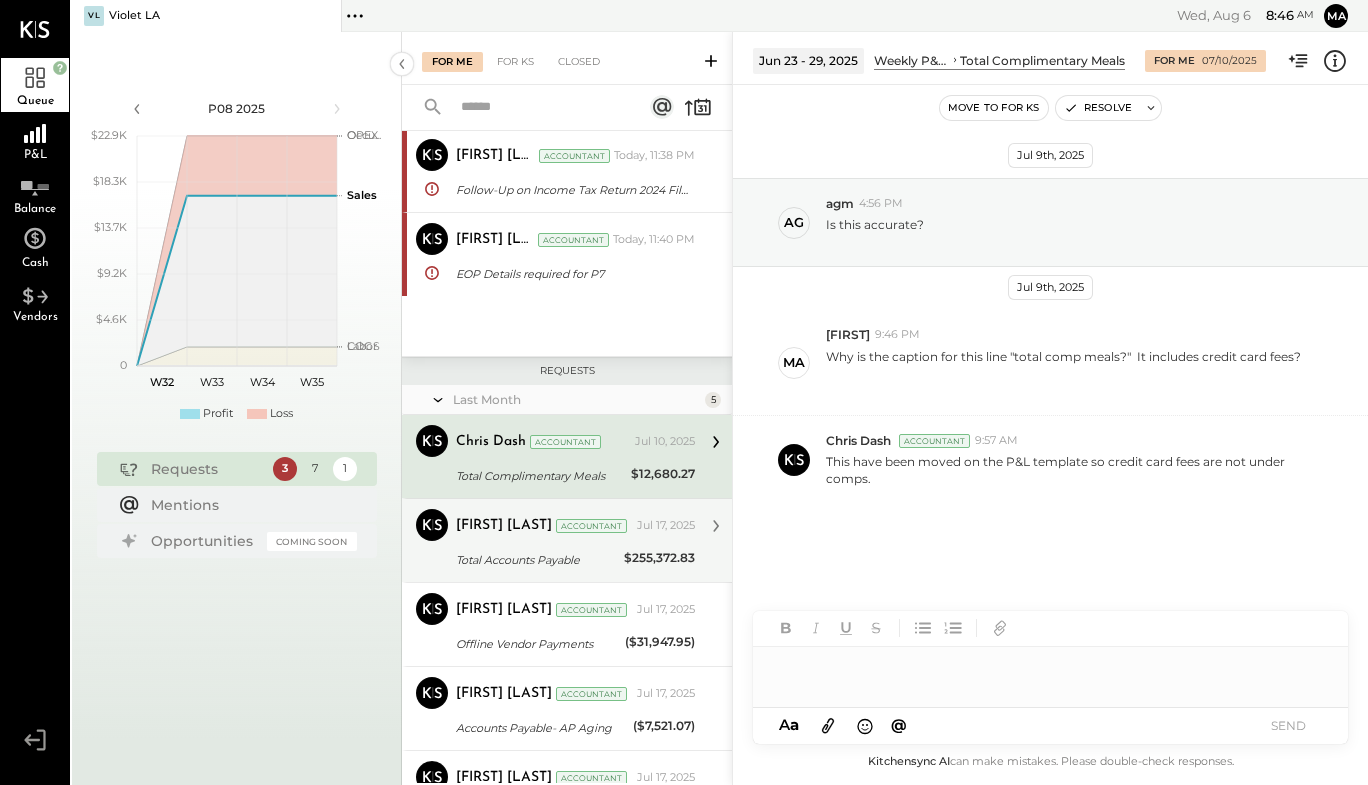 click on "Total Accounts Payable" at bounding box center [537, 560] 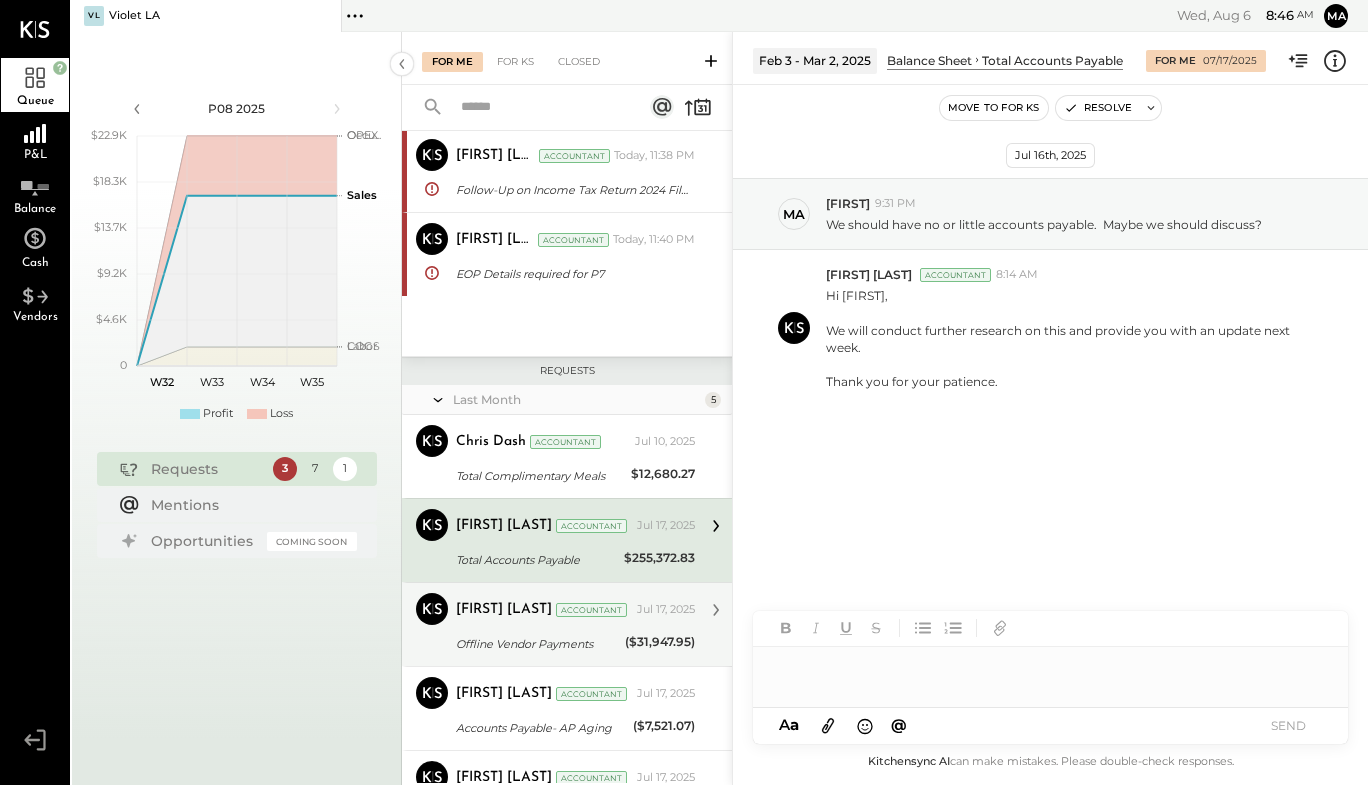 click on "Offline Vendor Payments" at bounding box center [537, 644] 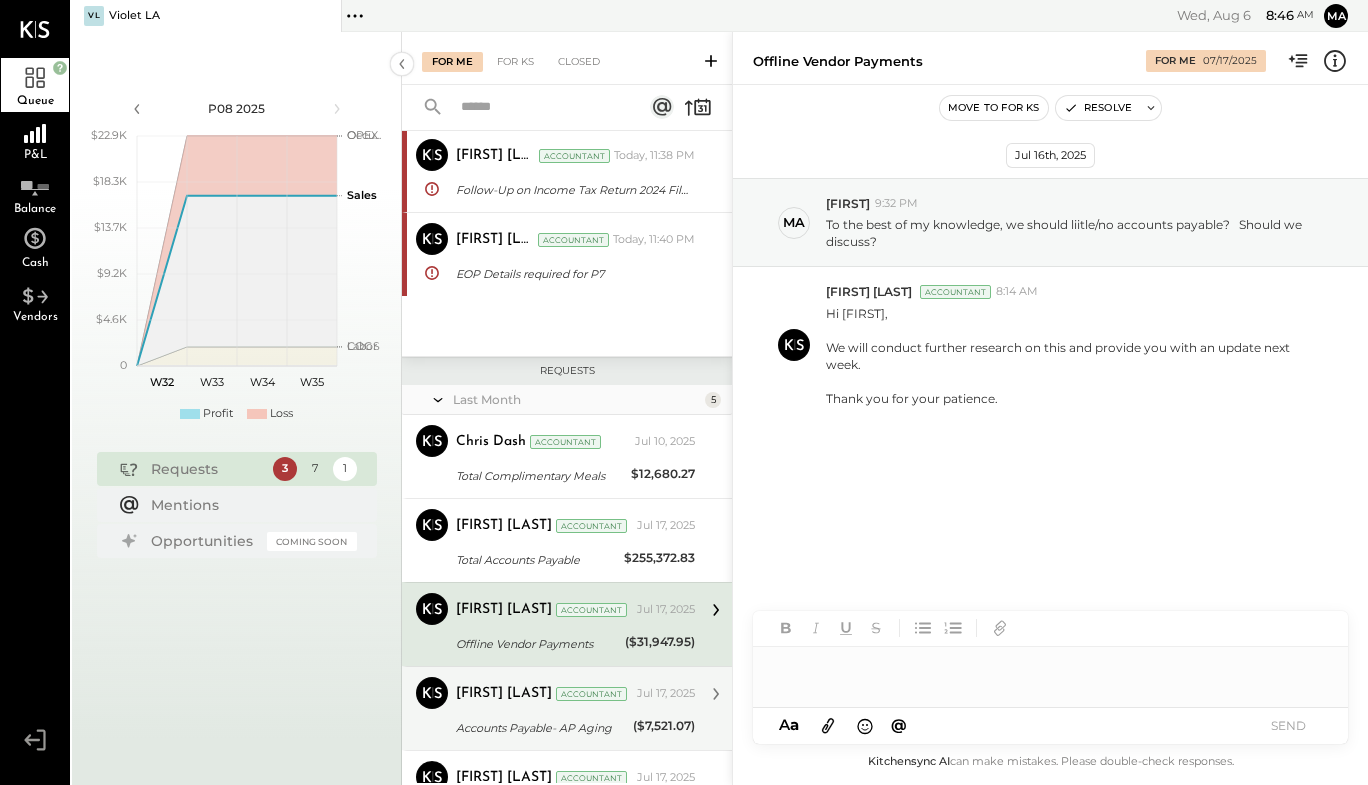 click on "[FIRST] [LAST]" at bounding box center [504, 694] 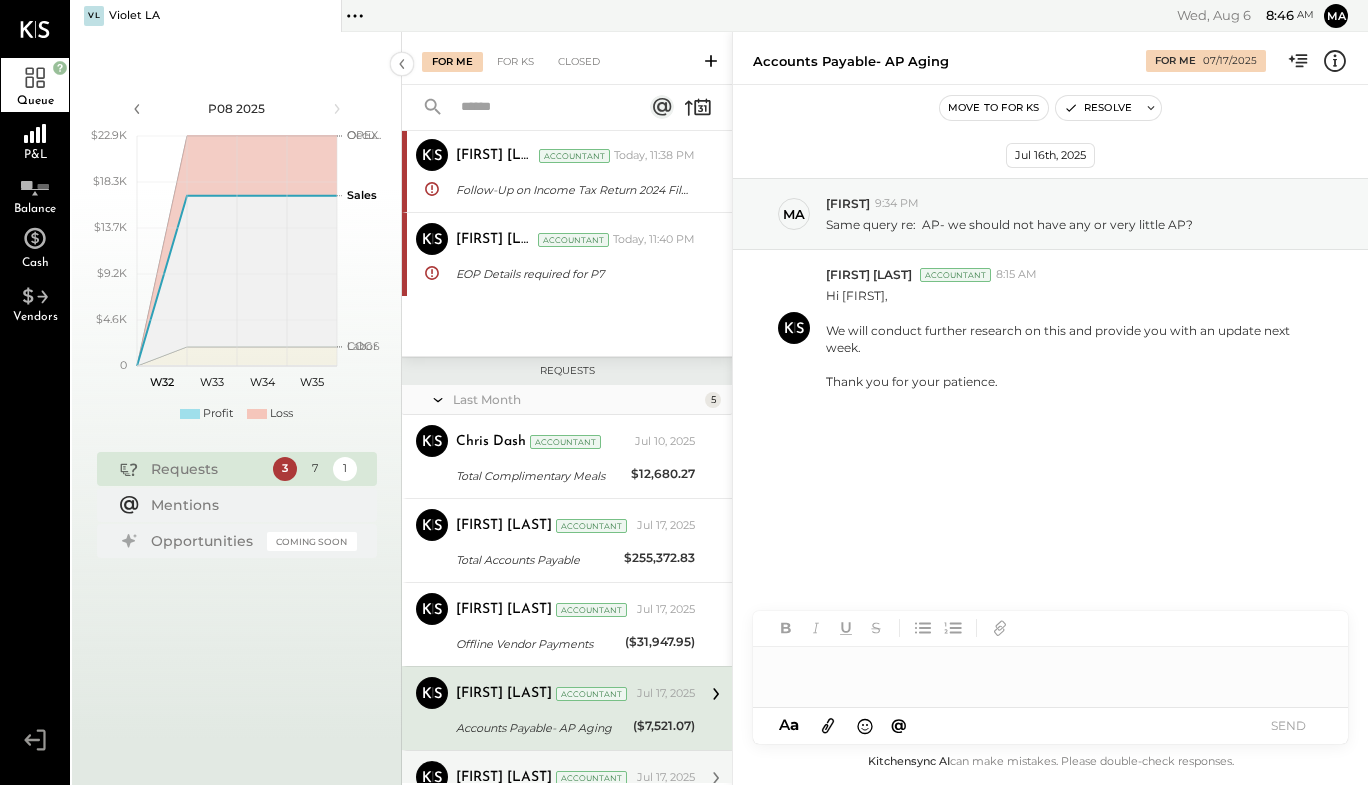 click on "[FIRST] [LAST] Accountant [MONTH] [DAY], [YEAR]" at bounding box center [575, 778] 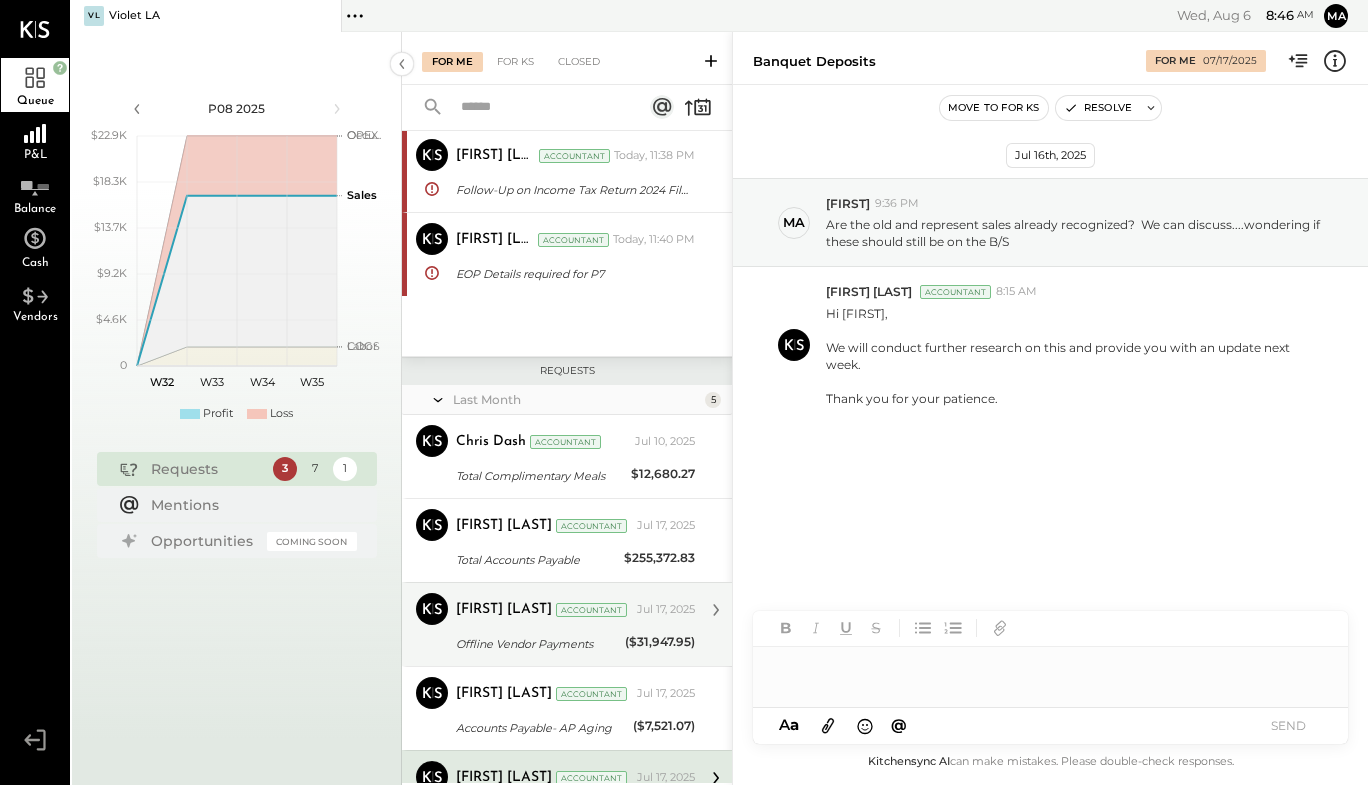 drag, startPoint x: 726, startPoint y: 613, endPoint x: 726, endPoint y: 662, distance: 49 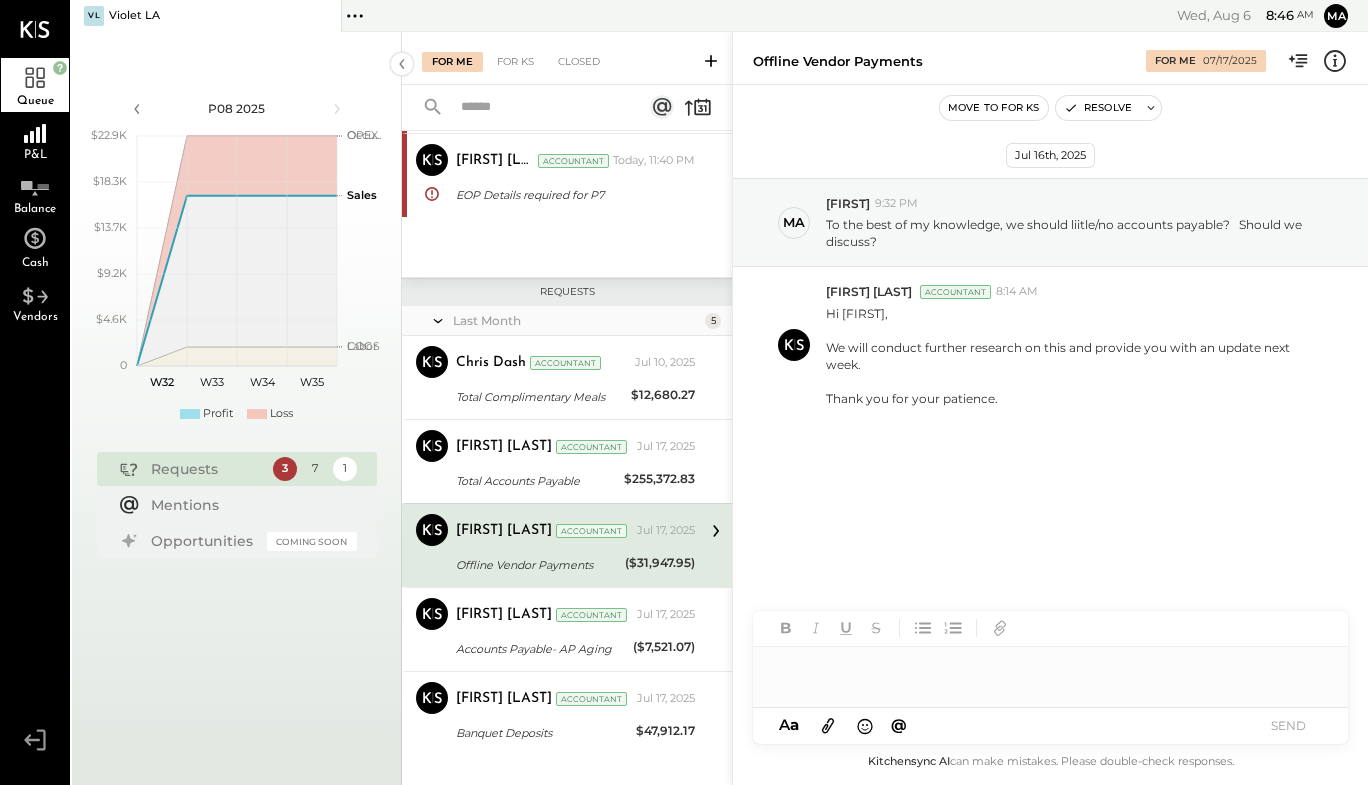 scroll, scrollTop: 171, scrollLeft: 0, axis: vertical 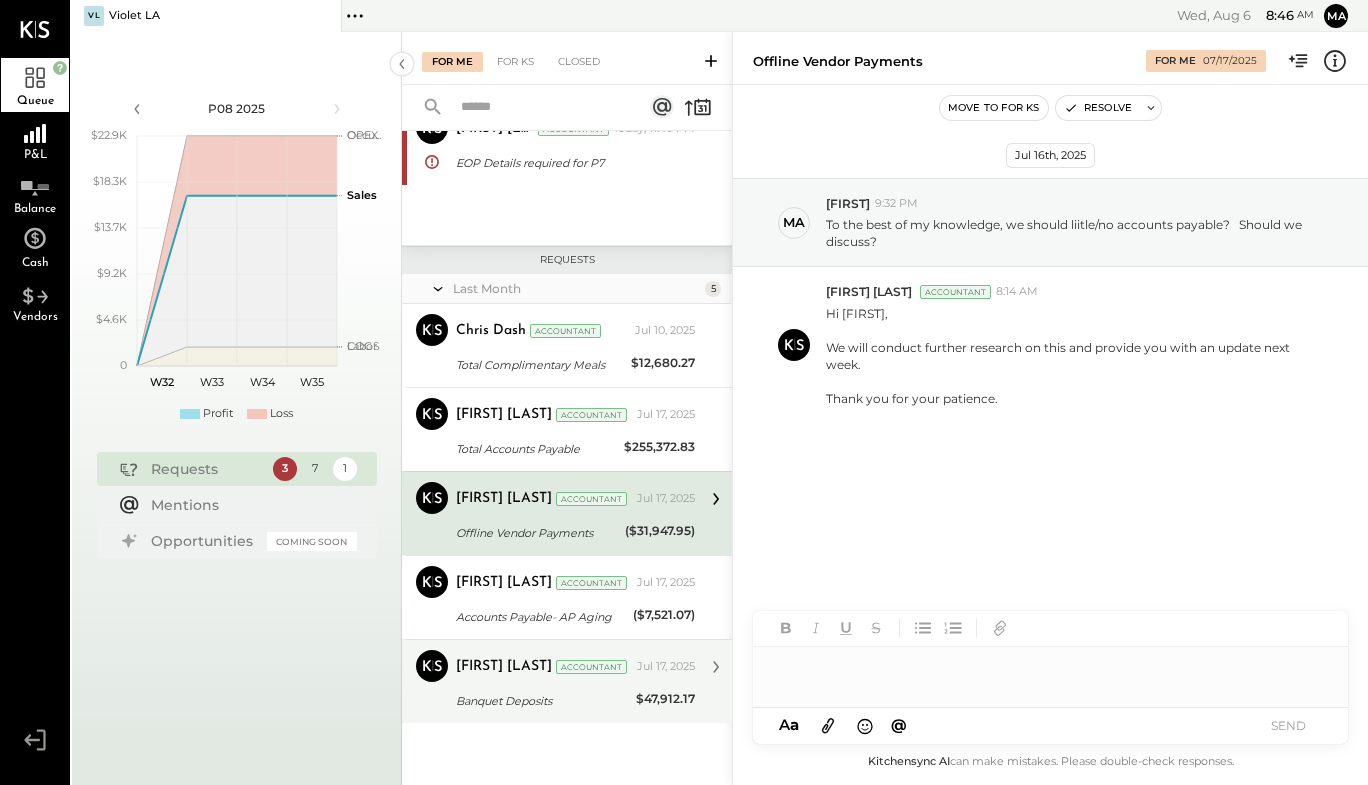 click on "Banquet Deposits" at bounding box center (543, 701) 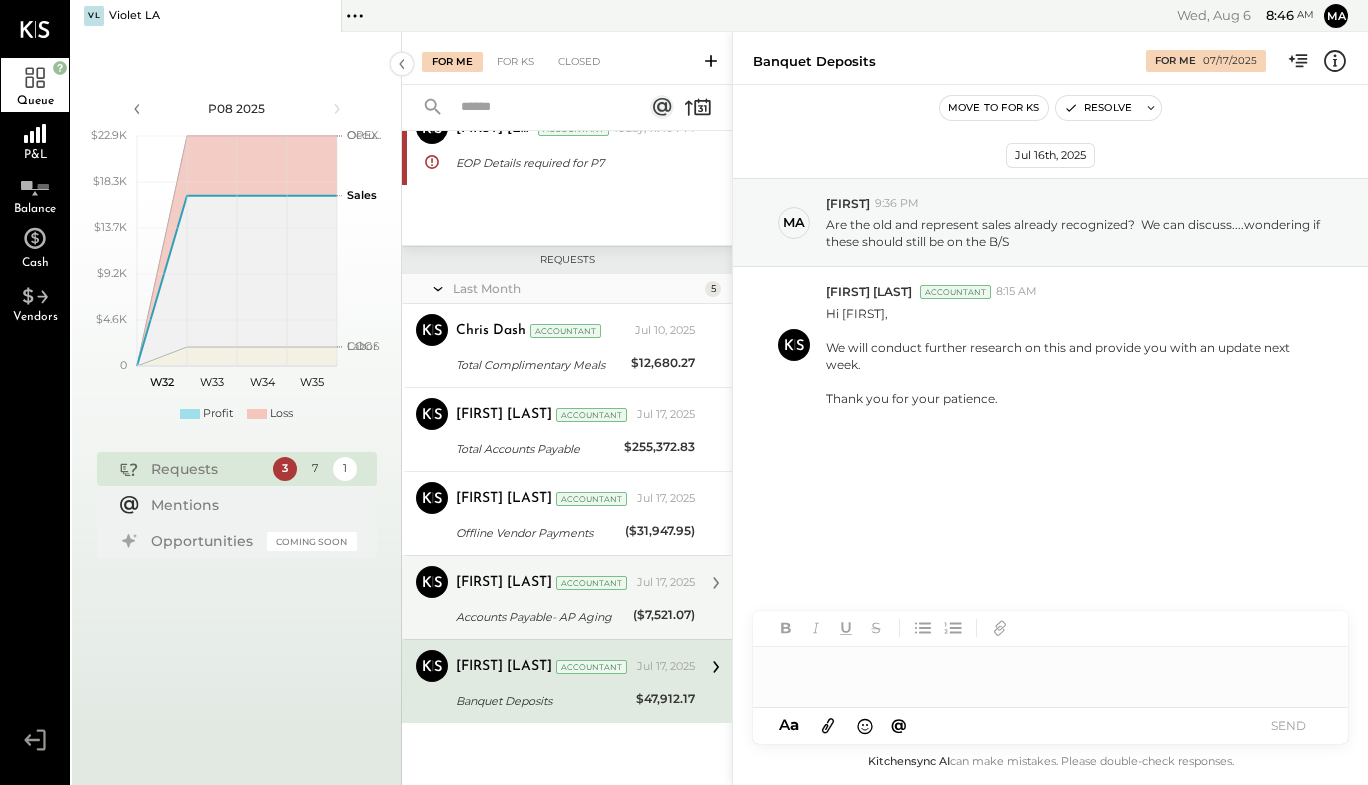 click on "Accounts Payable- AP Aging" at bounding box center (541, 617) 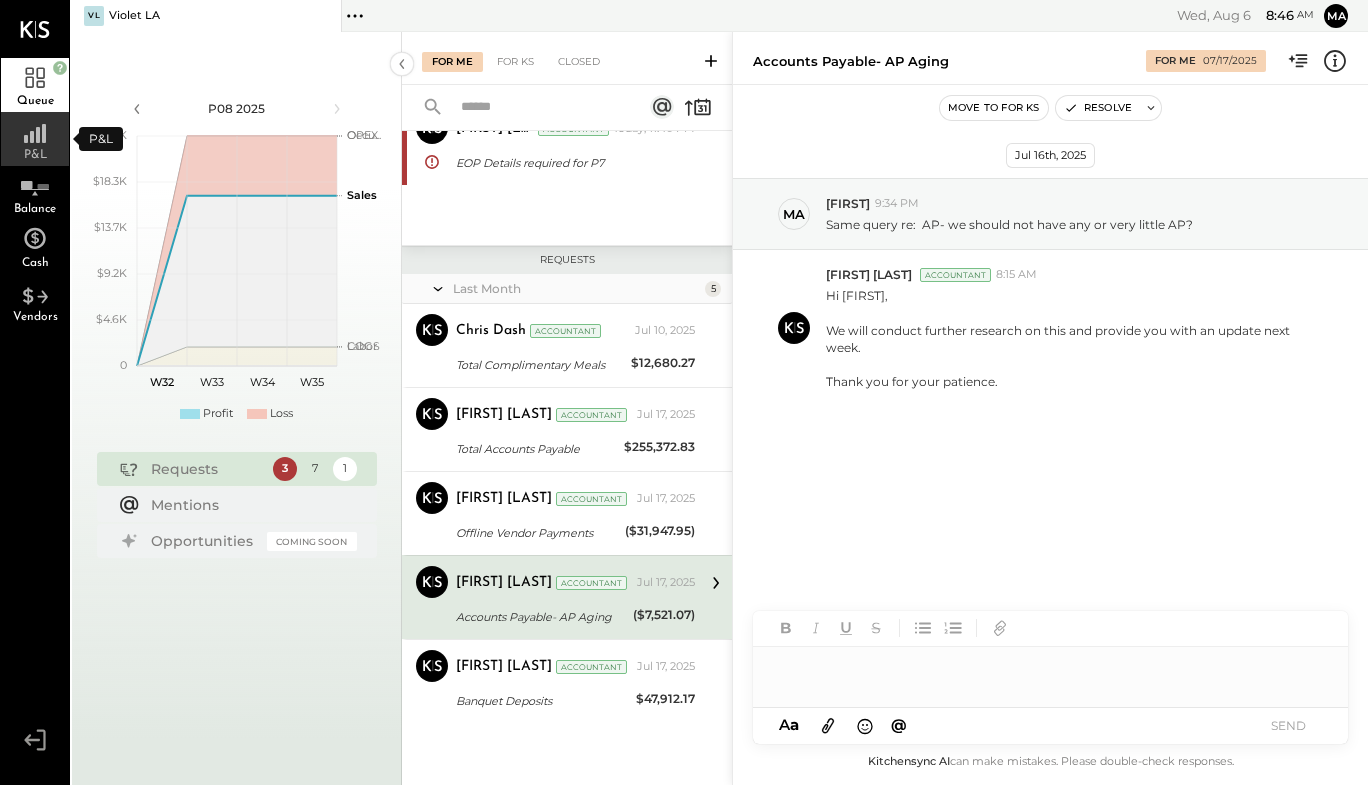 click on "P&L" at bounding box center [35, 155] 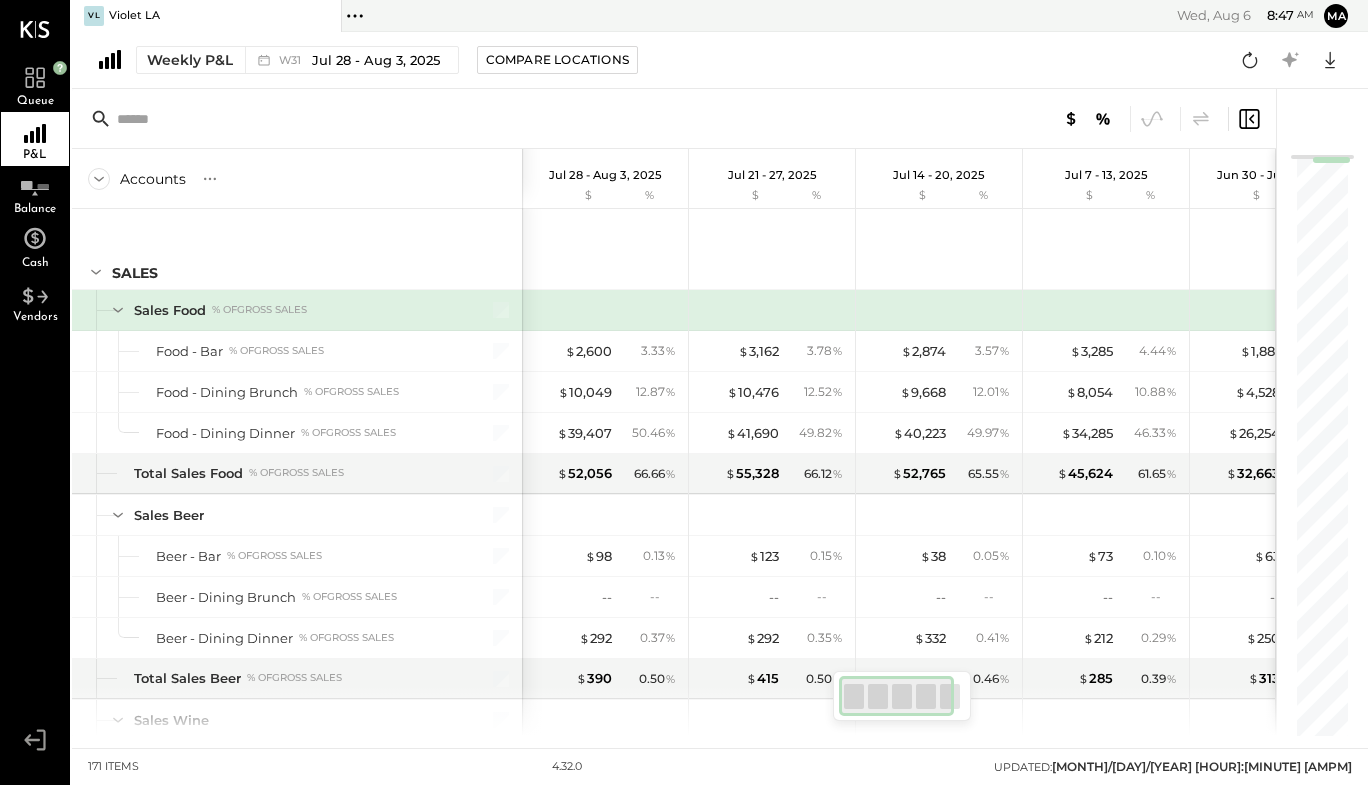 scroll, scrollTop: 1451, scrollLeft: 0, axis: vertical 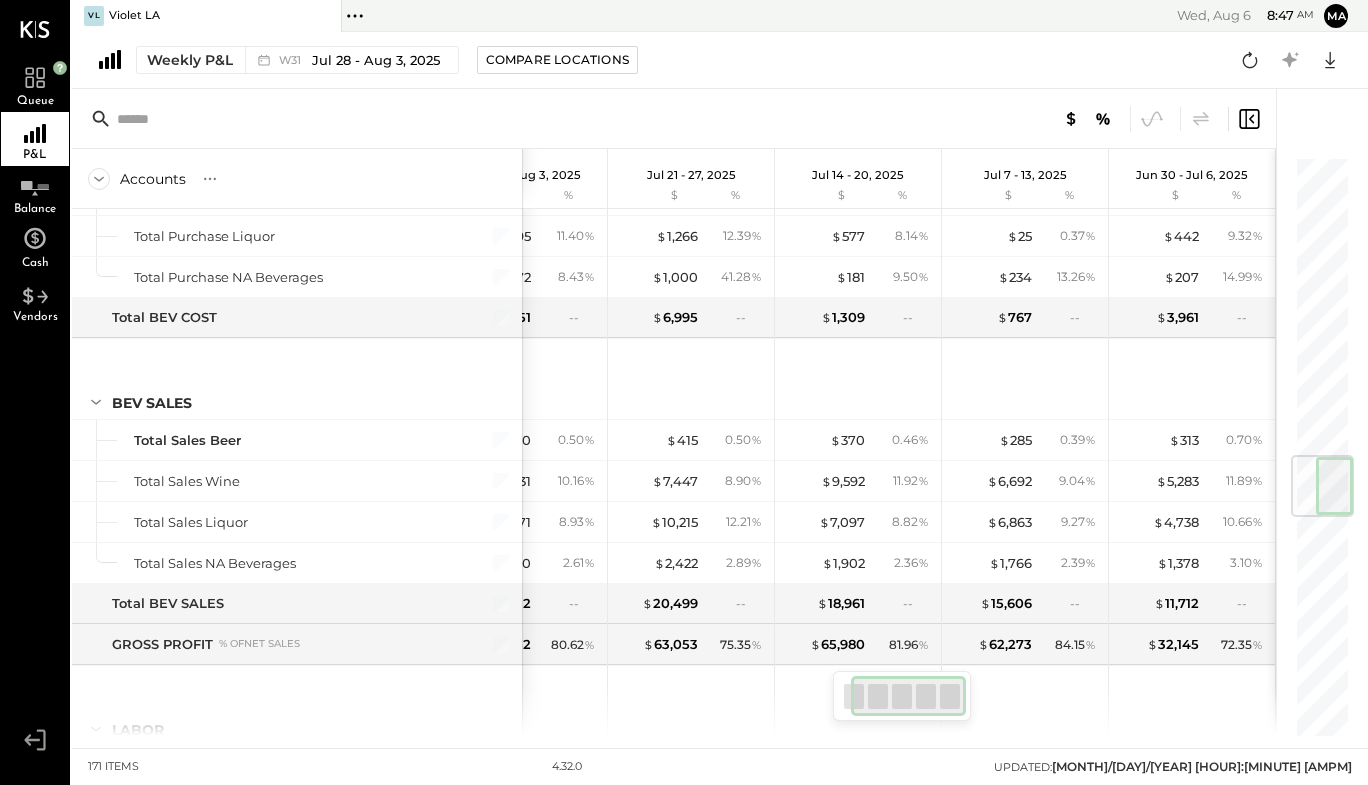 click at bounding box center (909, 696) 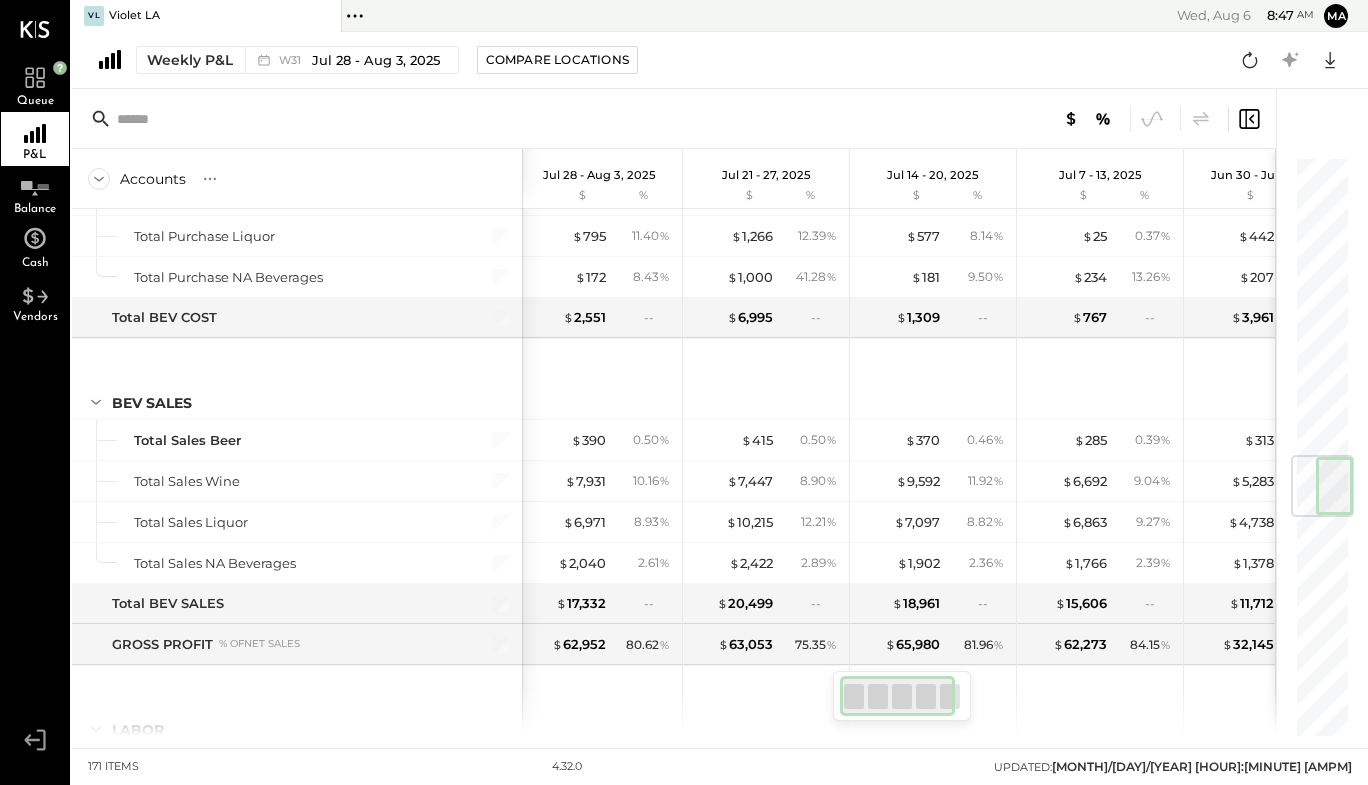drag, startPoint x: 869, startPoint y: 694, endPoint x: 853, endPoint y: 694, distance: 16 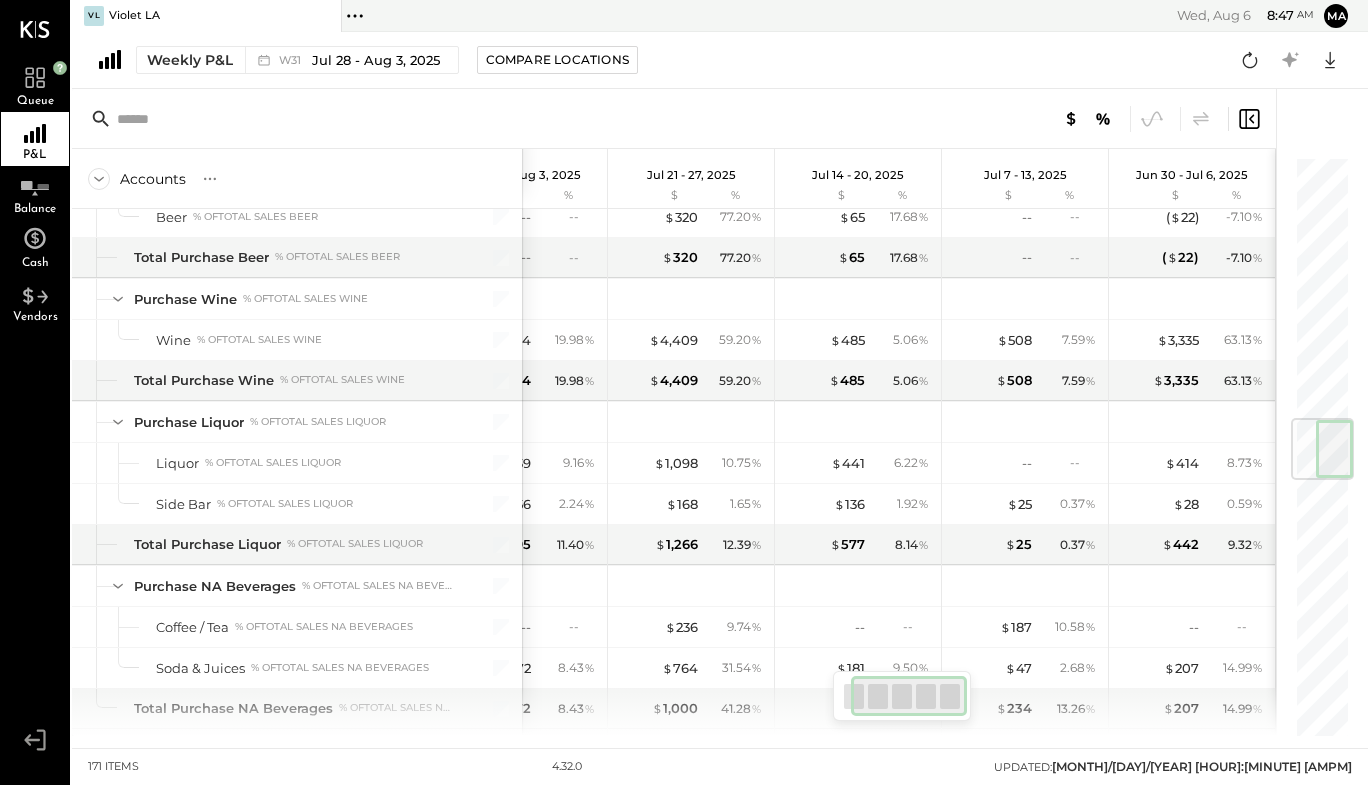 scroll, scrollTop: 2219, scrollLeft: 0, axis: vertical 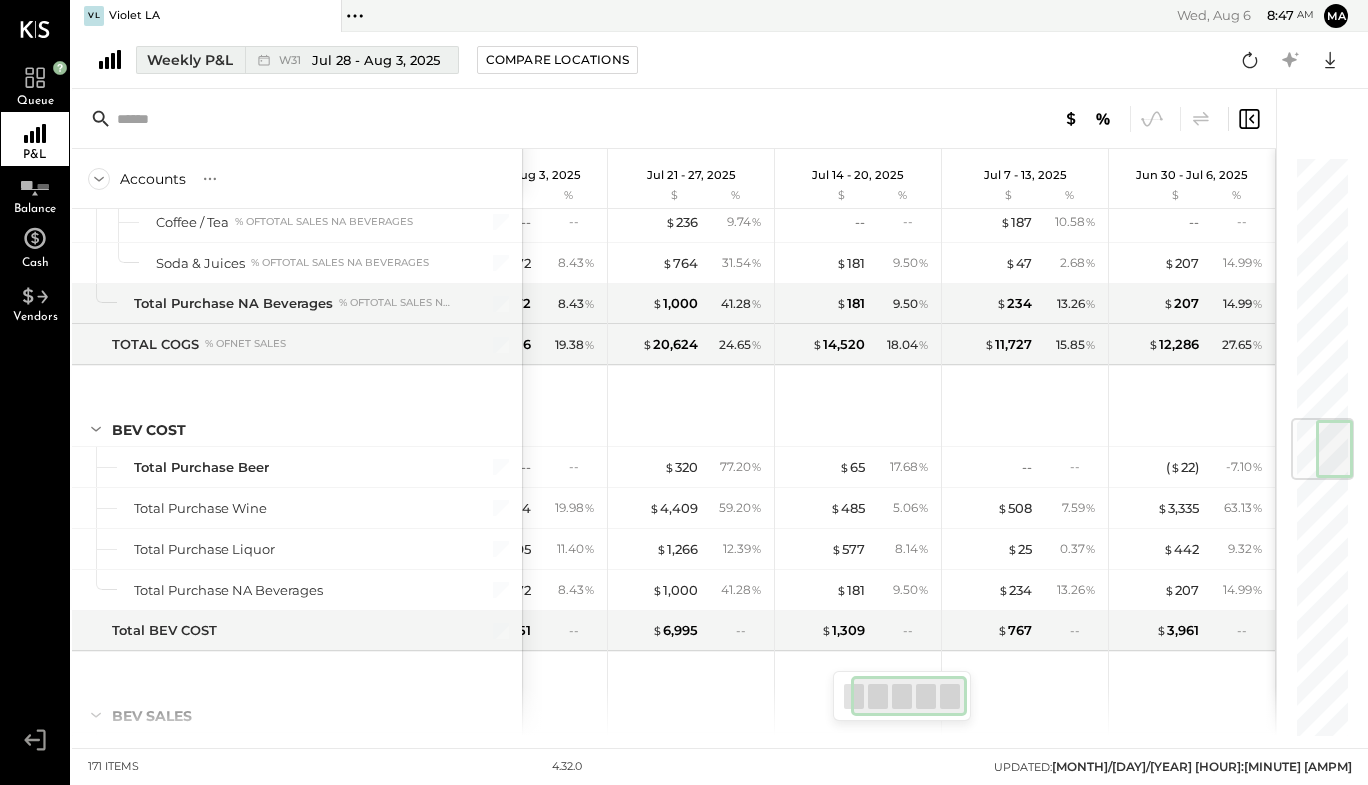 click on "Weekly P&L   W31 Jul 28 - Aug 3, 2025" at bounding box center [297, 60] 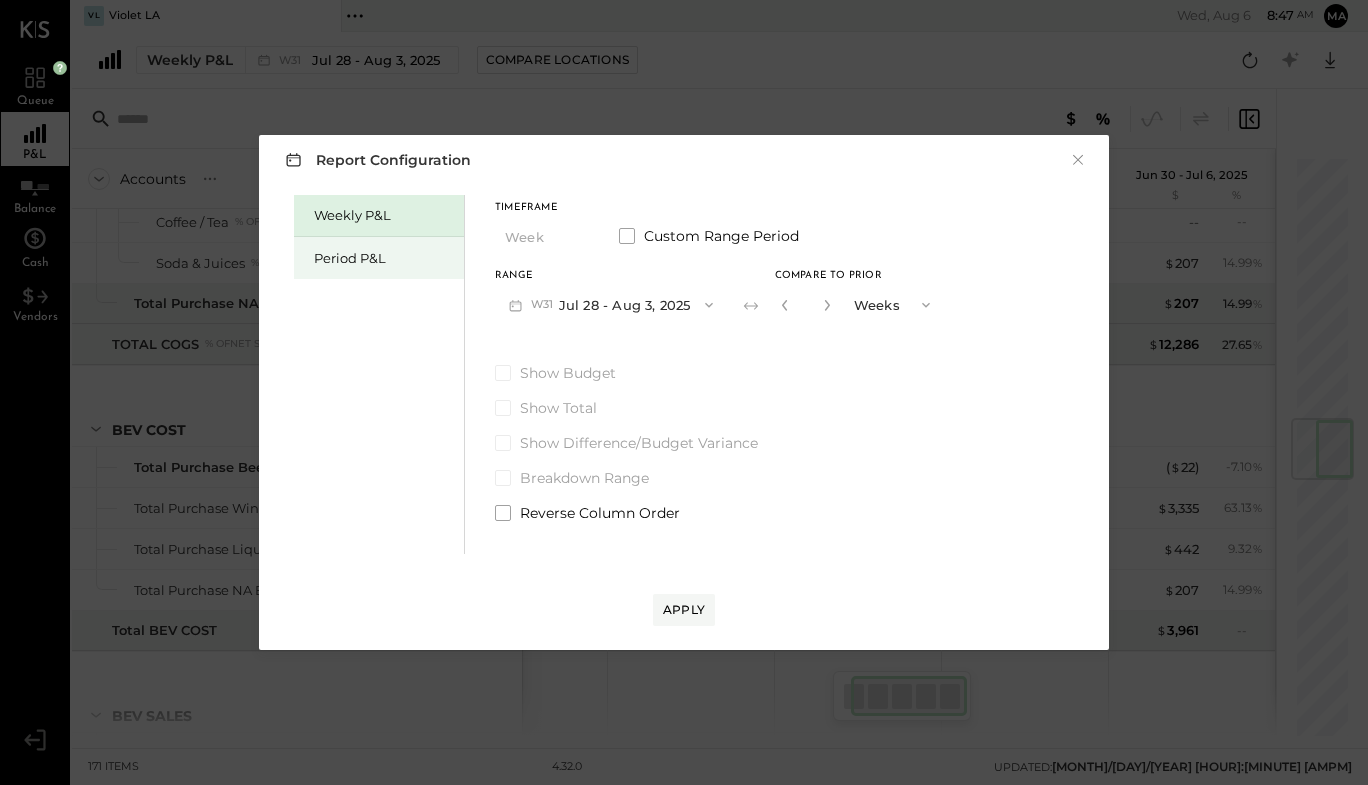 click on "Period P&L" at bounding box center [384, 258] 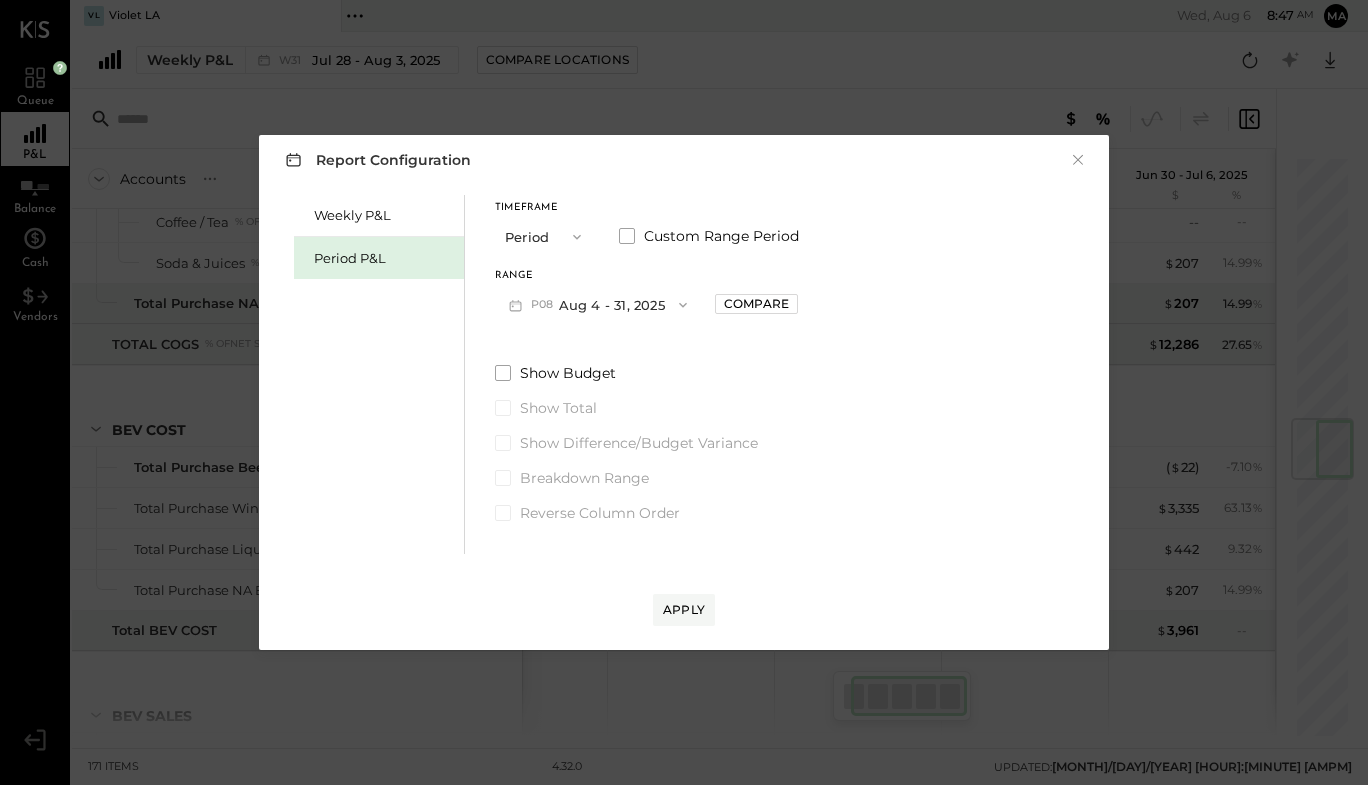 click 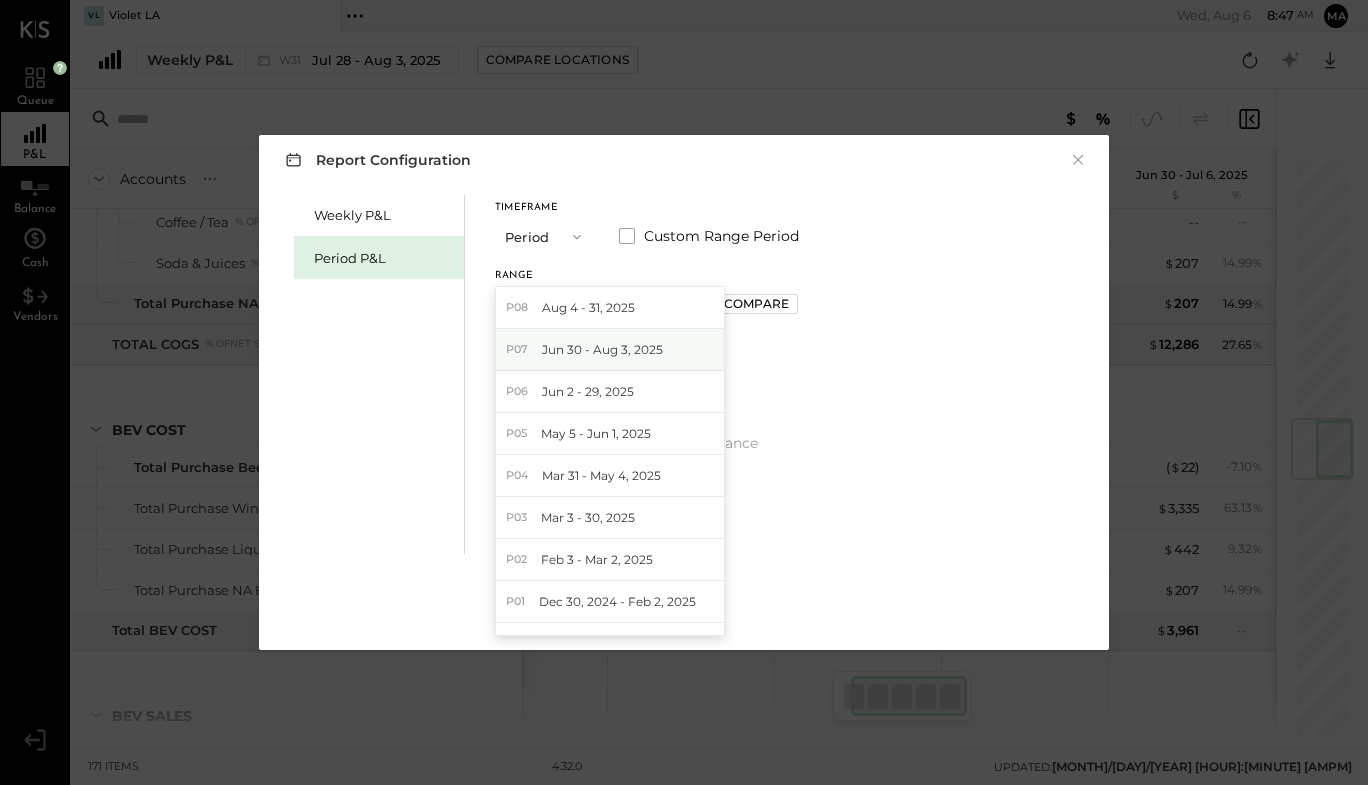 click on "Jun 30 - Aug 3, 2025" at bounding box center (602, 349) 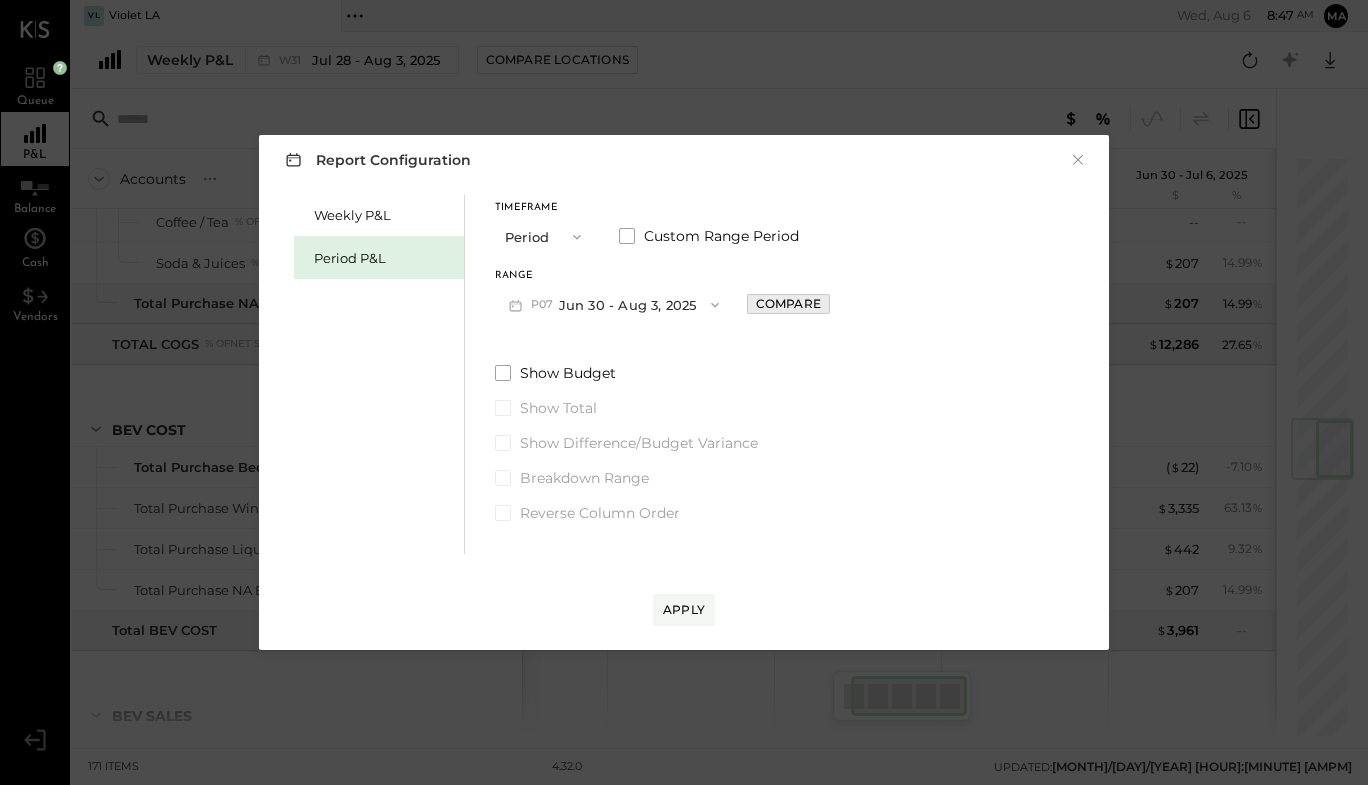 click on "Compare" at bounding box center [788, 303] 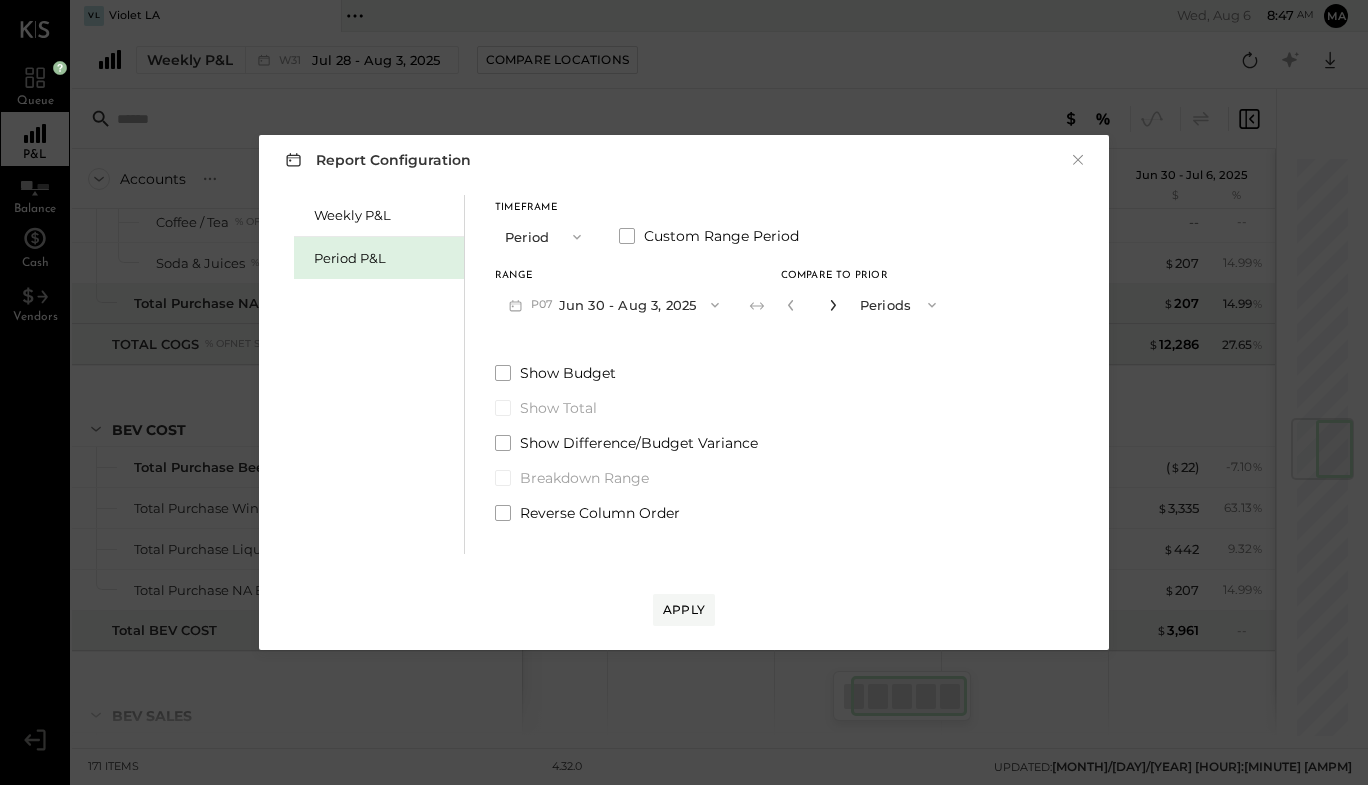 click 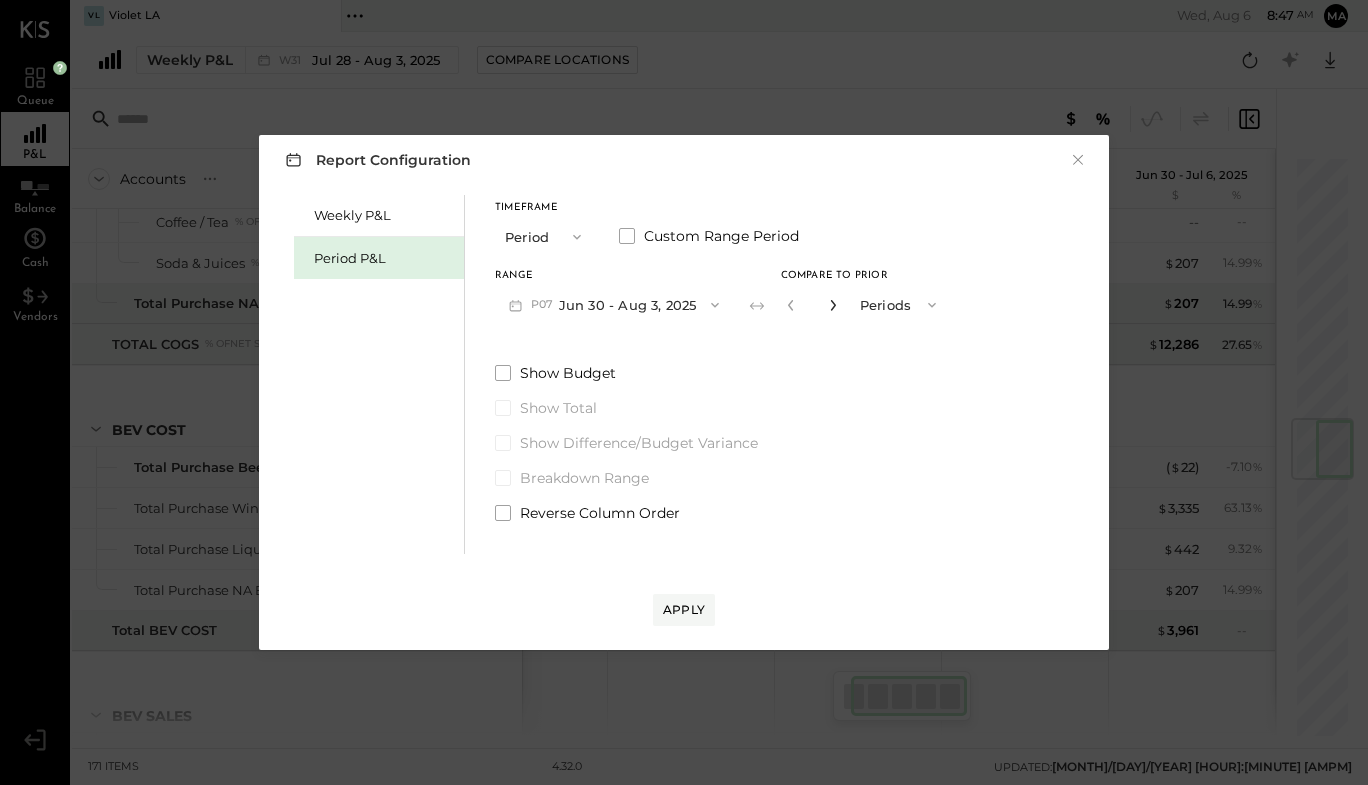 click 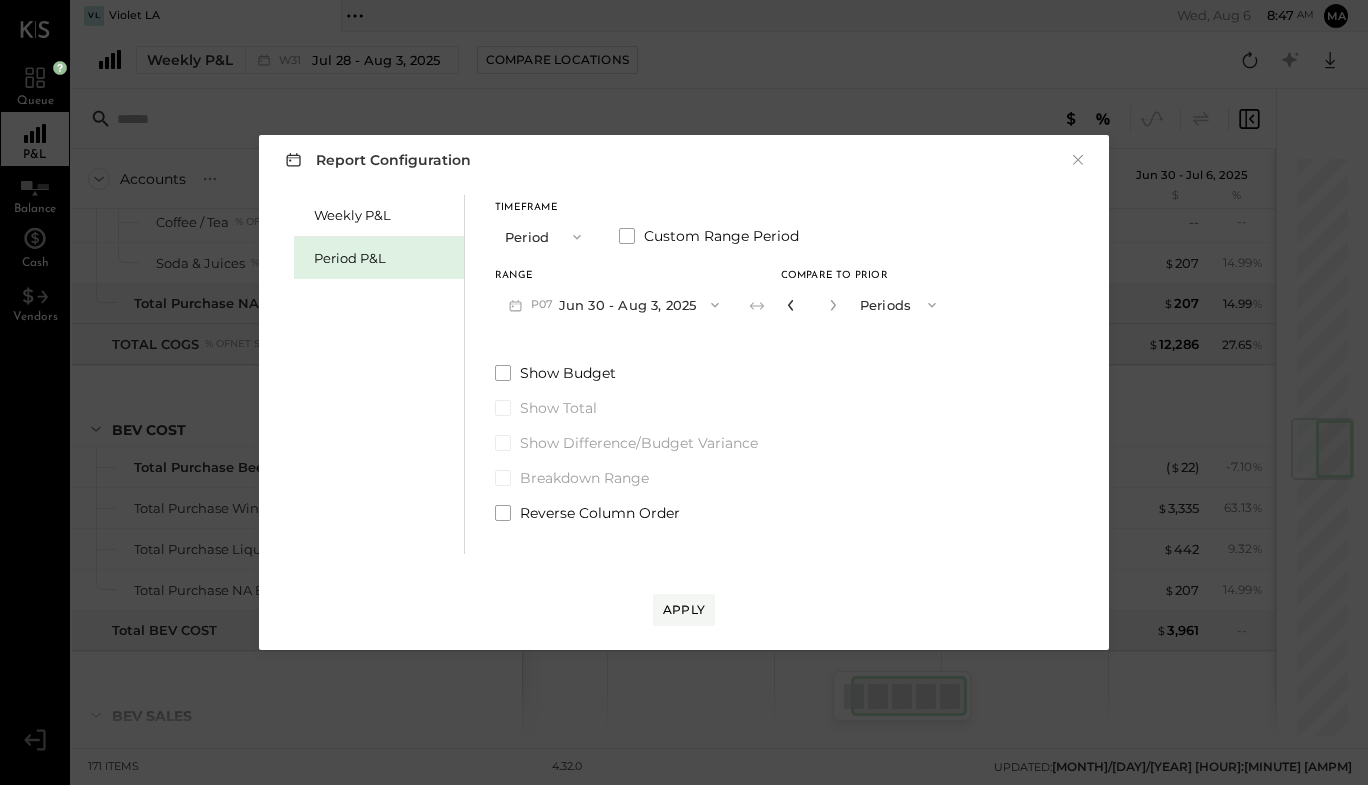 click 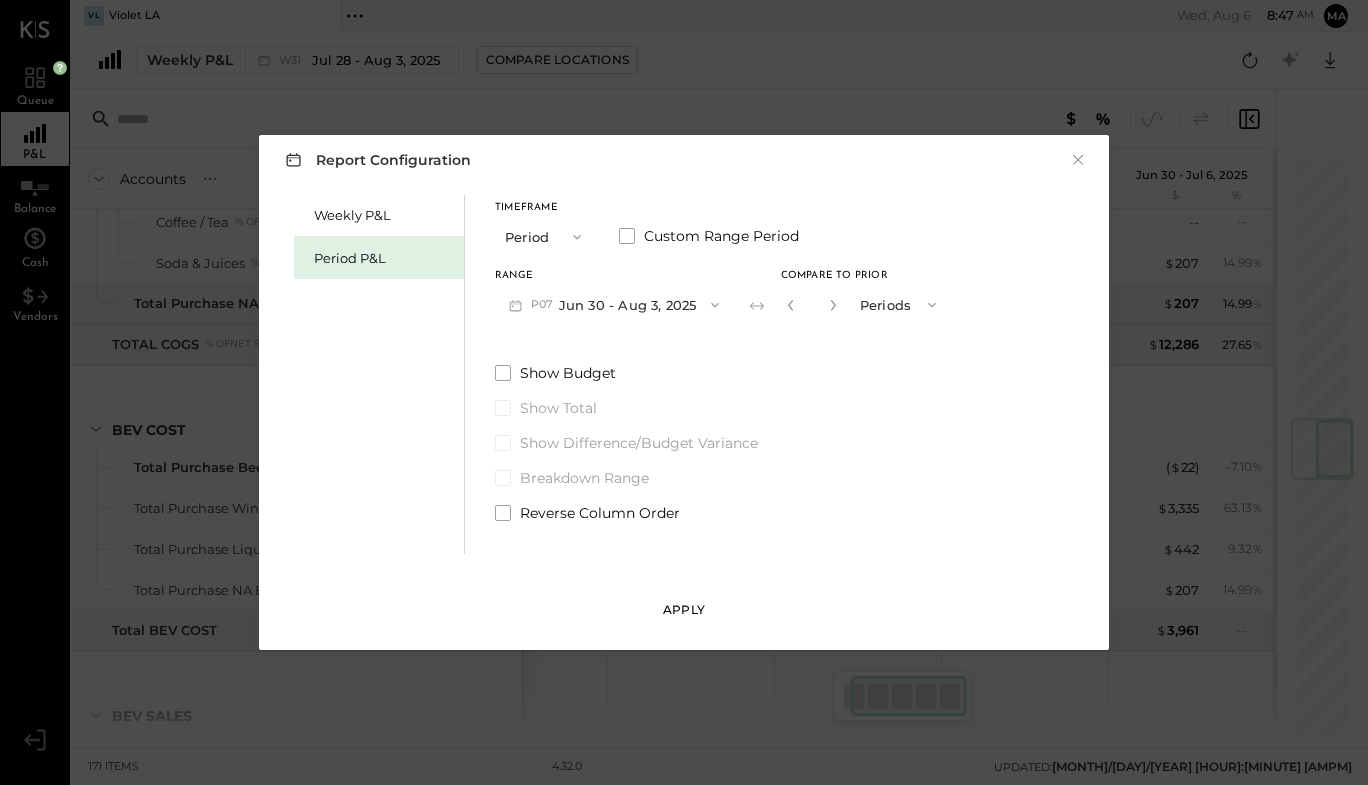 click on "Apply" at bounding box center (684, 609) 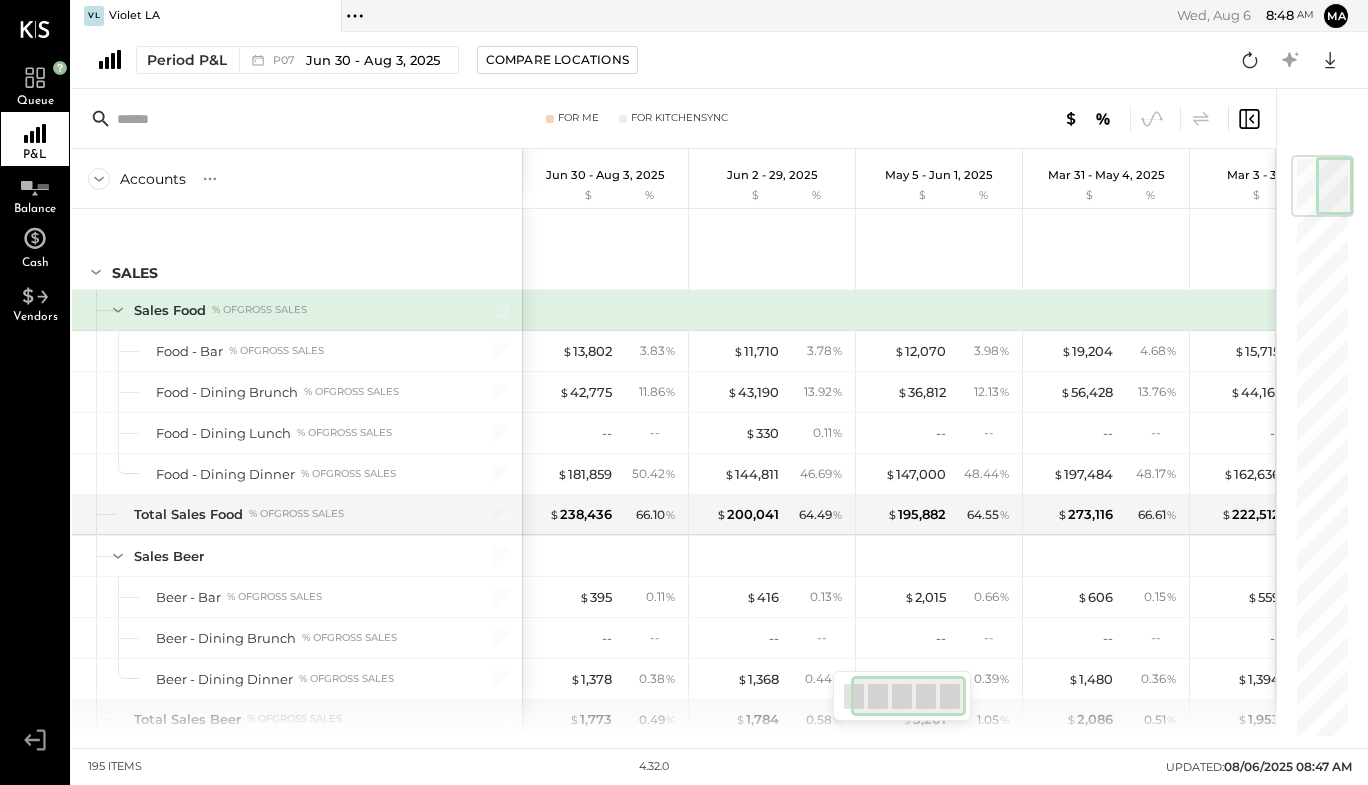 scroll, scrollTop: 0, scrollLeft: 81, axis: horizontal 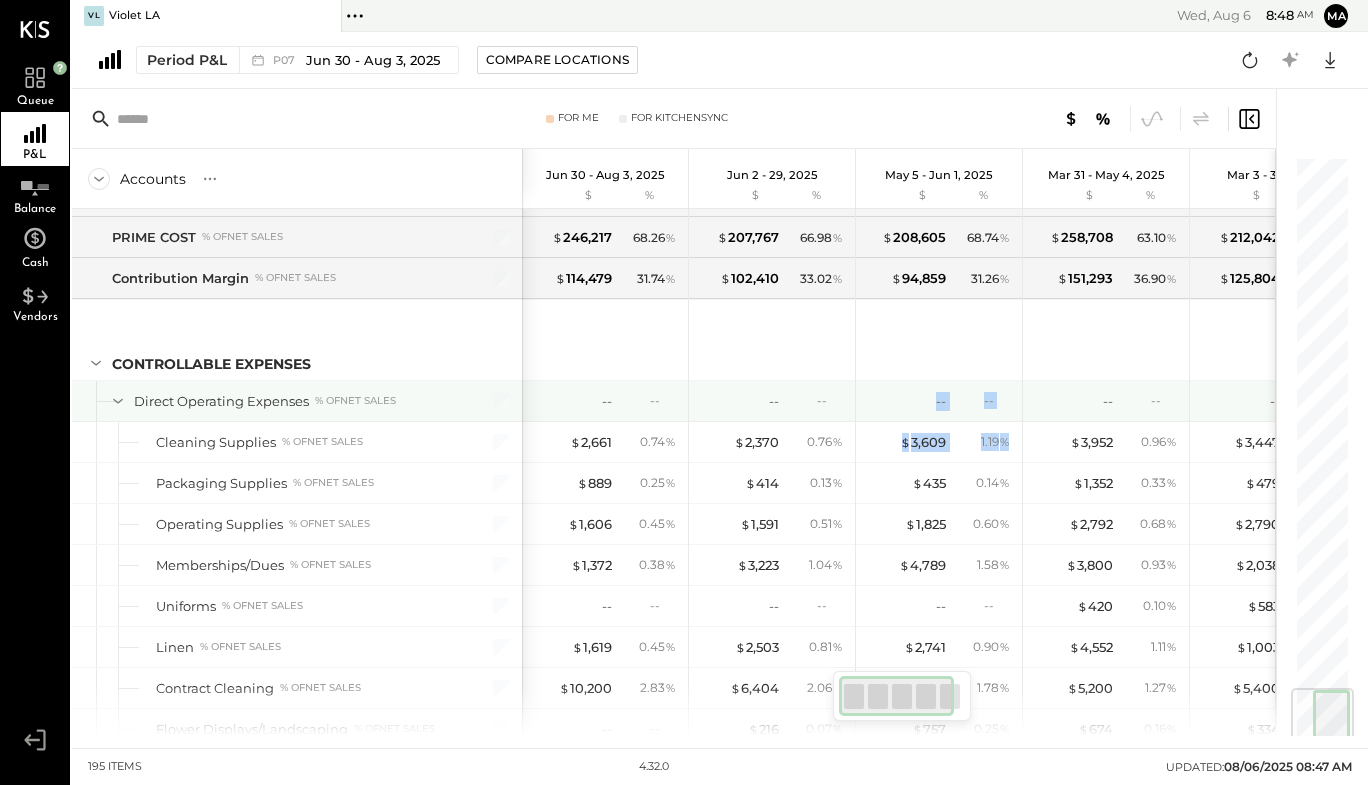 drag, startPoint x: 877, startPoint y: 492, endPoint x: 868, endPoint y: 414, distance: 78.51752 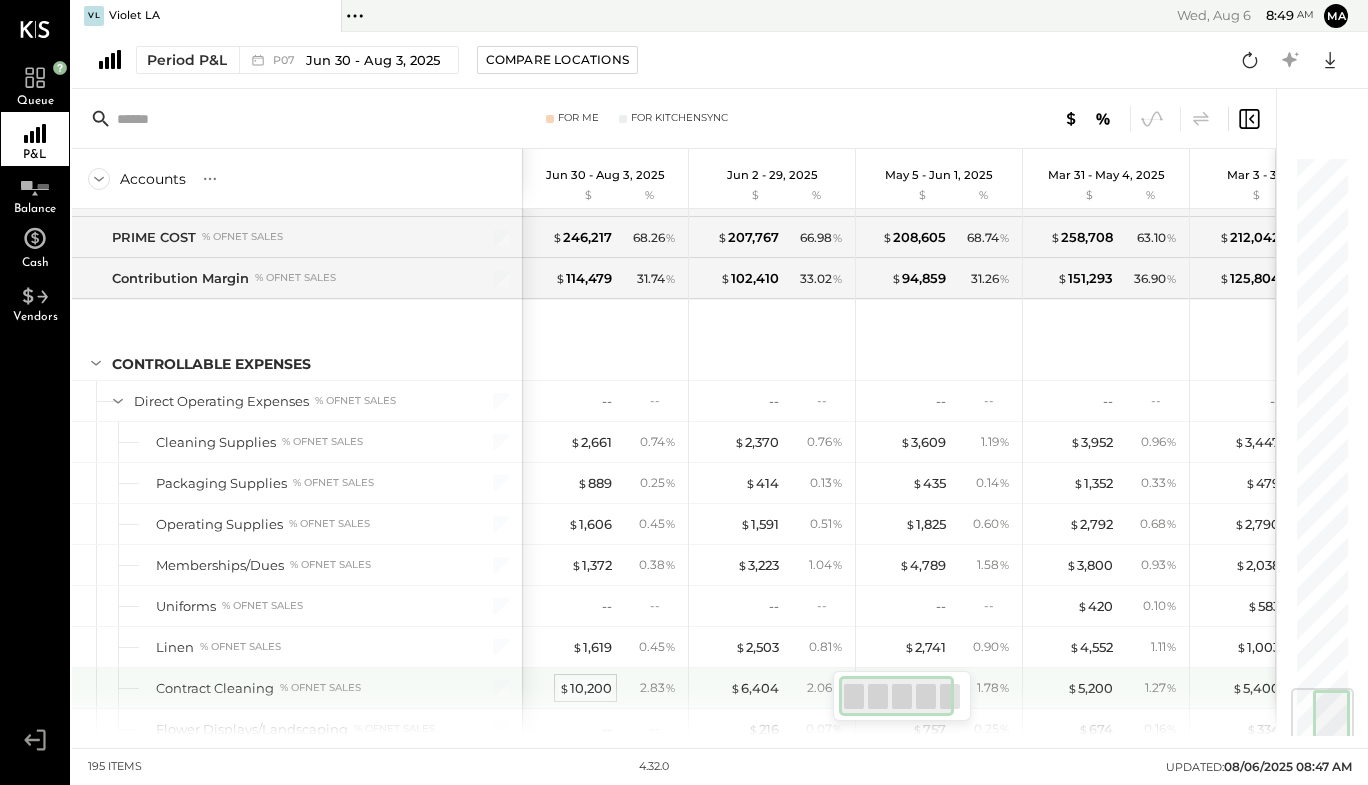 click on "$ 10,200" at bounding box center [585, 688] 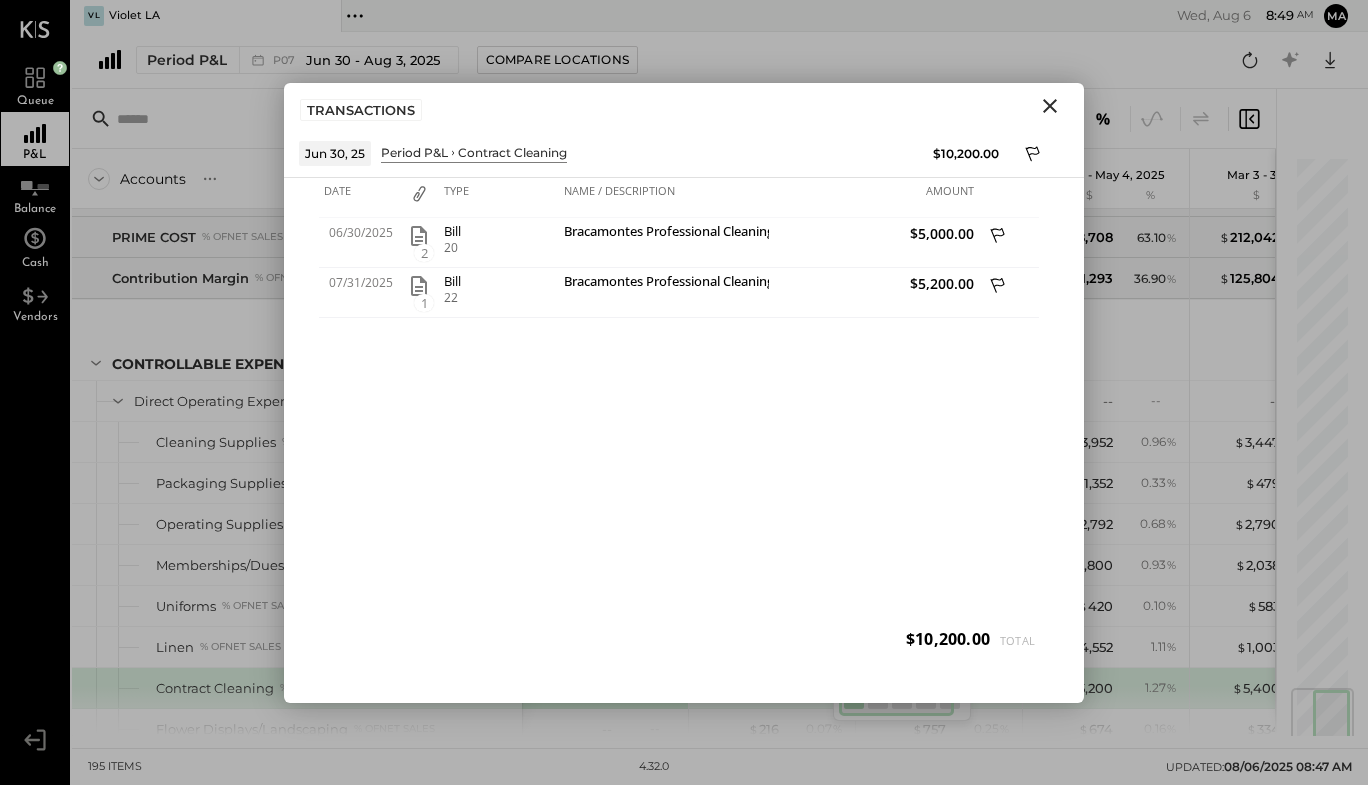 click 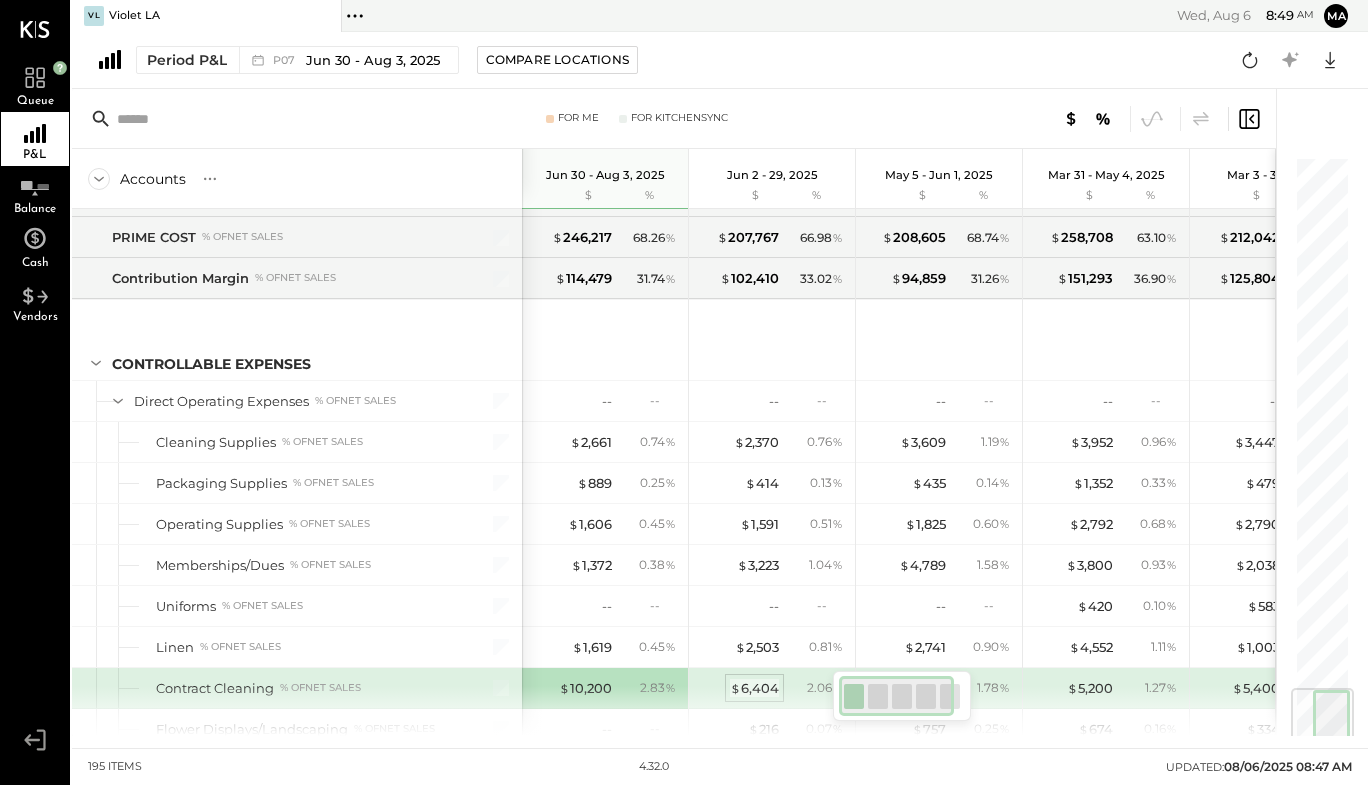 click on "$ 6,404" at bounding box center [754, 688] 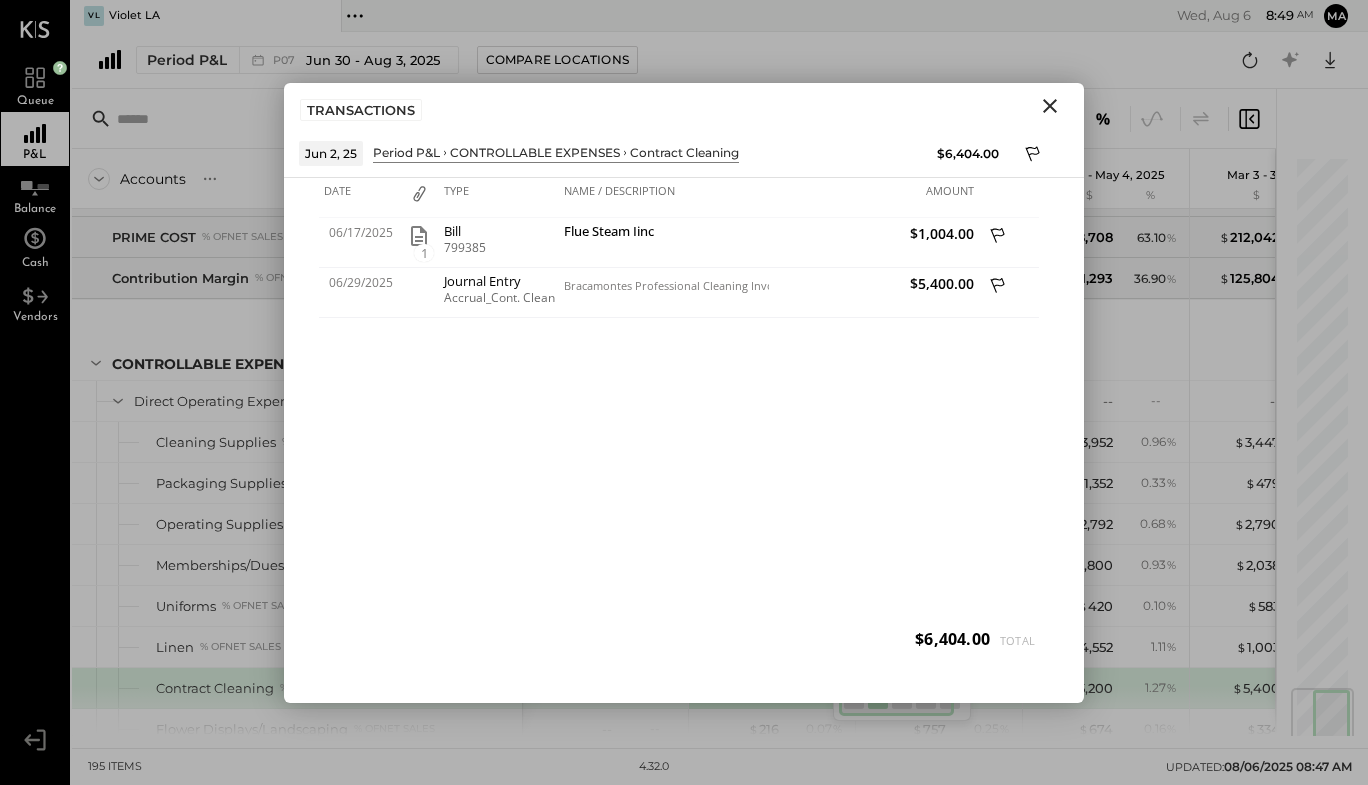 click 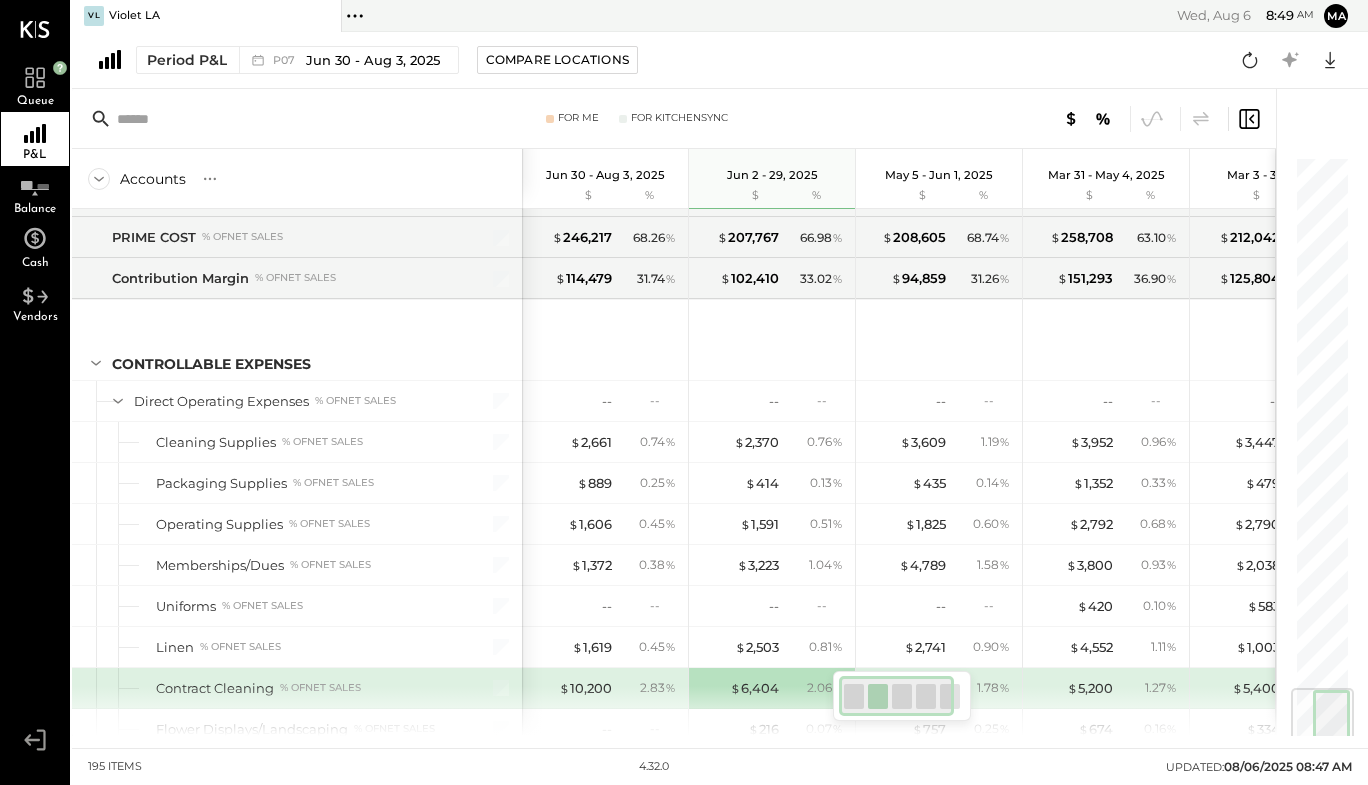 click on "1.78 %" at bounding box center [993, 688] 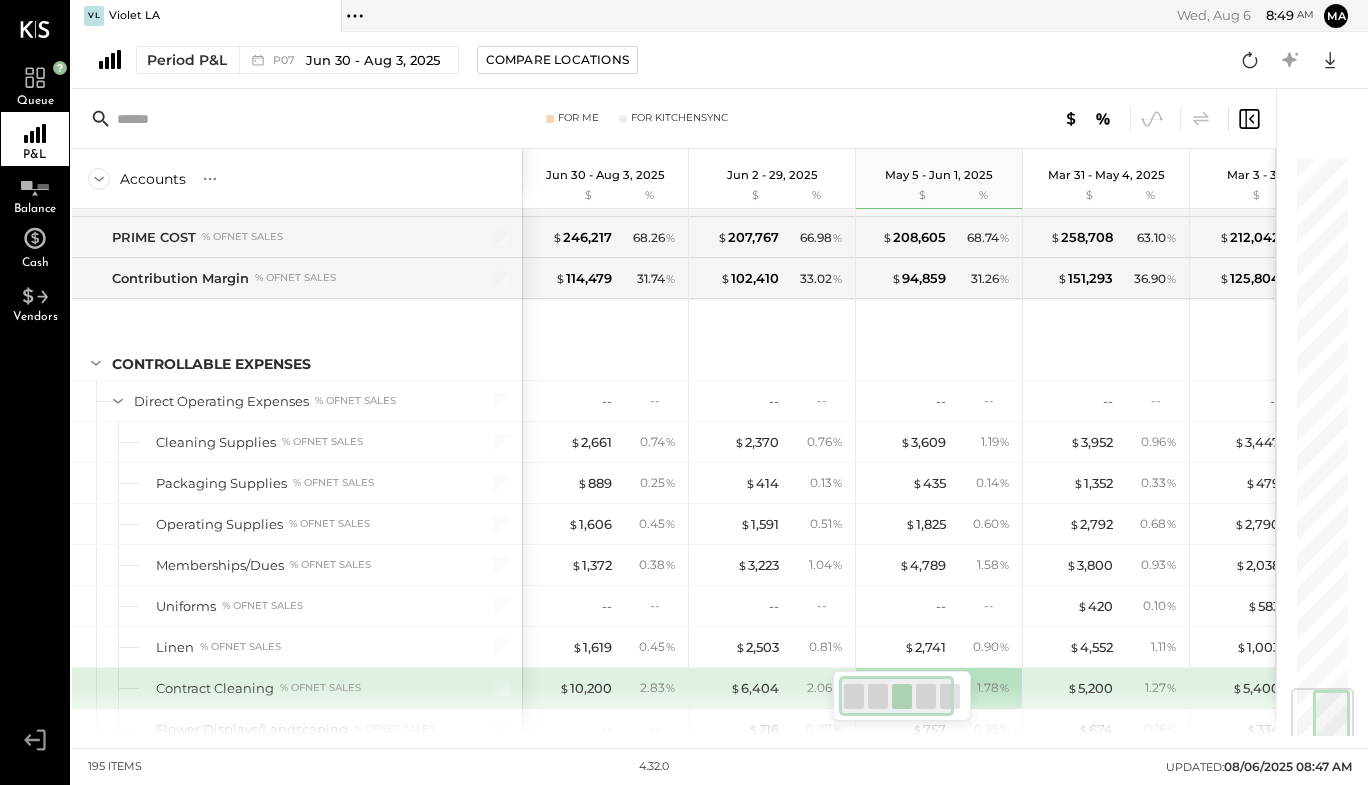 click at bounding box center (897, 696) 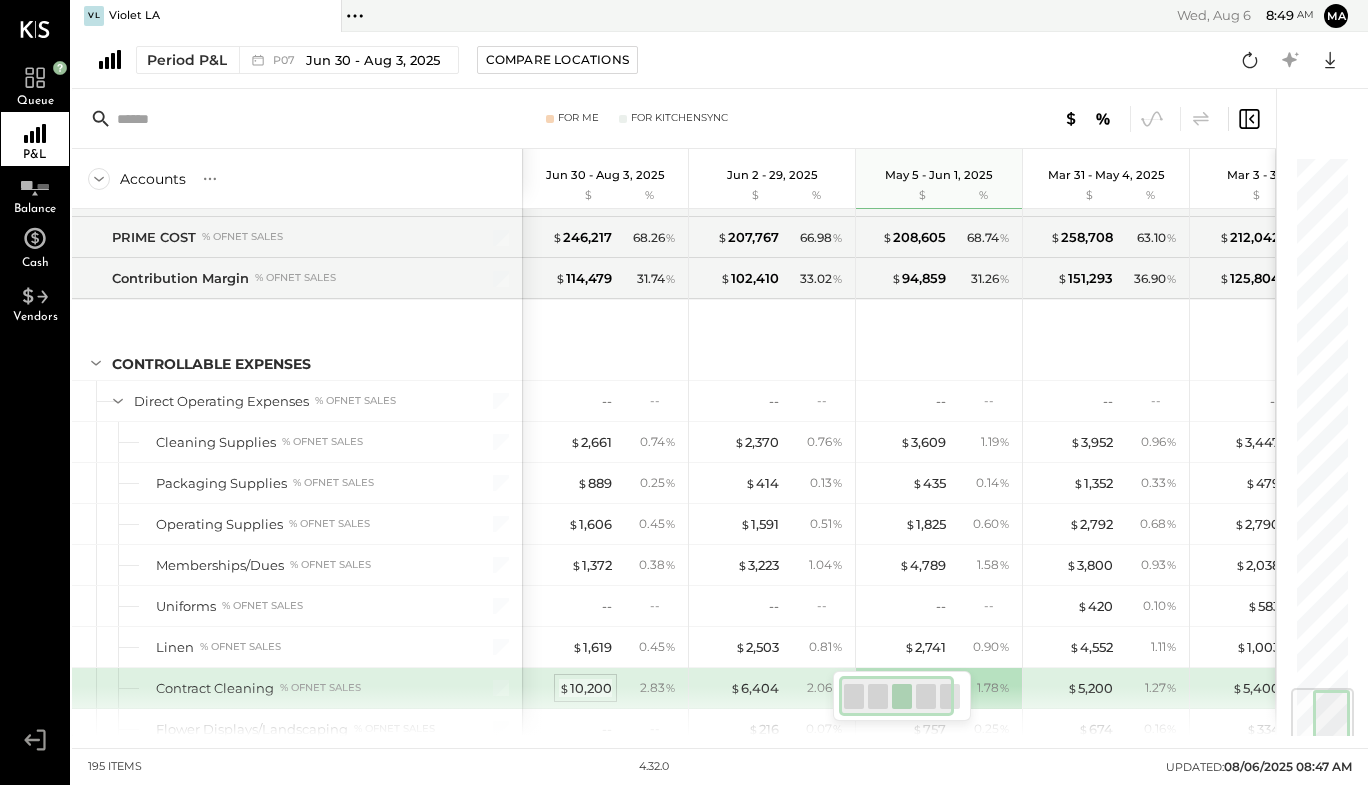 click on "$ 10,200" at bounding box center (585, 688) 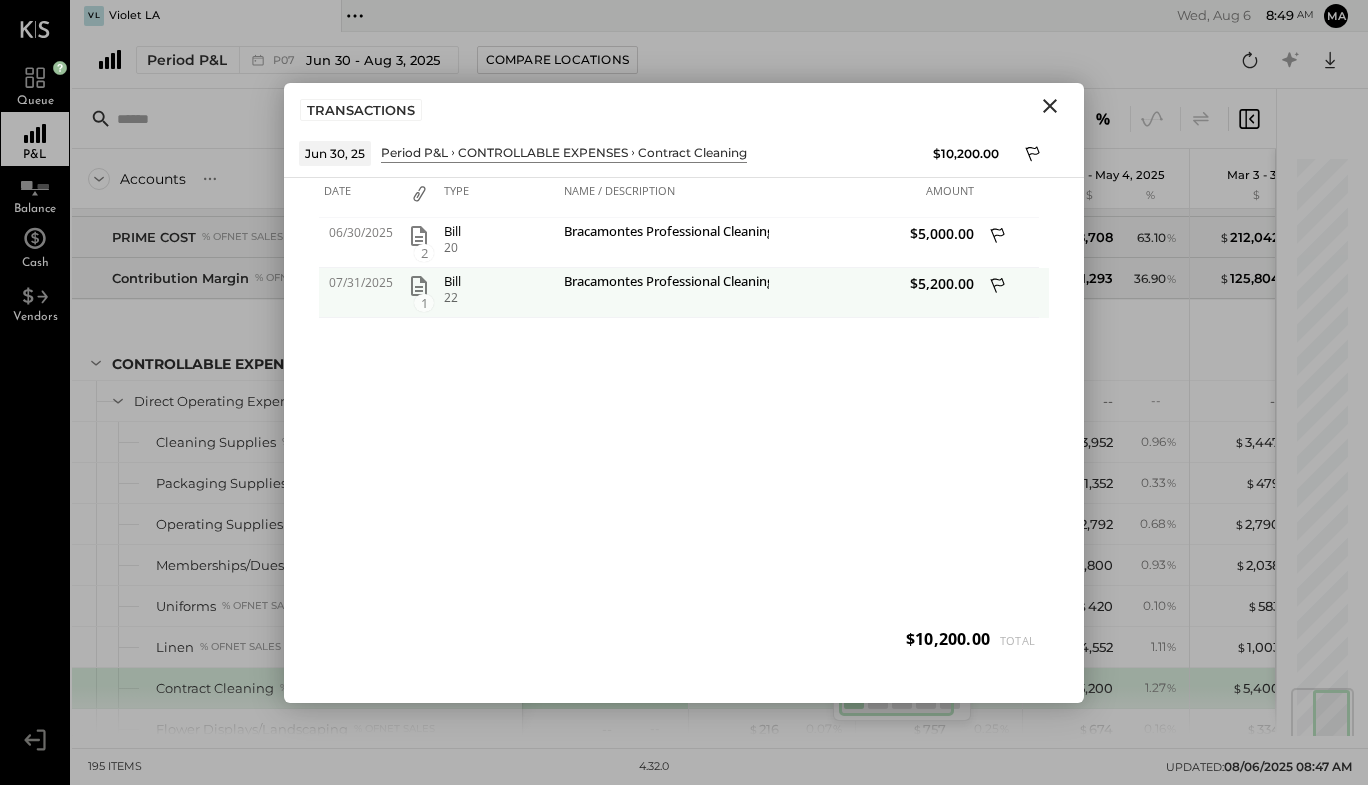 click 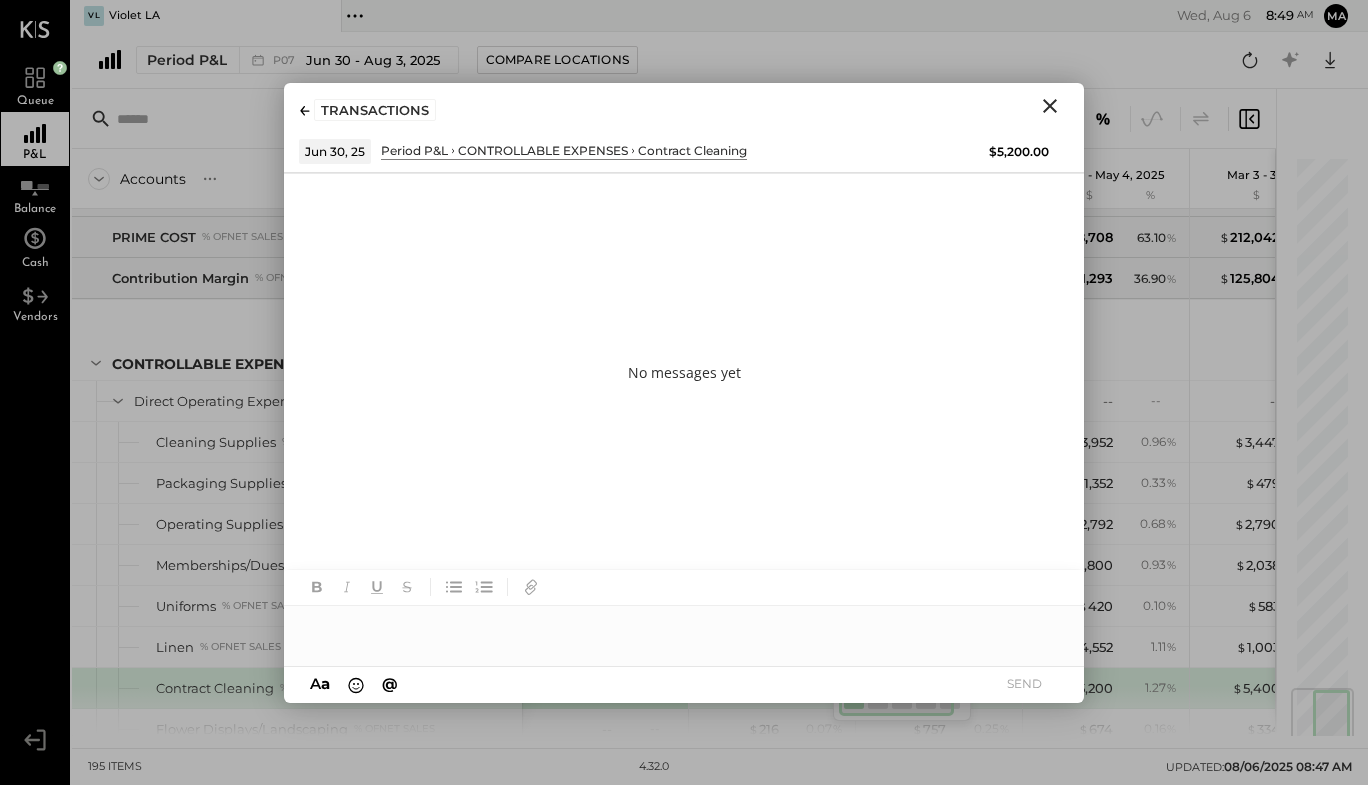 type 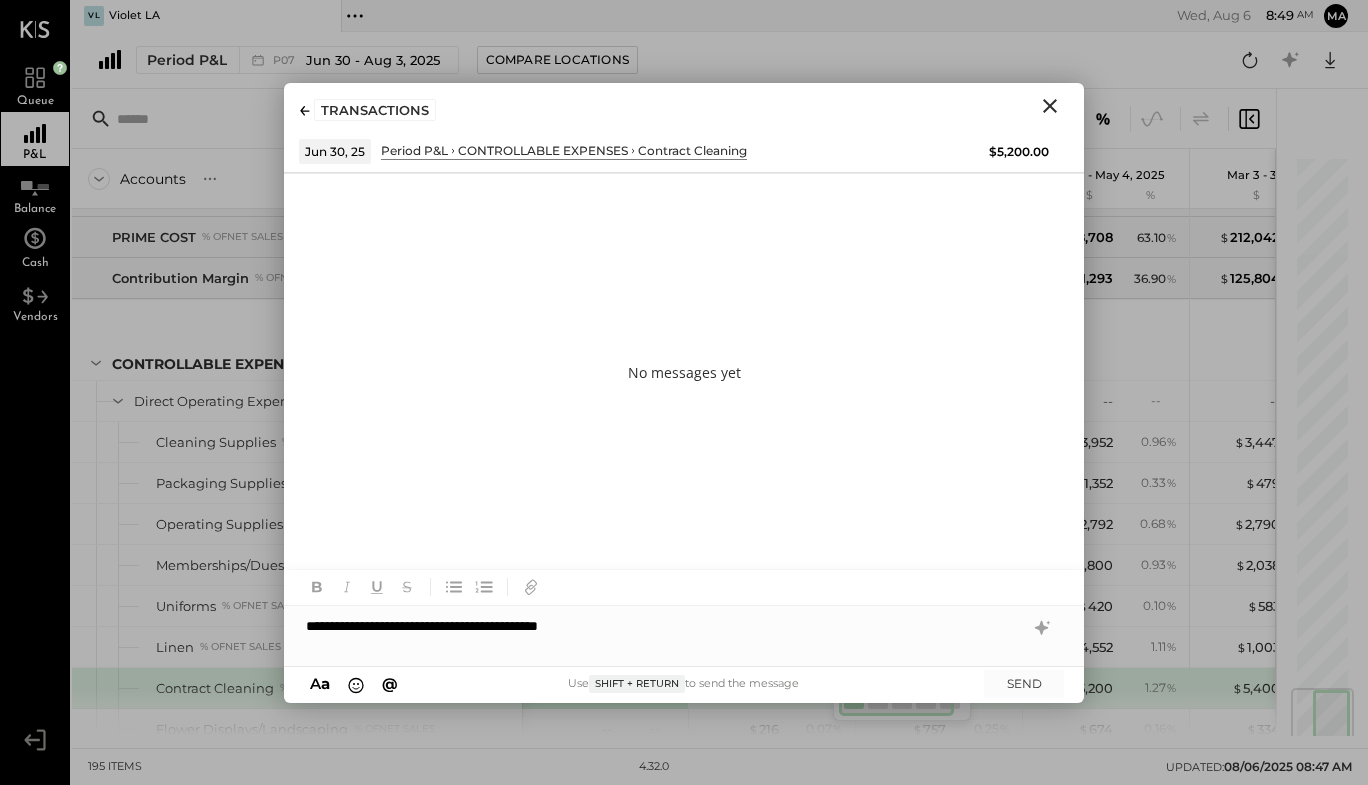 click 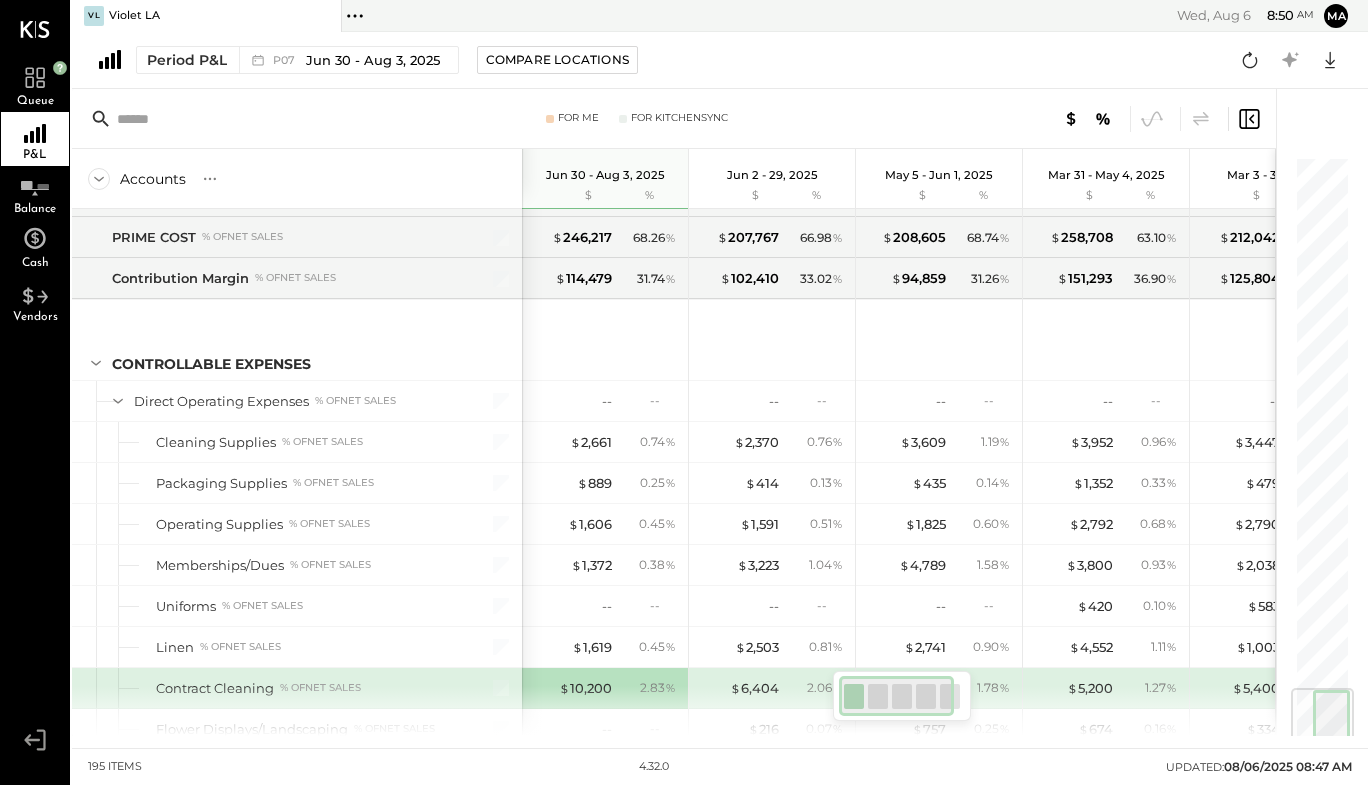 scroll, scrollTop: 0, scrollLeft: 81, axis: horizontal 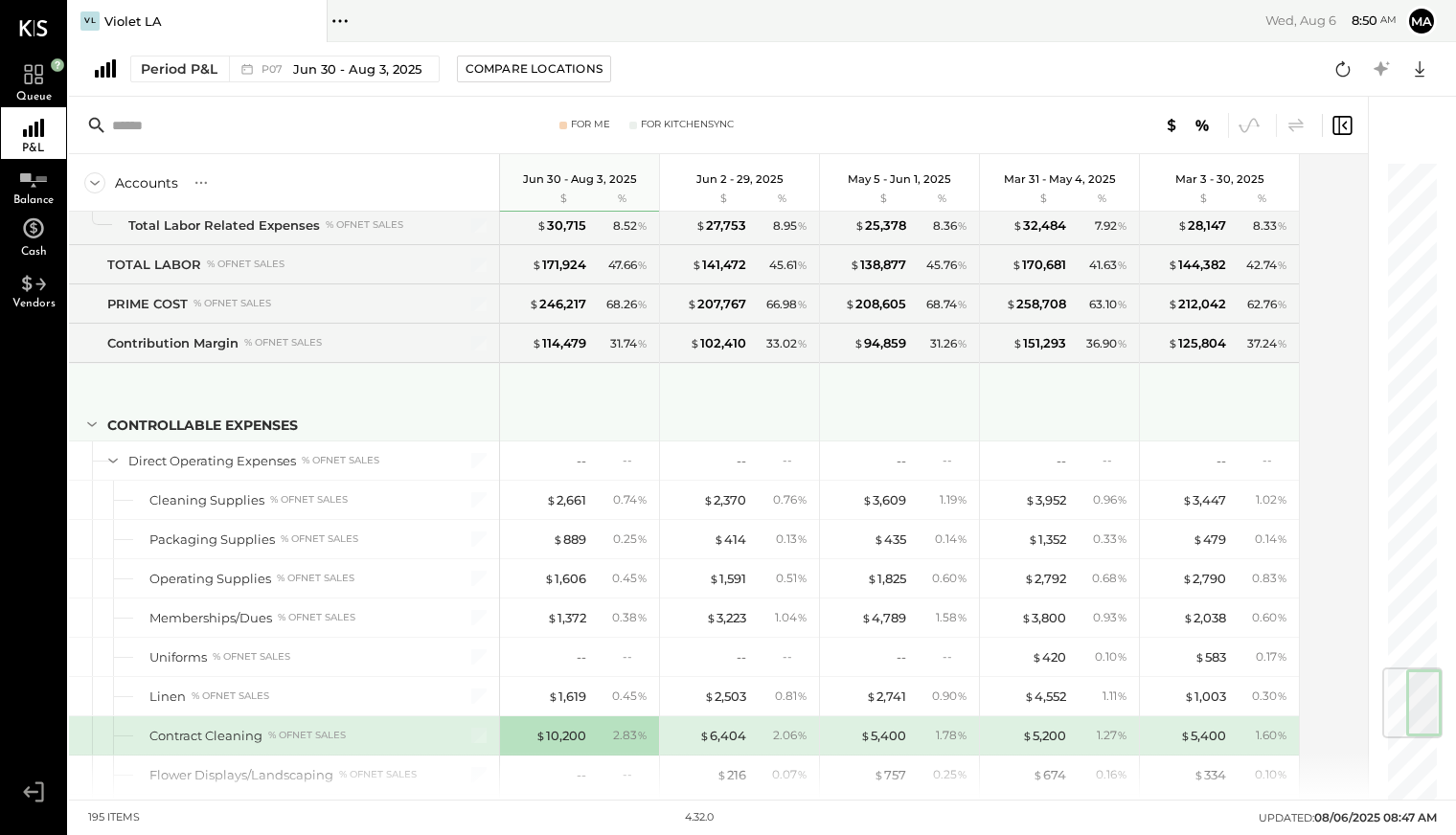 drag, startPoint x: 1282, startPoint y: 6, endPoint x: 901, endPoint y: 342, distance: 507.9931 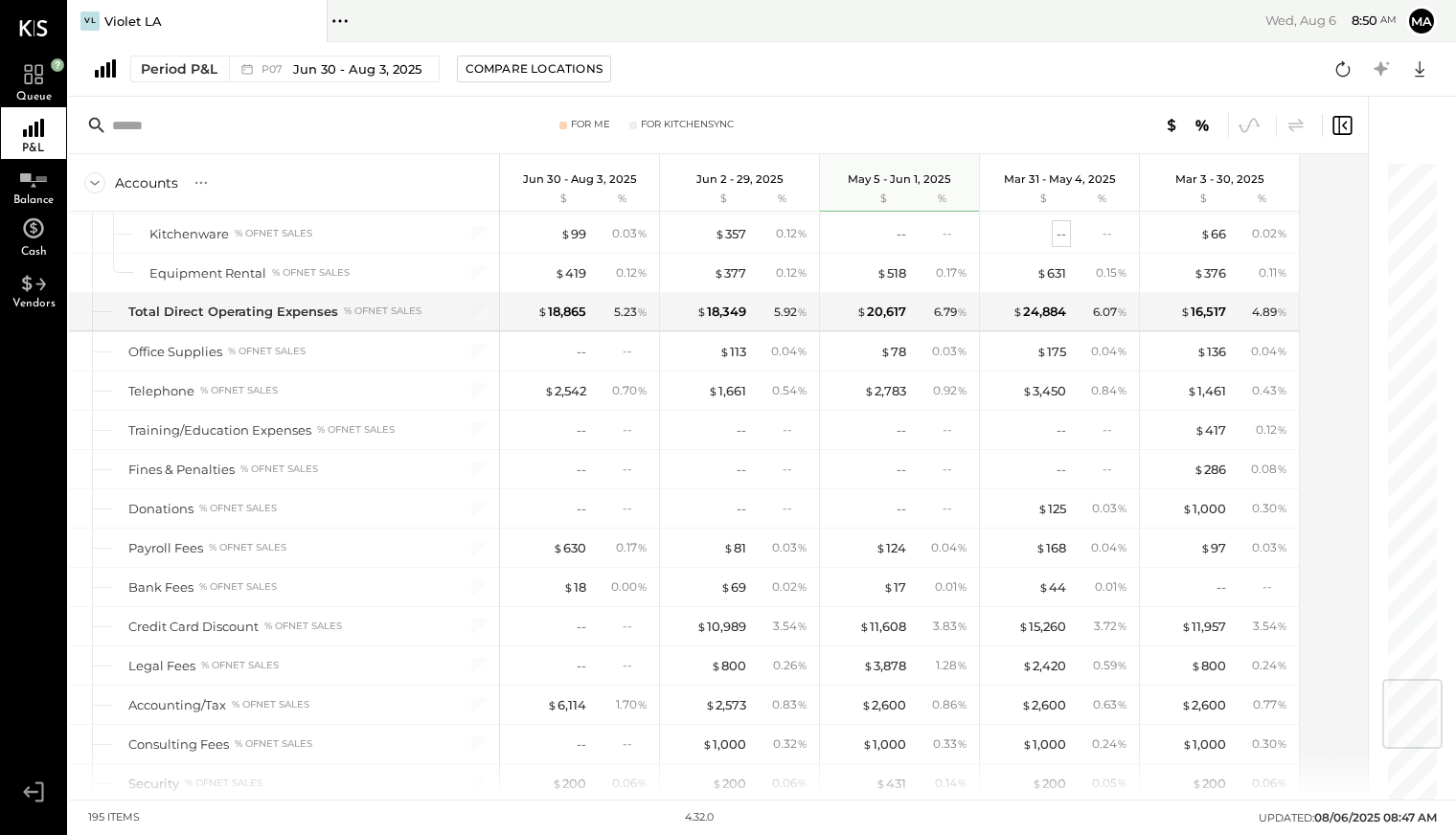 scroll, scrollTop: 4332, scrollLeft: 0, axis: vertical 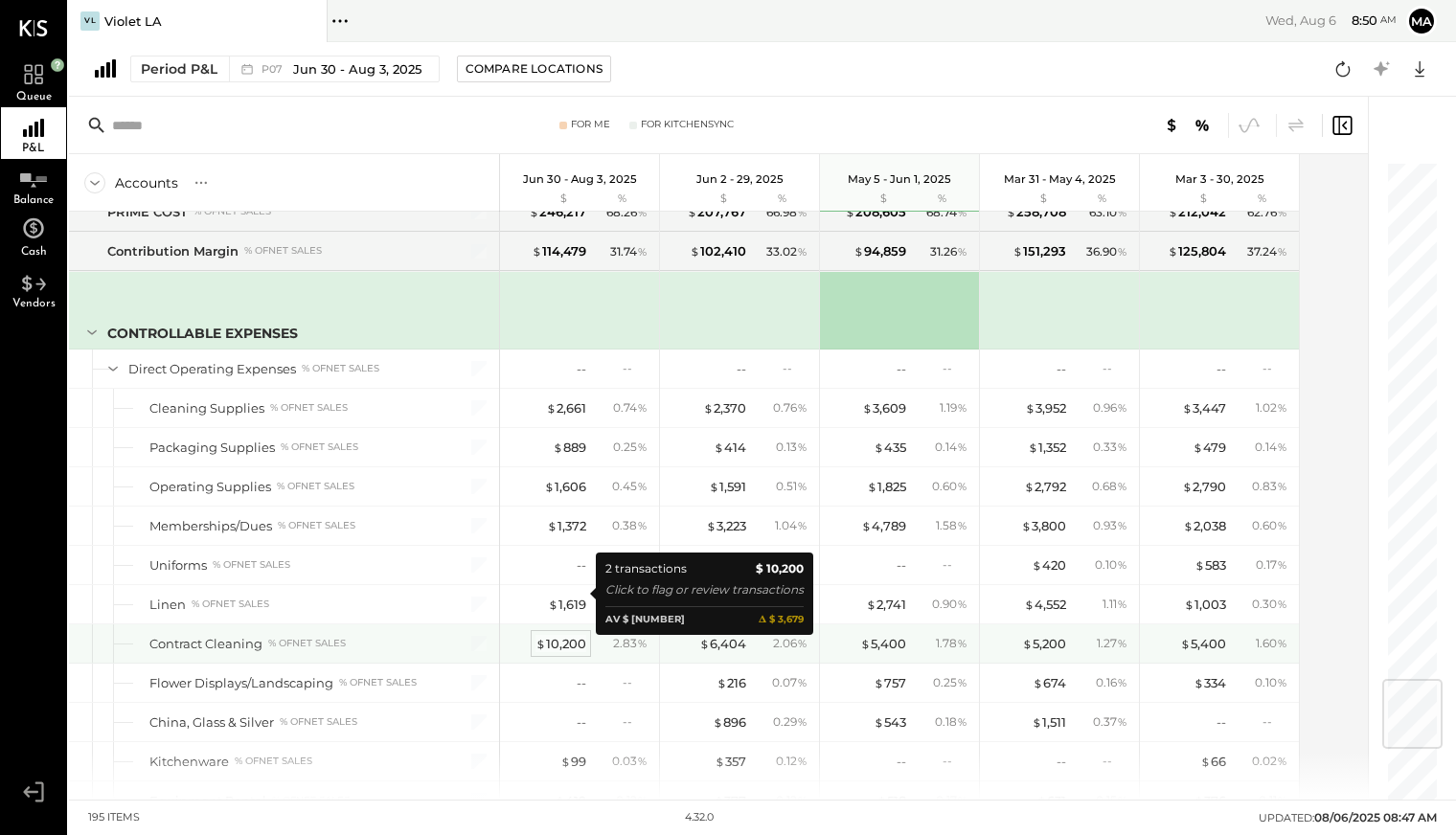 click on "$ 10,200" at bounding box center (560, 643) 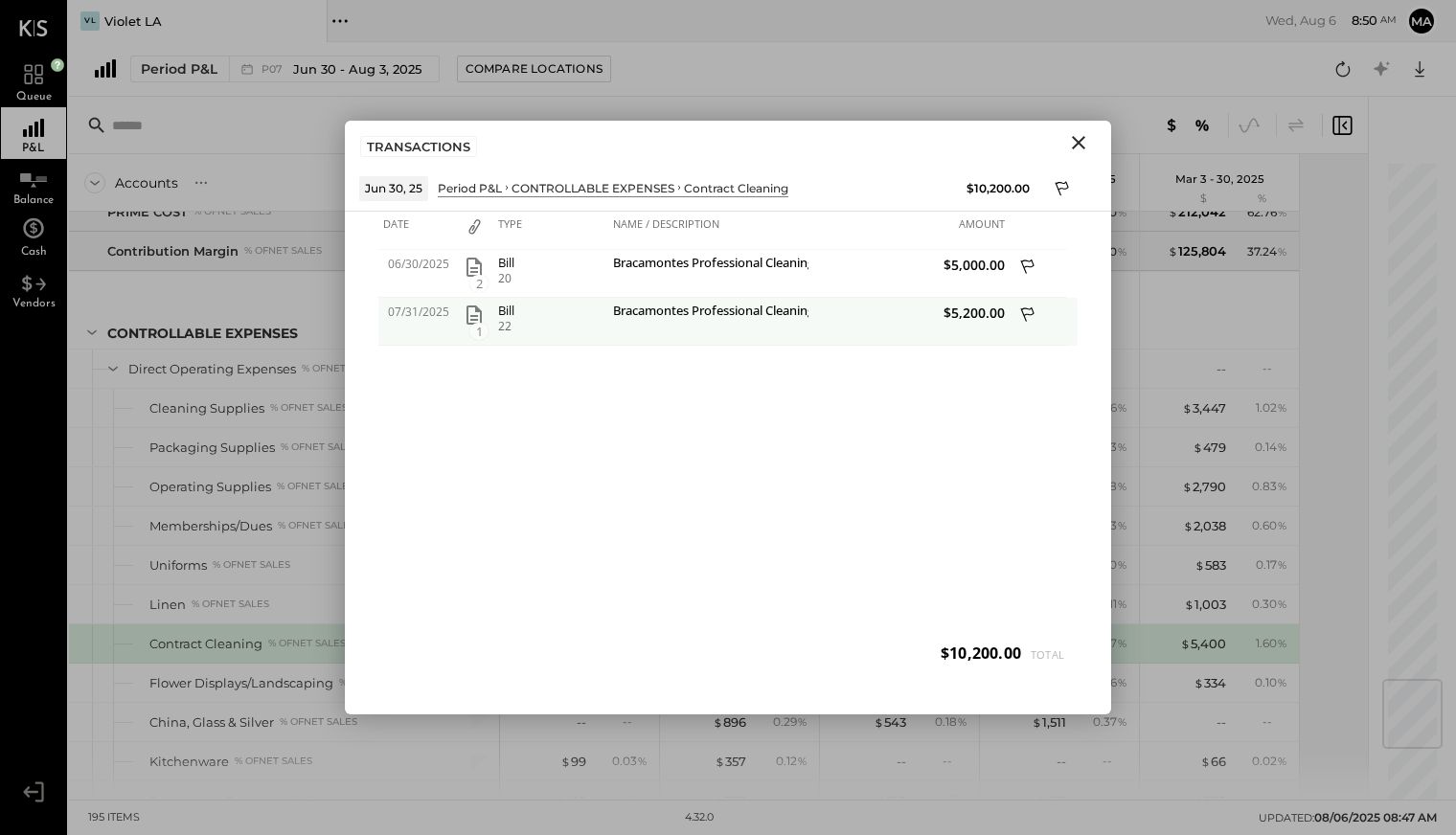 click 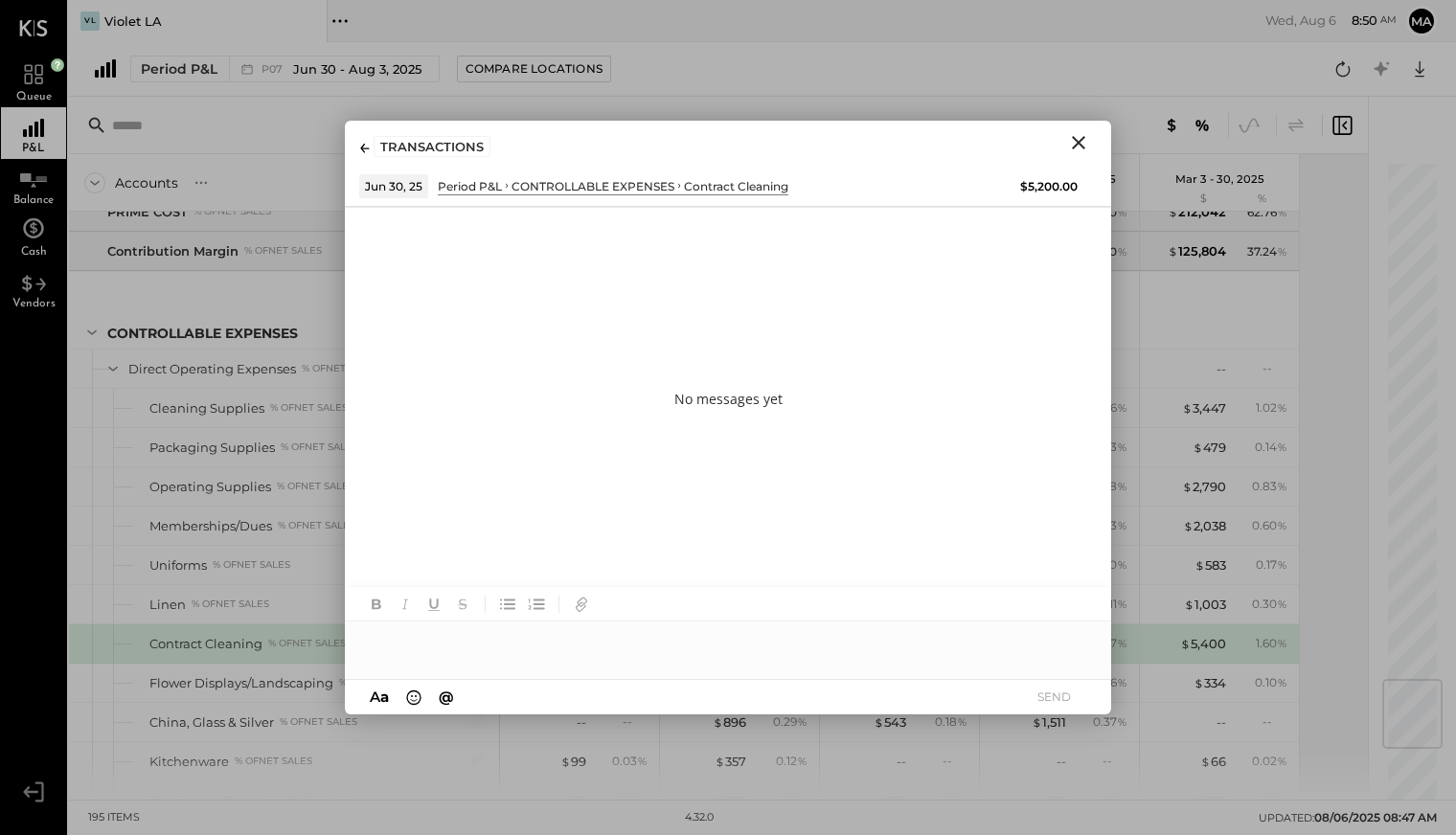click at bounding box center (728, 641) 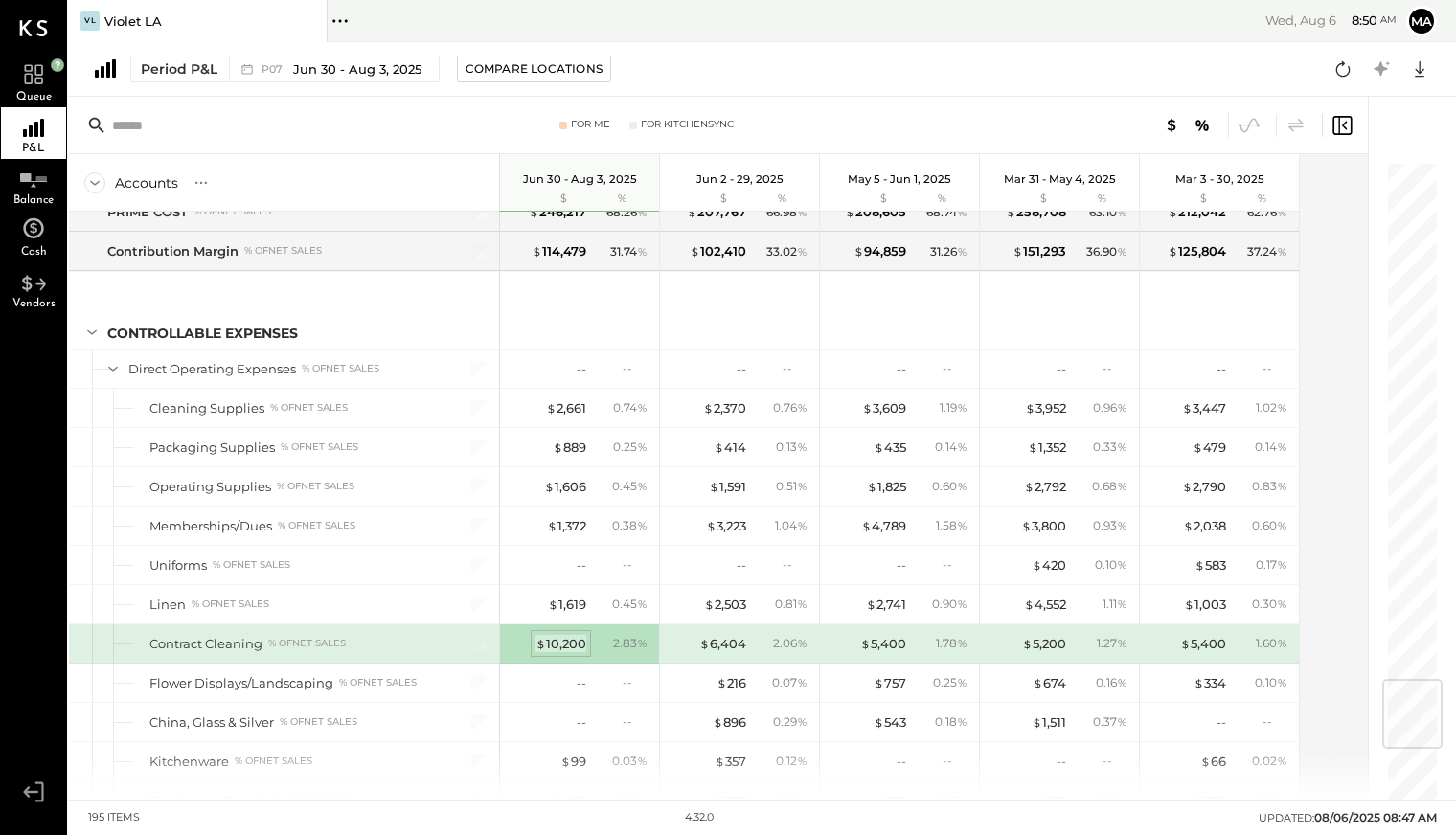 click on "$ 10,200 2.83 %" at bounding box center (581, 643) 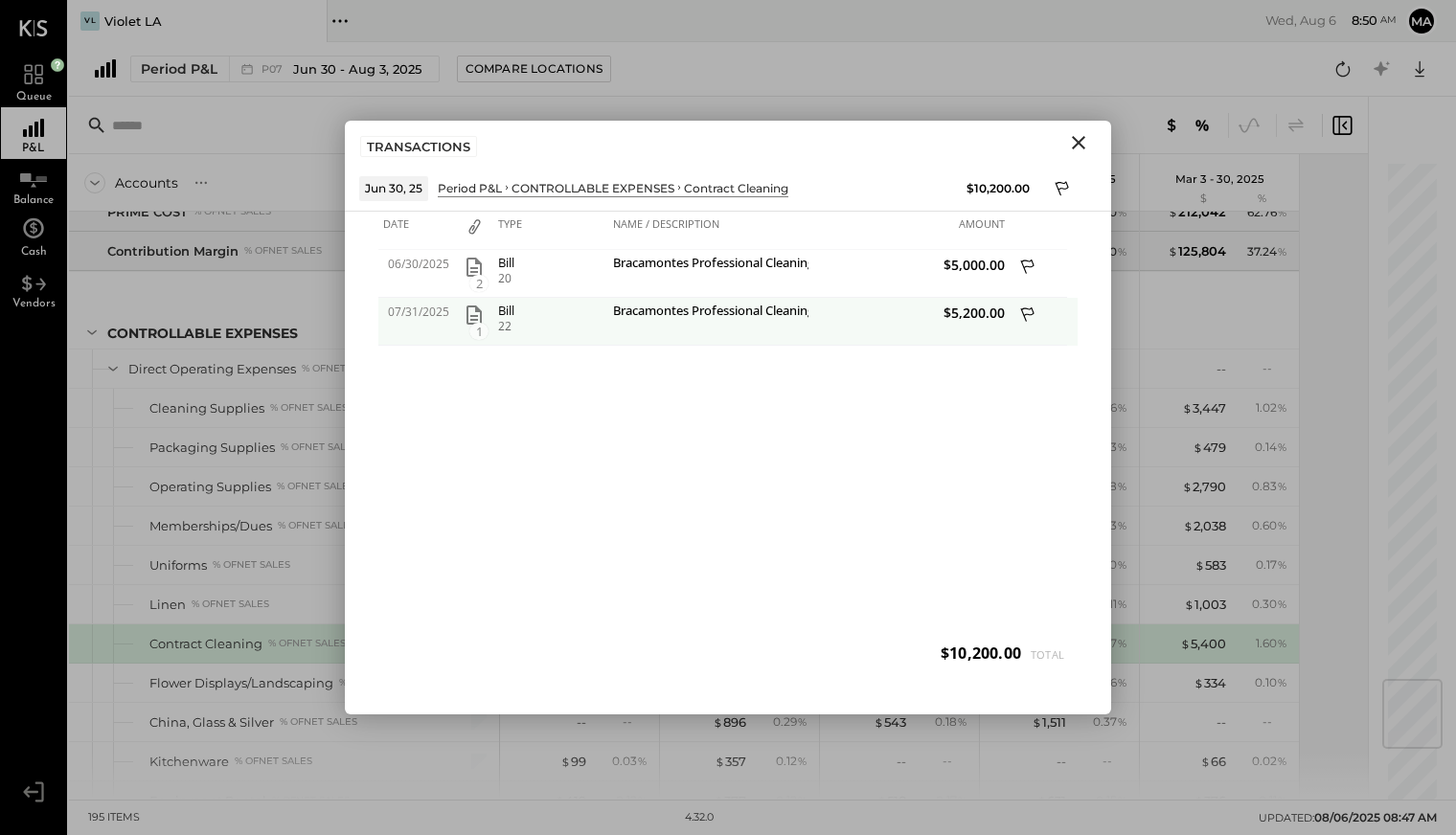 click 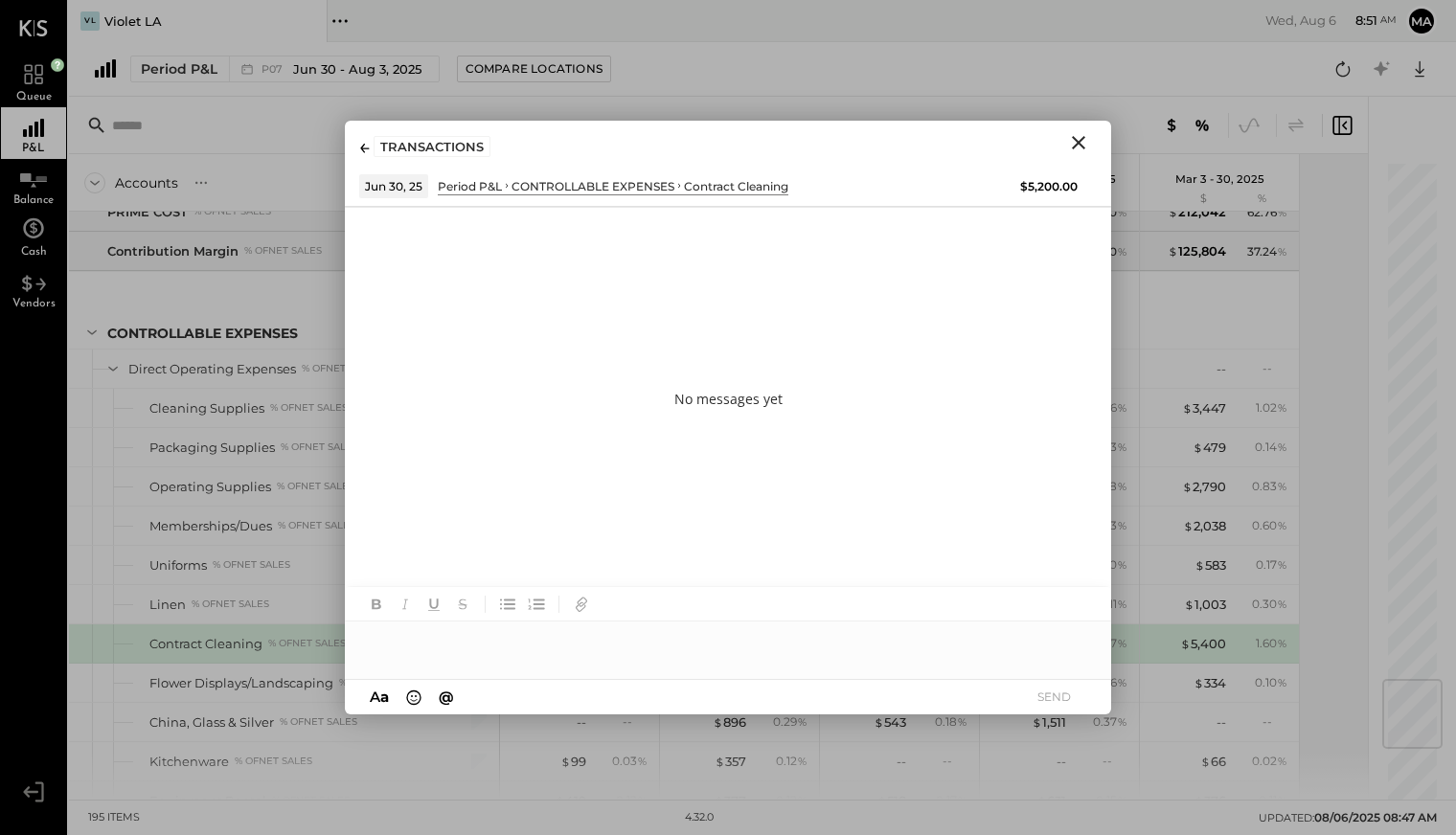 click at bounding box center [728, 641] 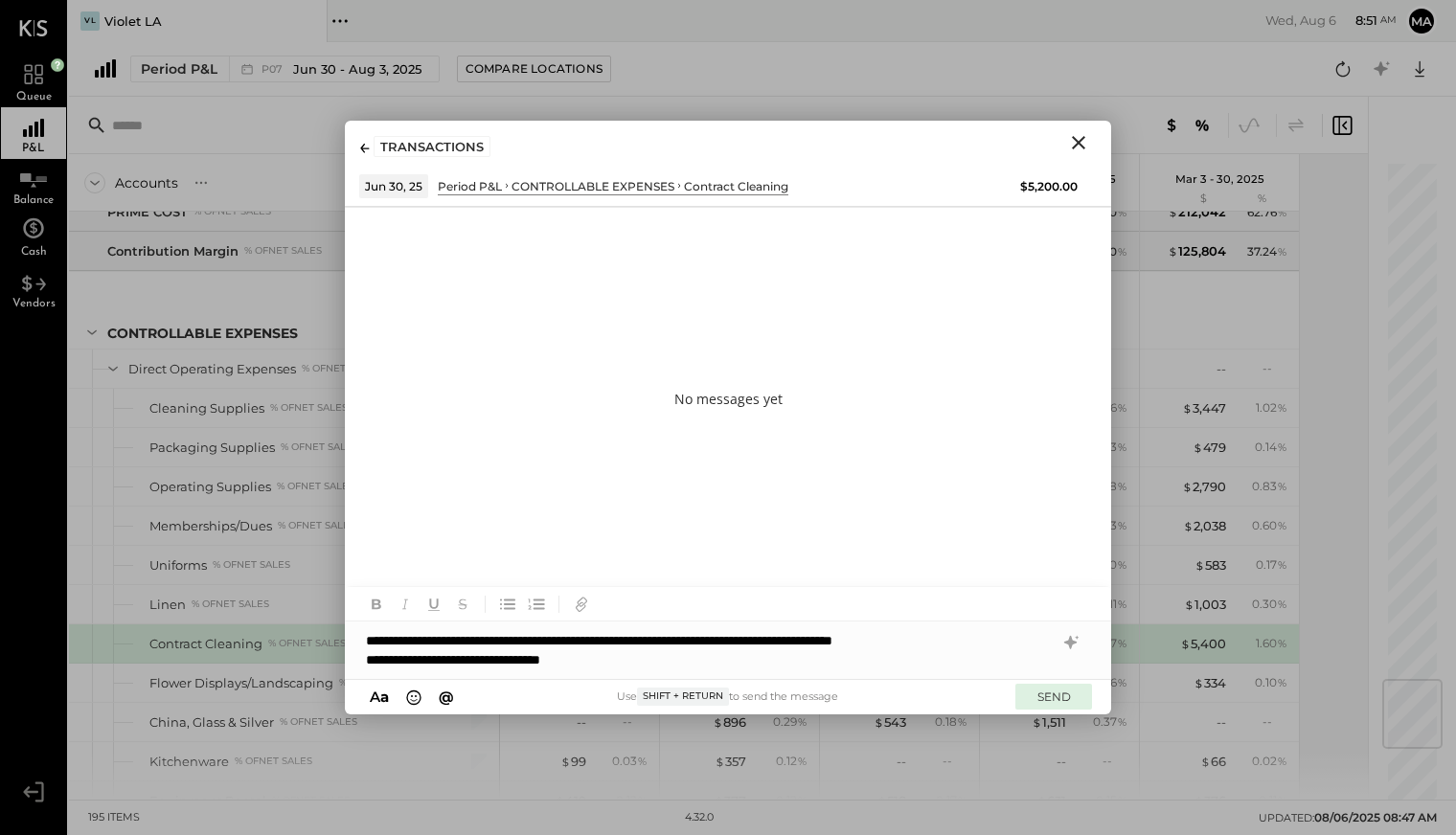 click on "SEND" at bounding box center (1054, 696) 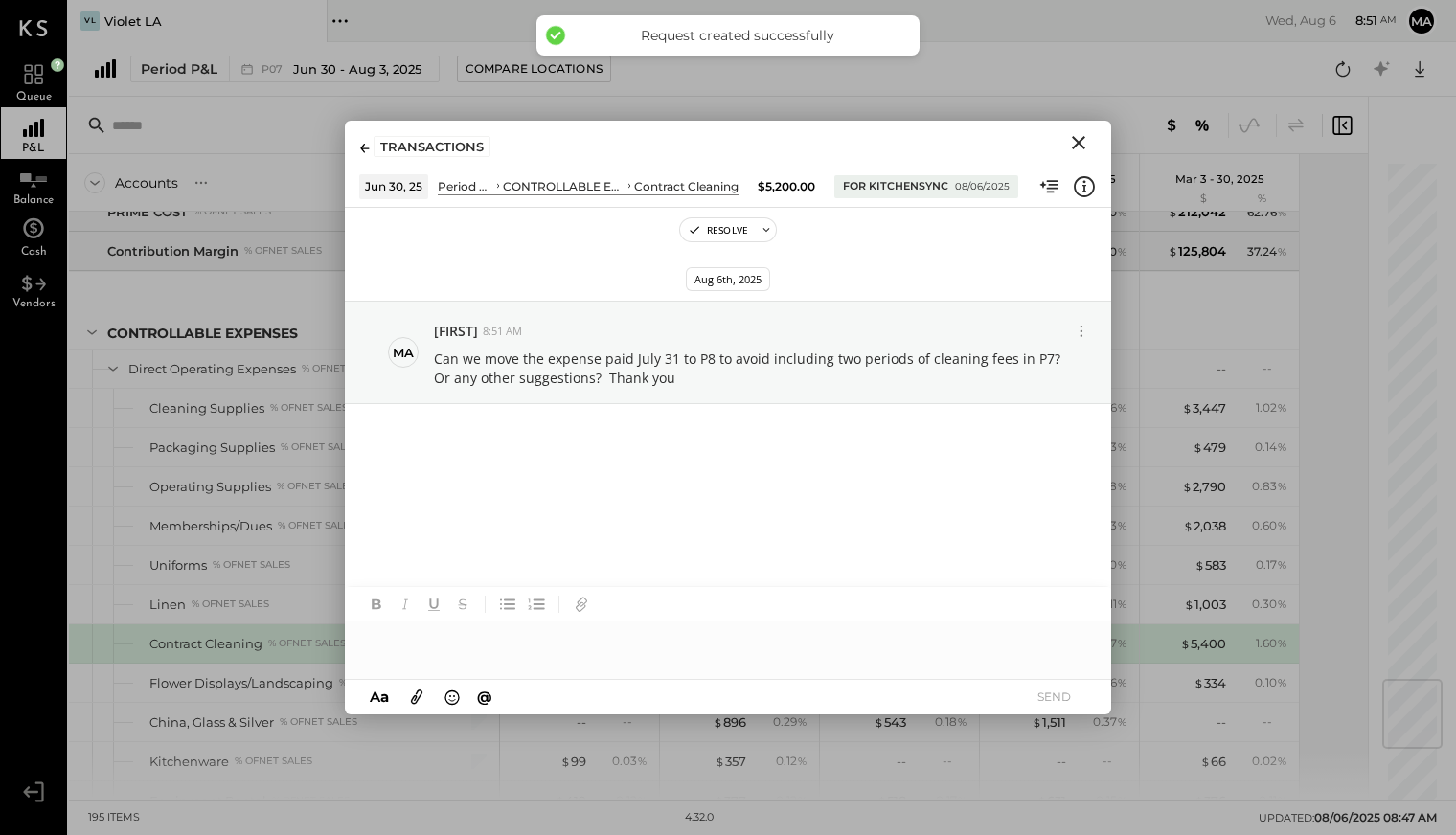 click 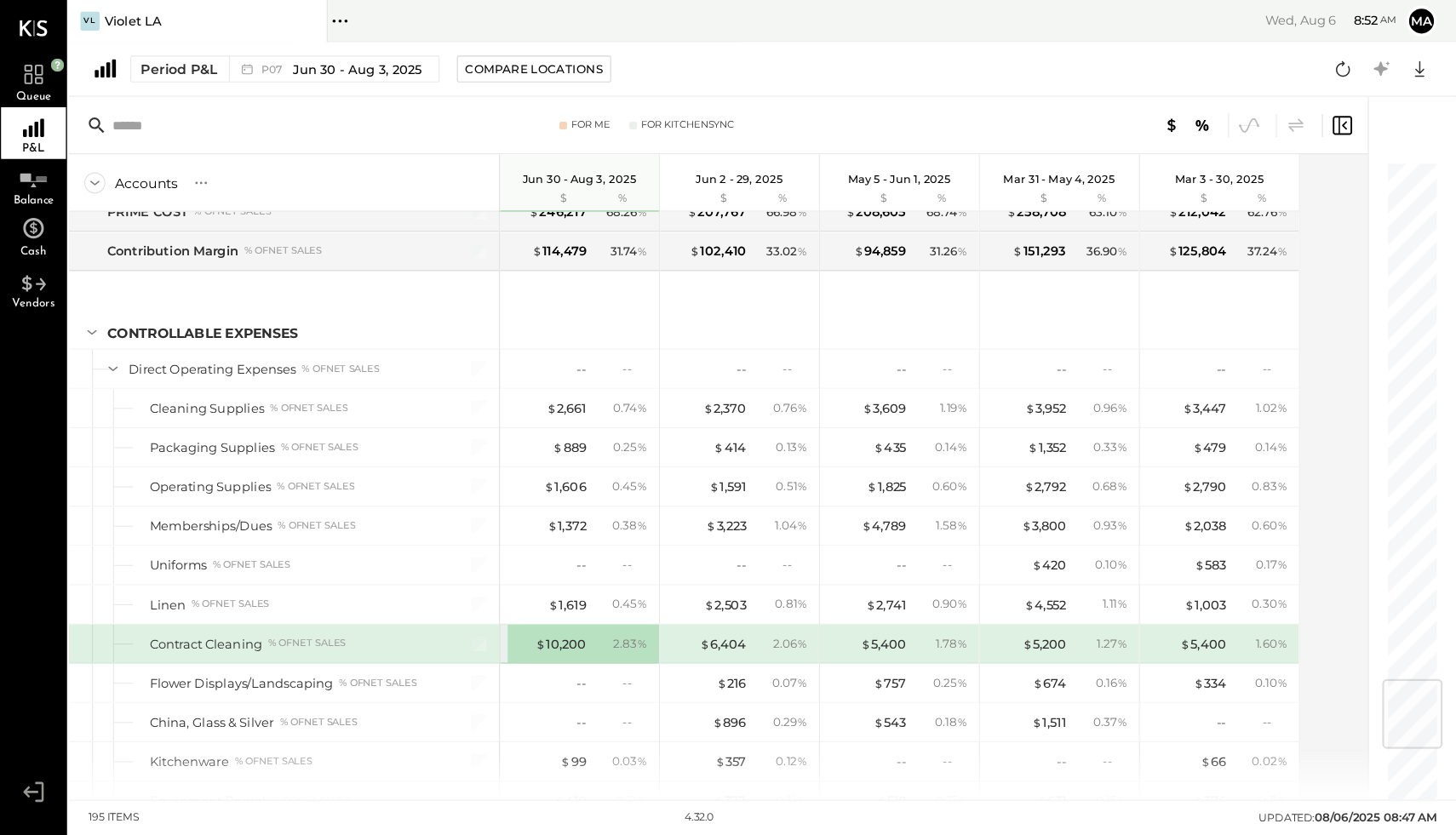 scroll, scrollTop: 4334, scrollLeft: 0, axis: vertical 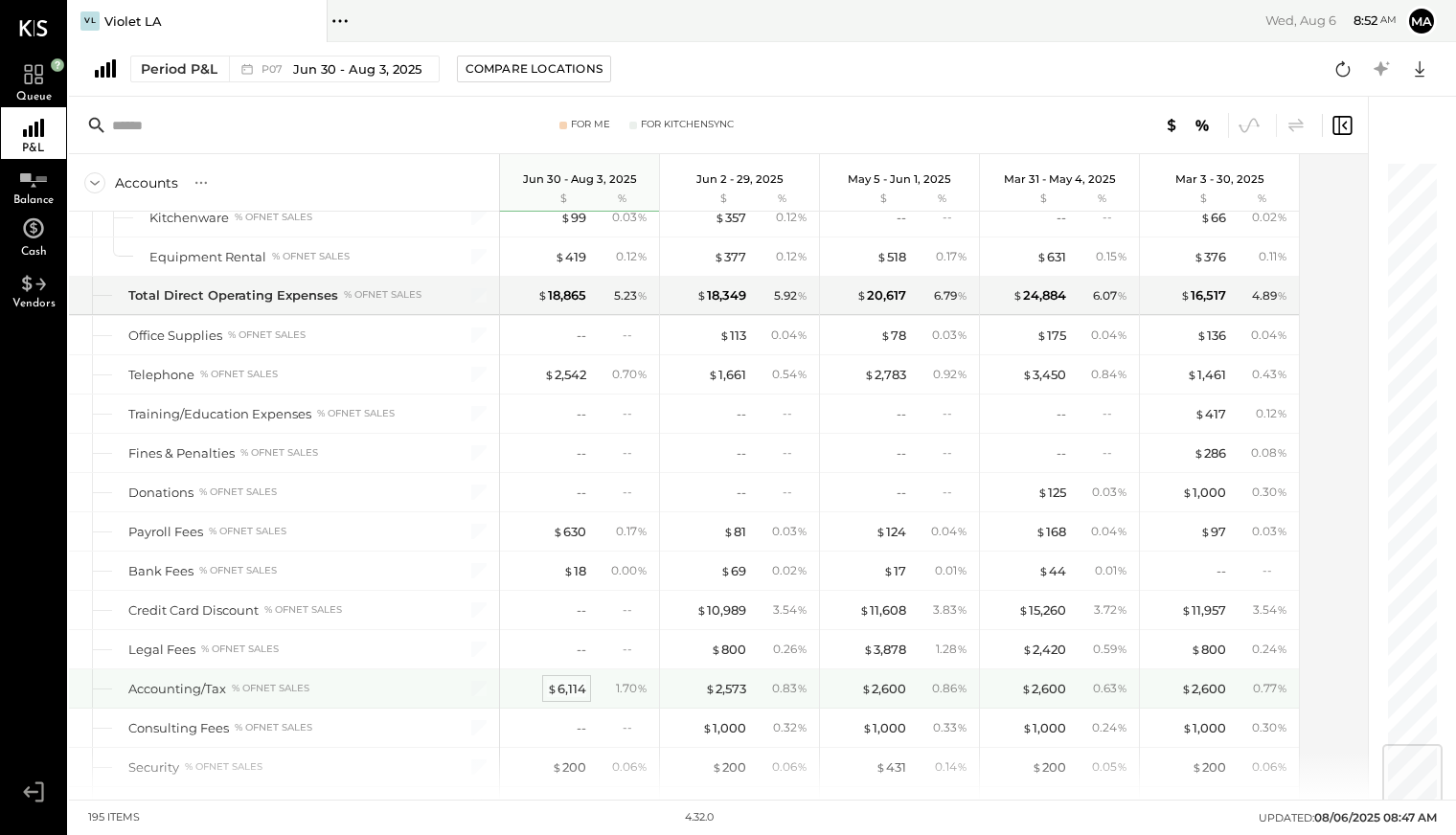 click on "$ 6,114" at bounding box center (566, 688) 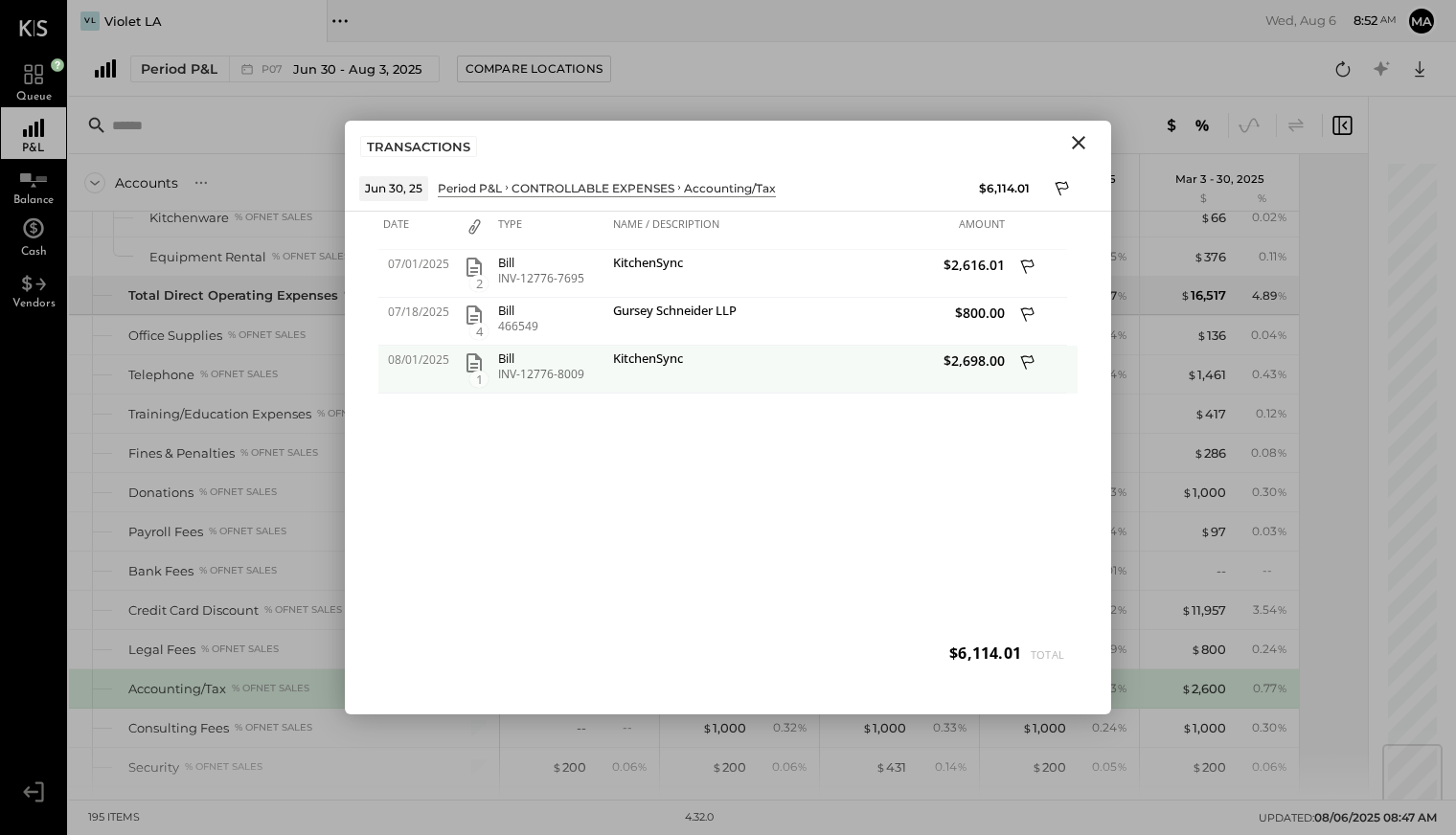 click 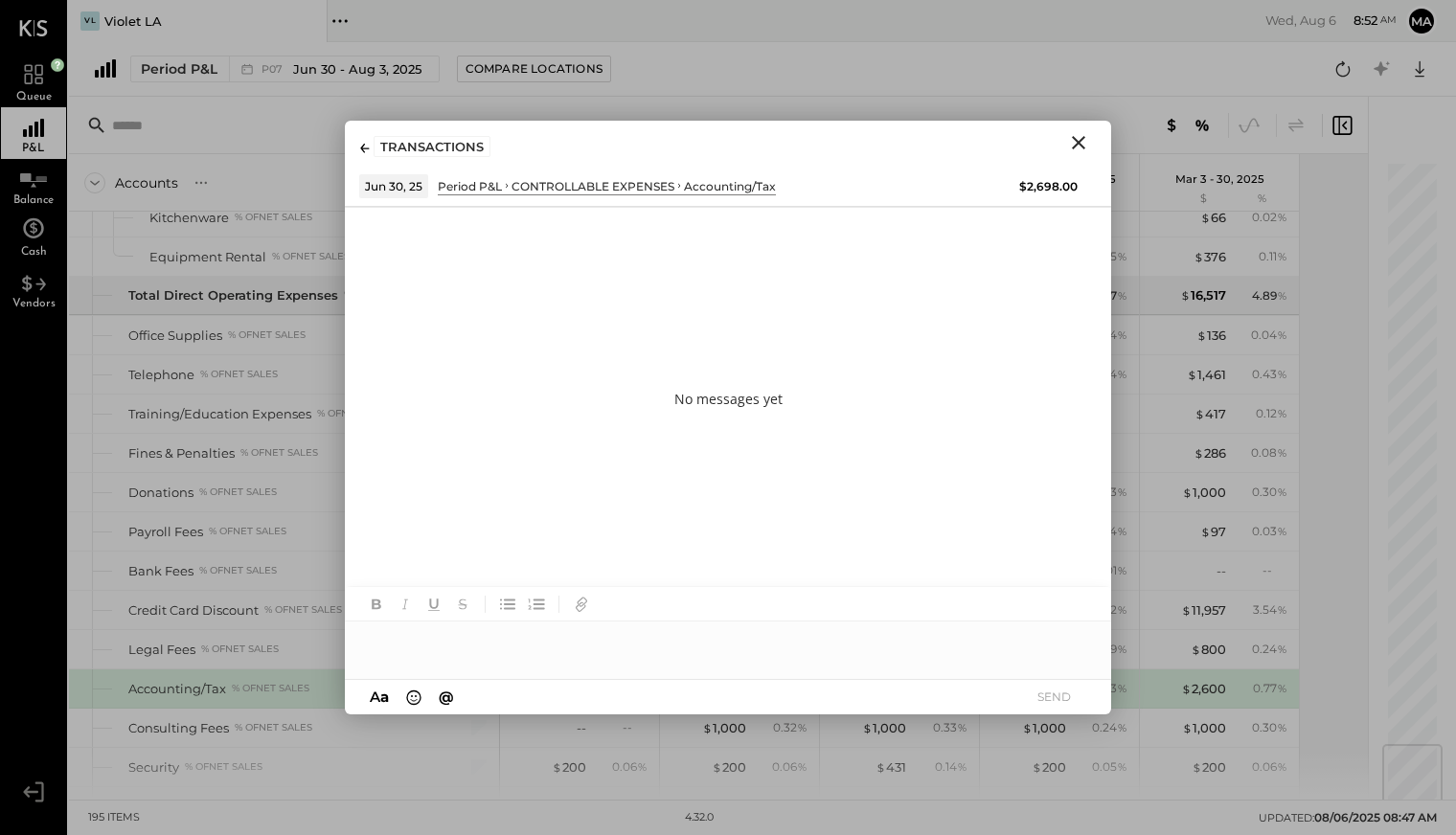 type 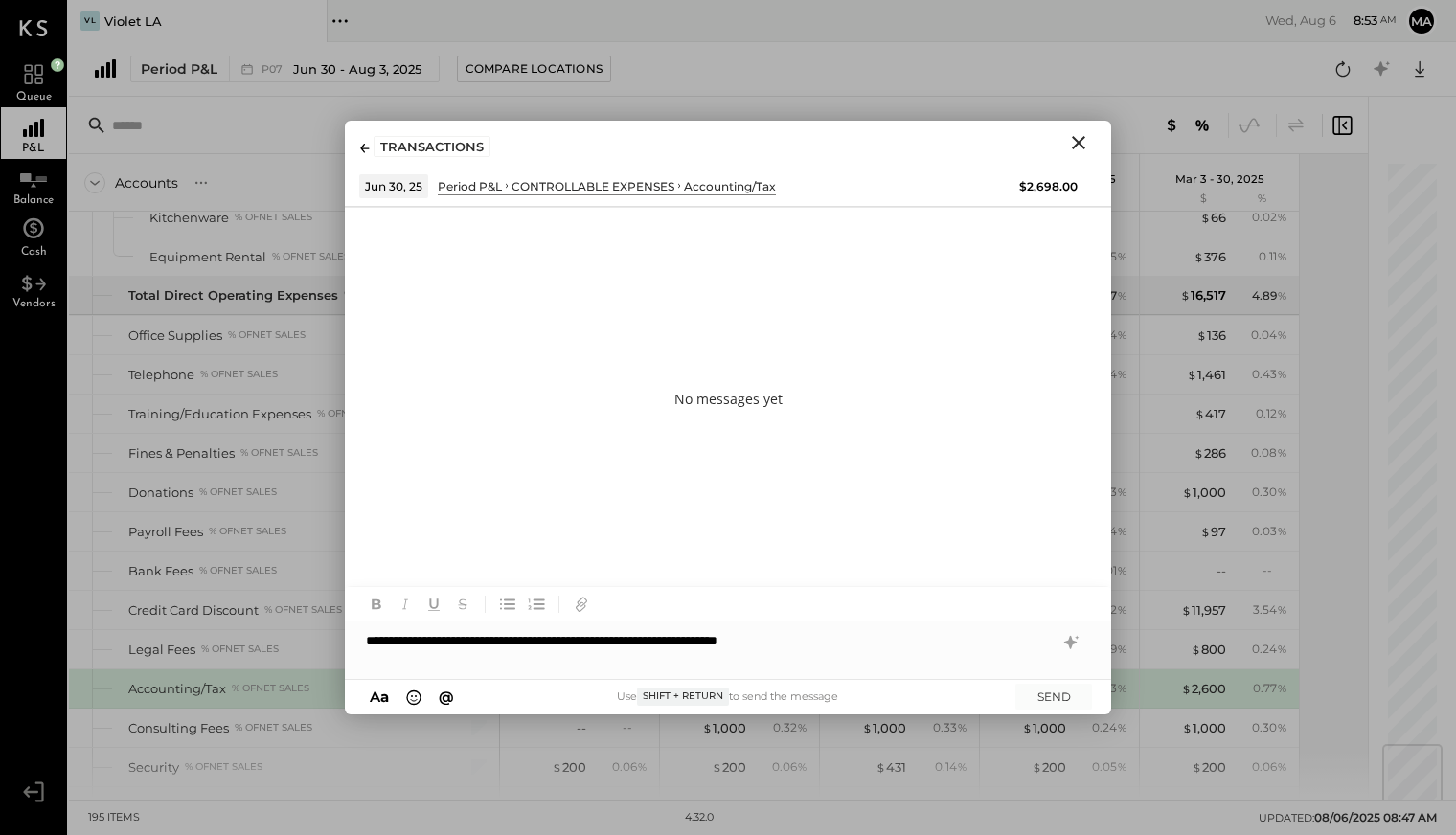 click 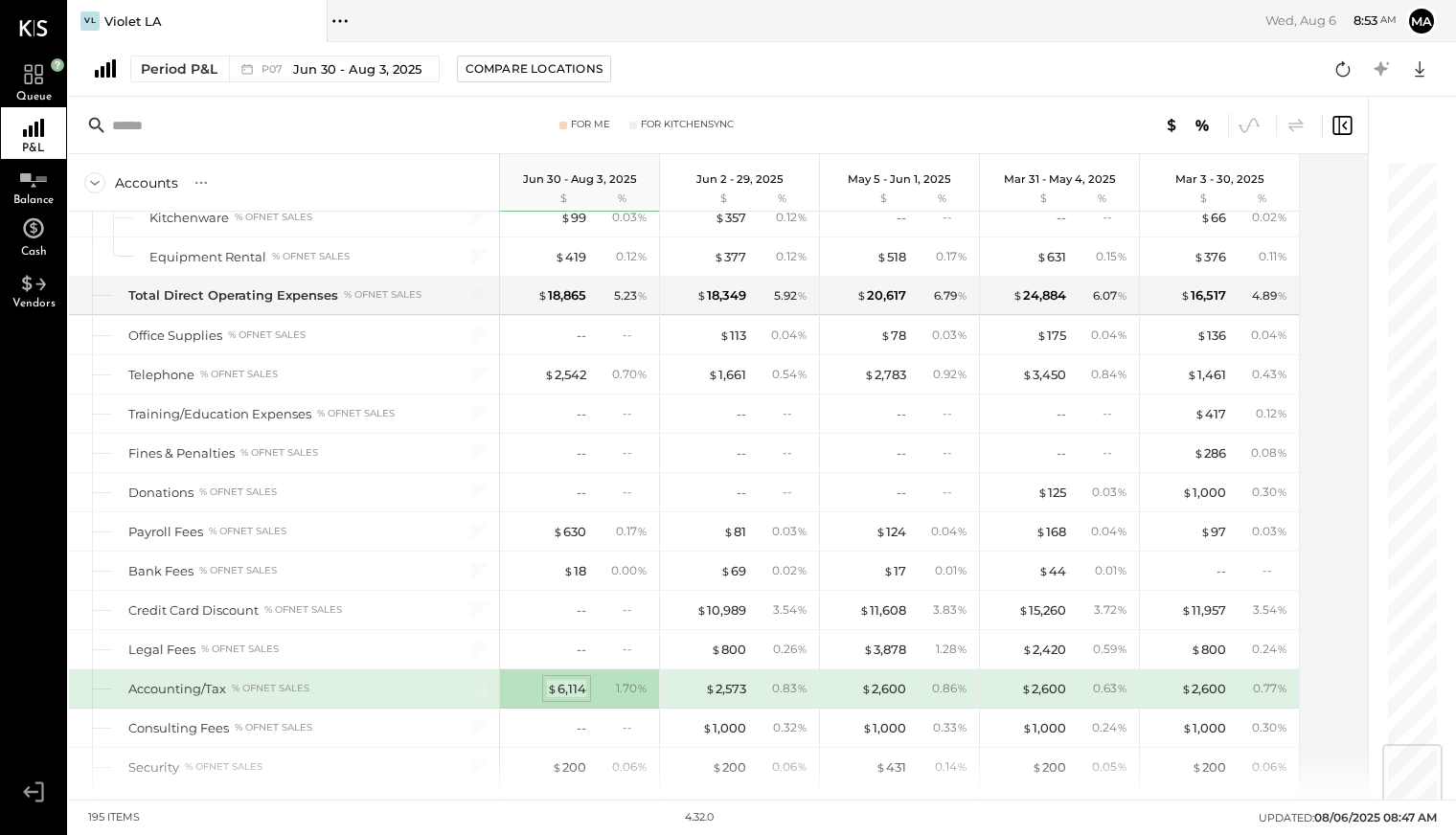 click on "$ 6,114" at bounding box center [566, 688] 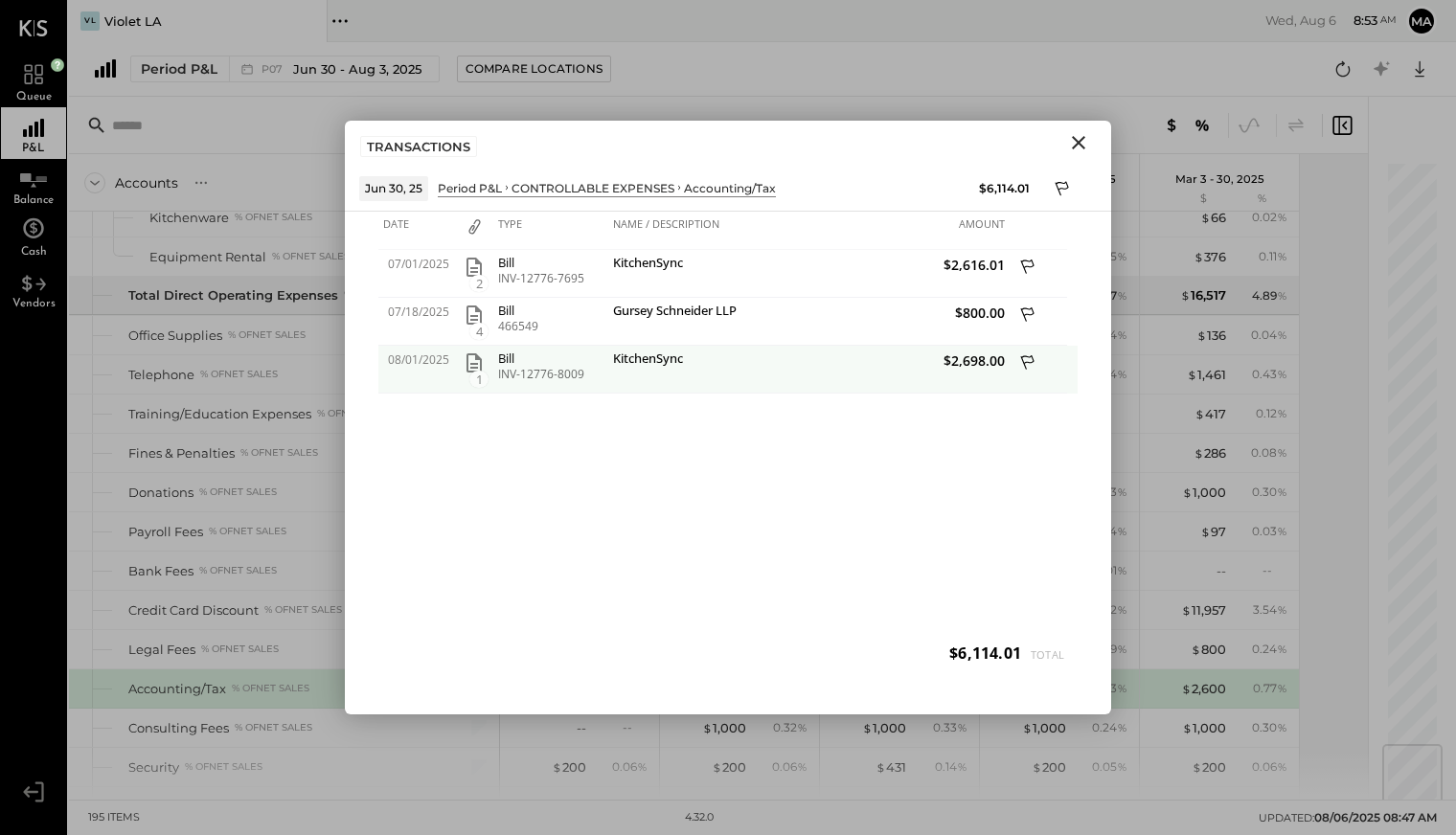 click 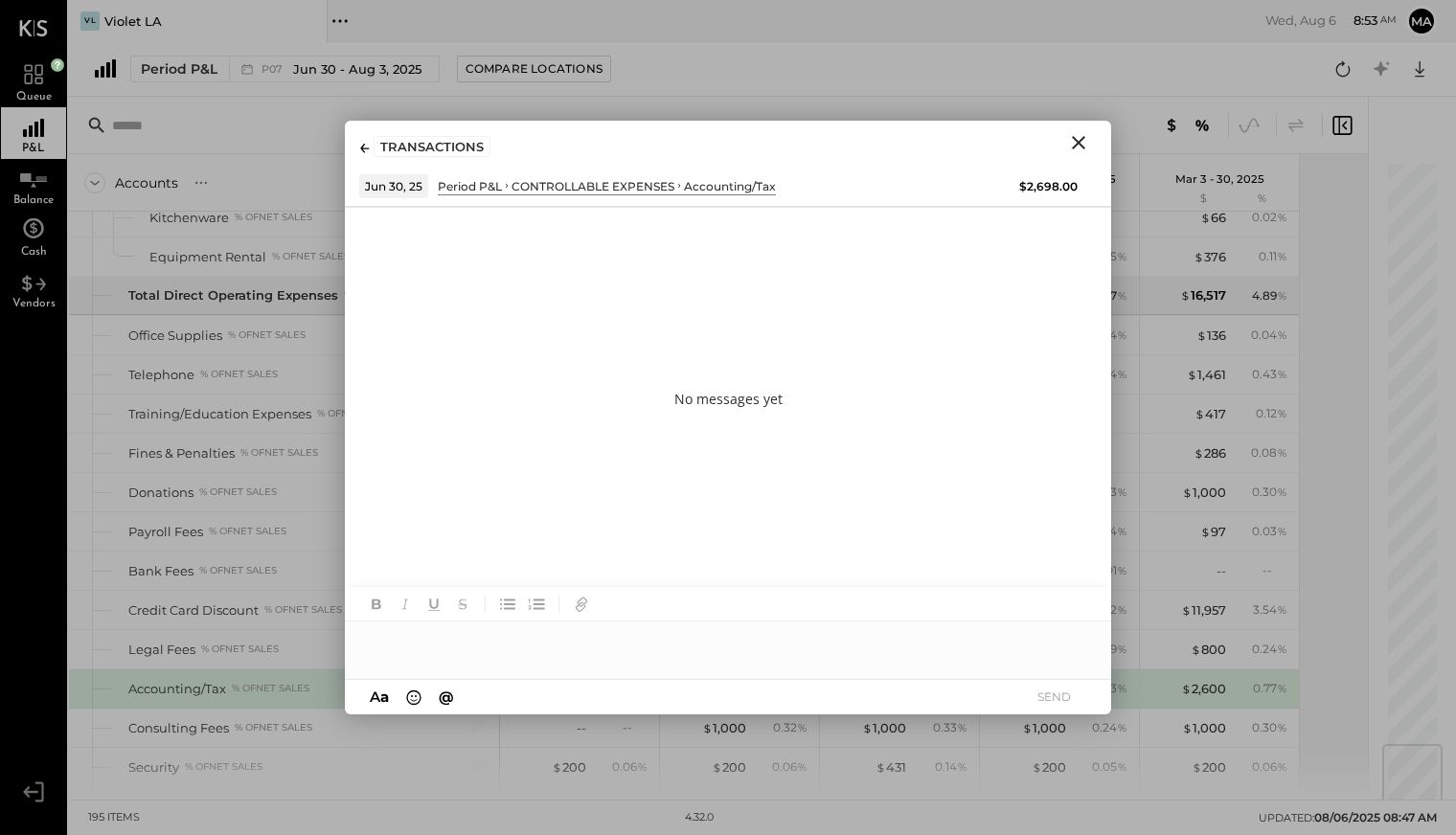 click at bounding box center [728, 641] 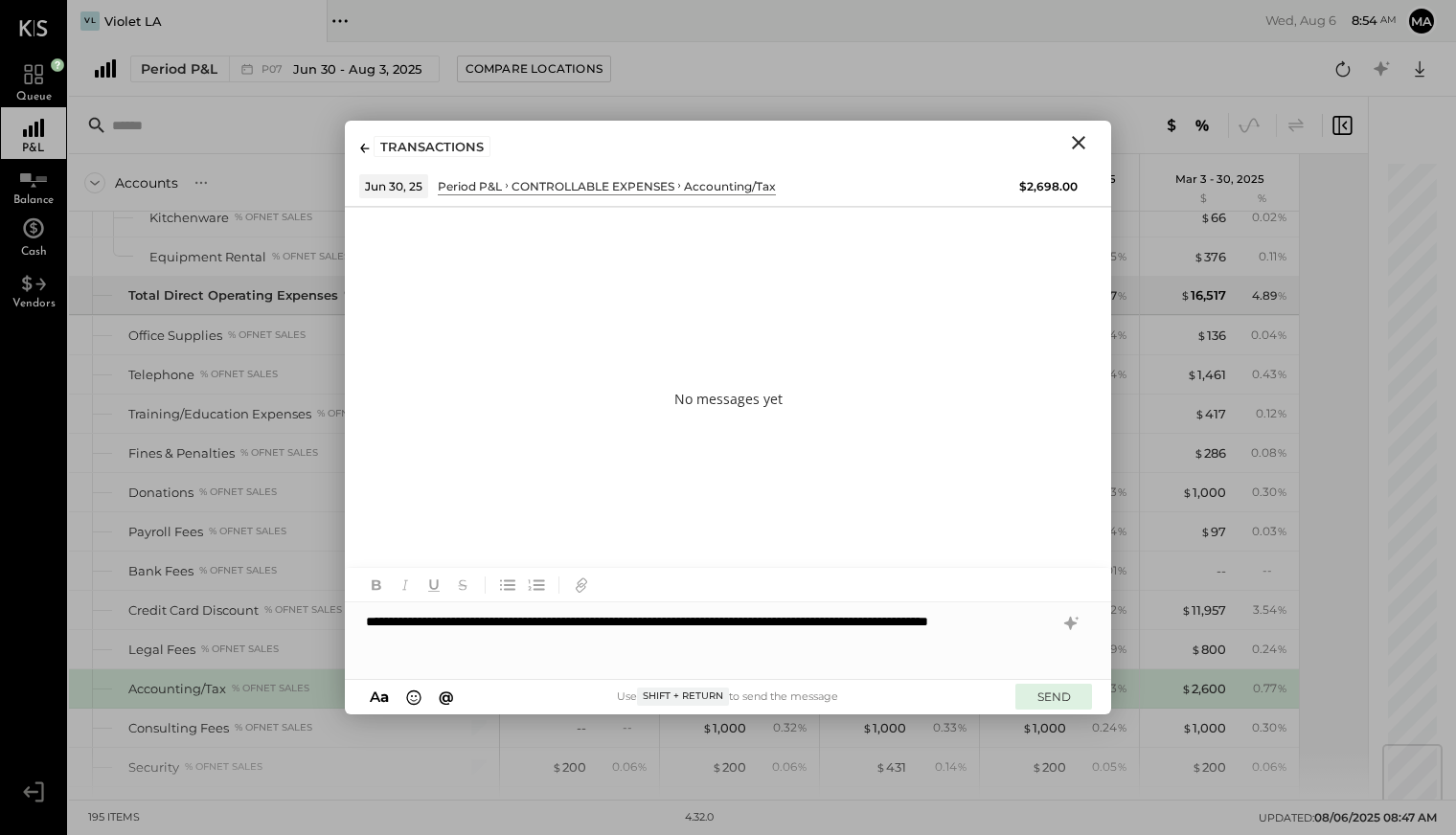 click on "SEND" at bounding box center (1054, 696) 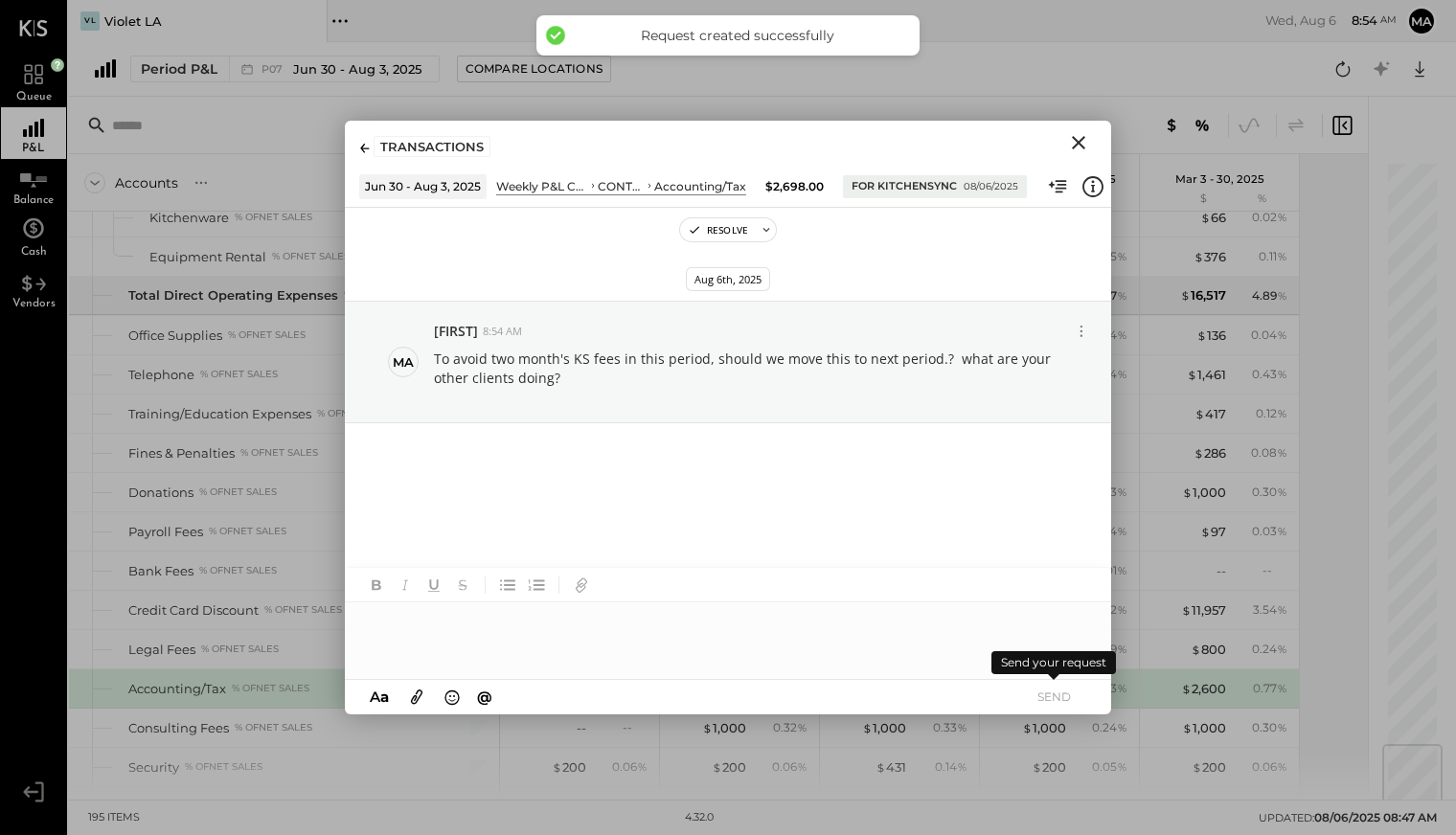 click 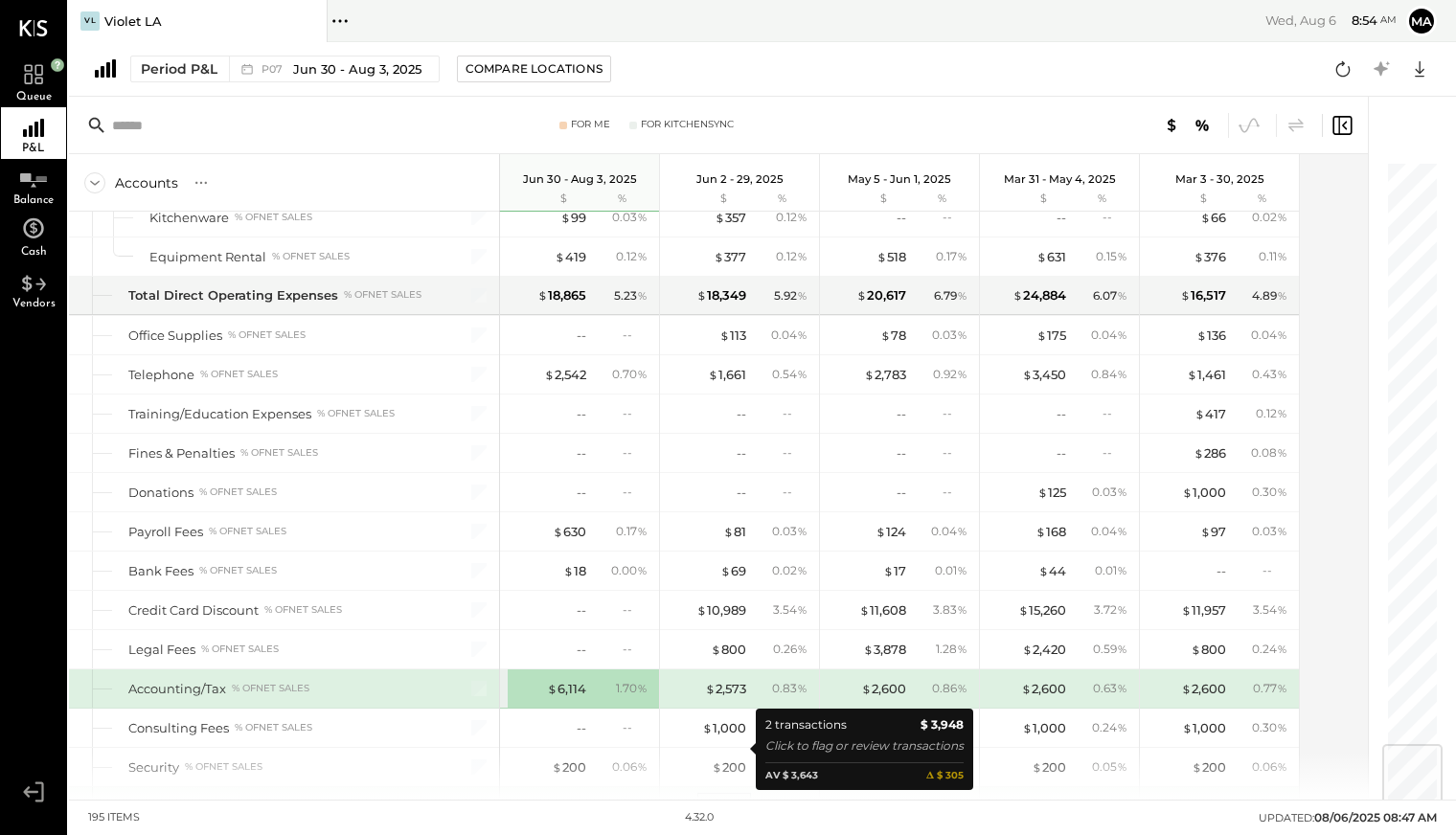 click on "$ 3,948" at bounding box center (724, 806) 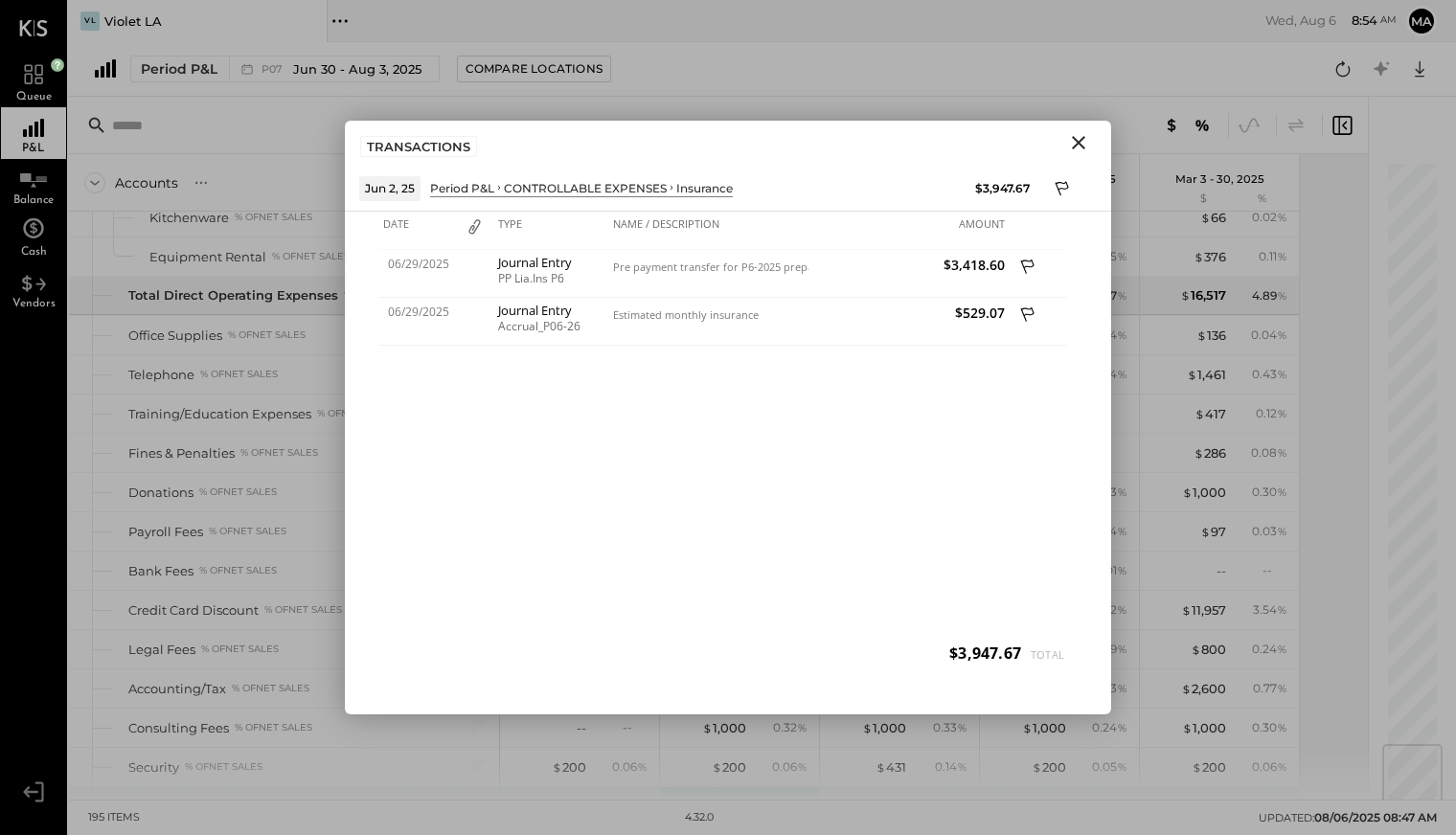 click 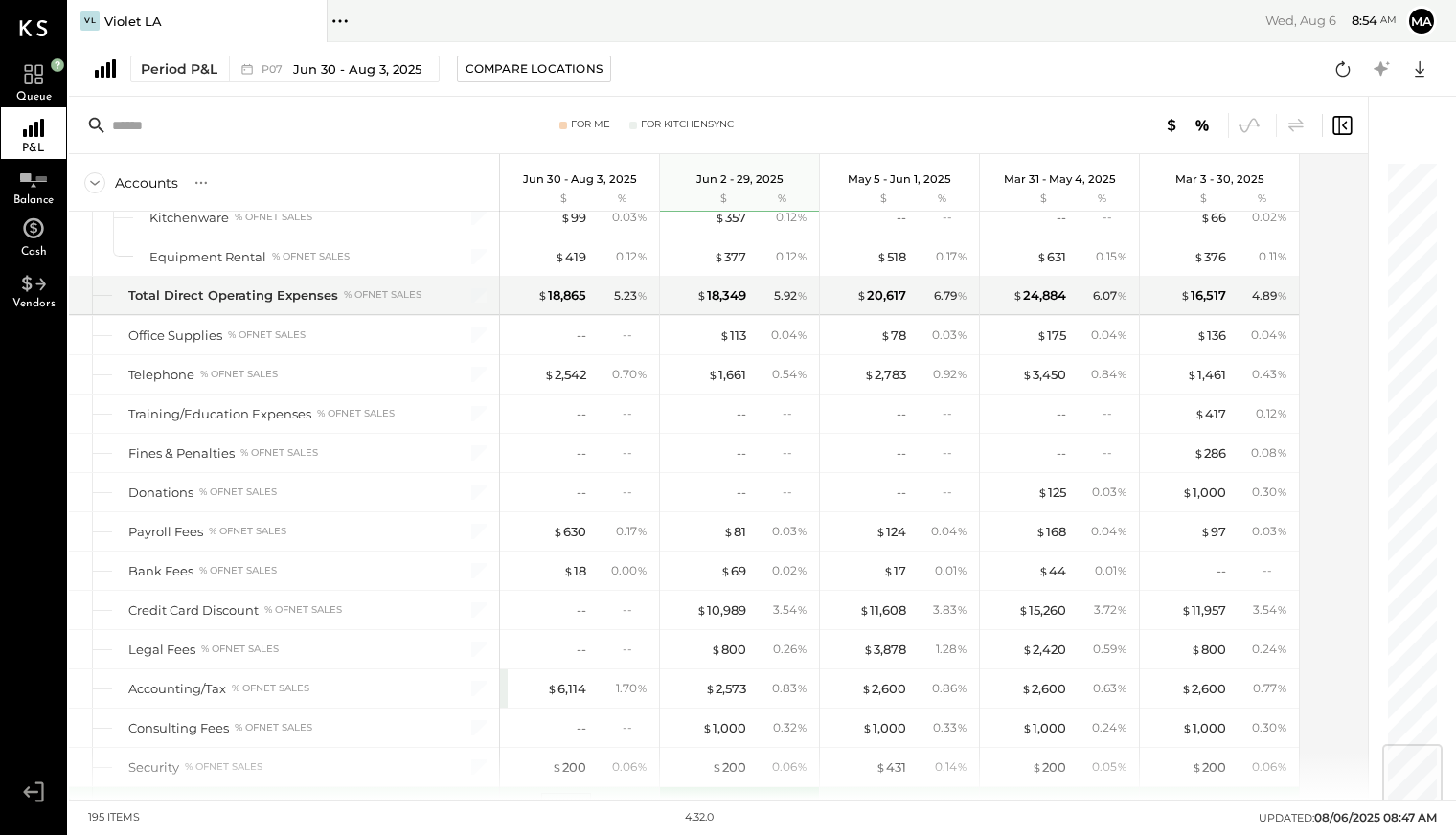 click on "$ 1,243" at bounding box center (566, 806) 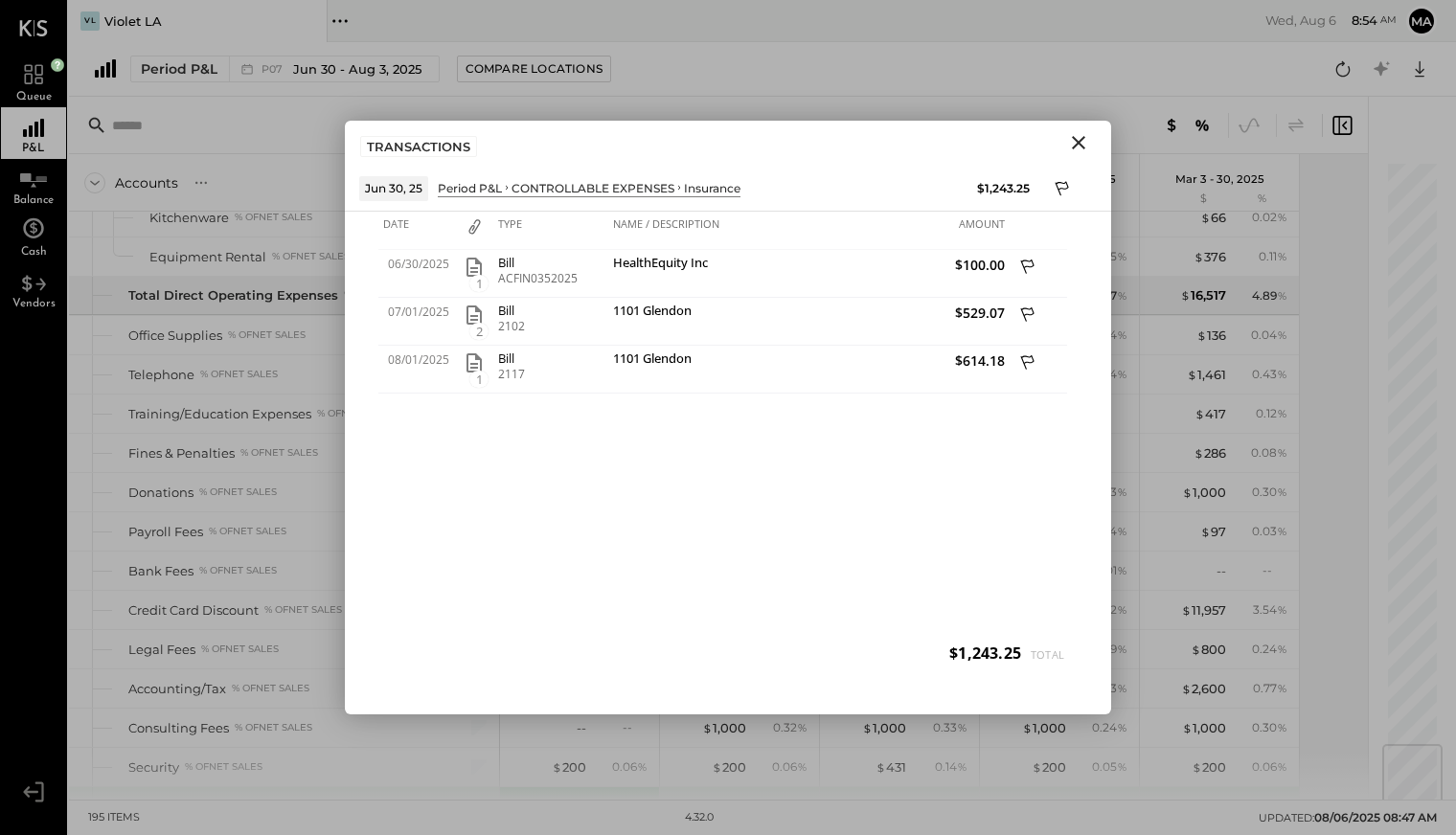 click 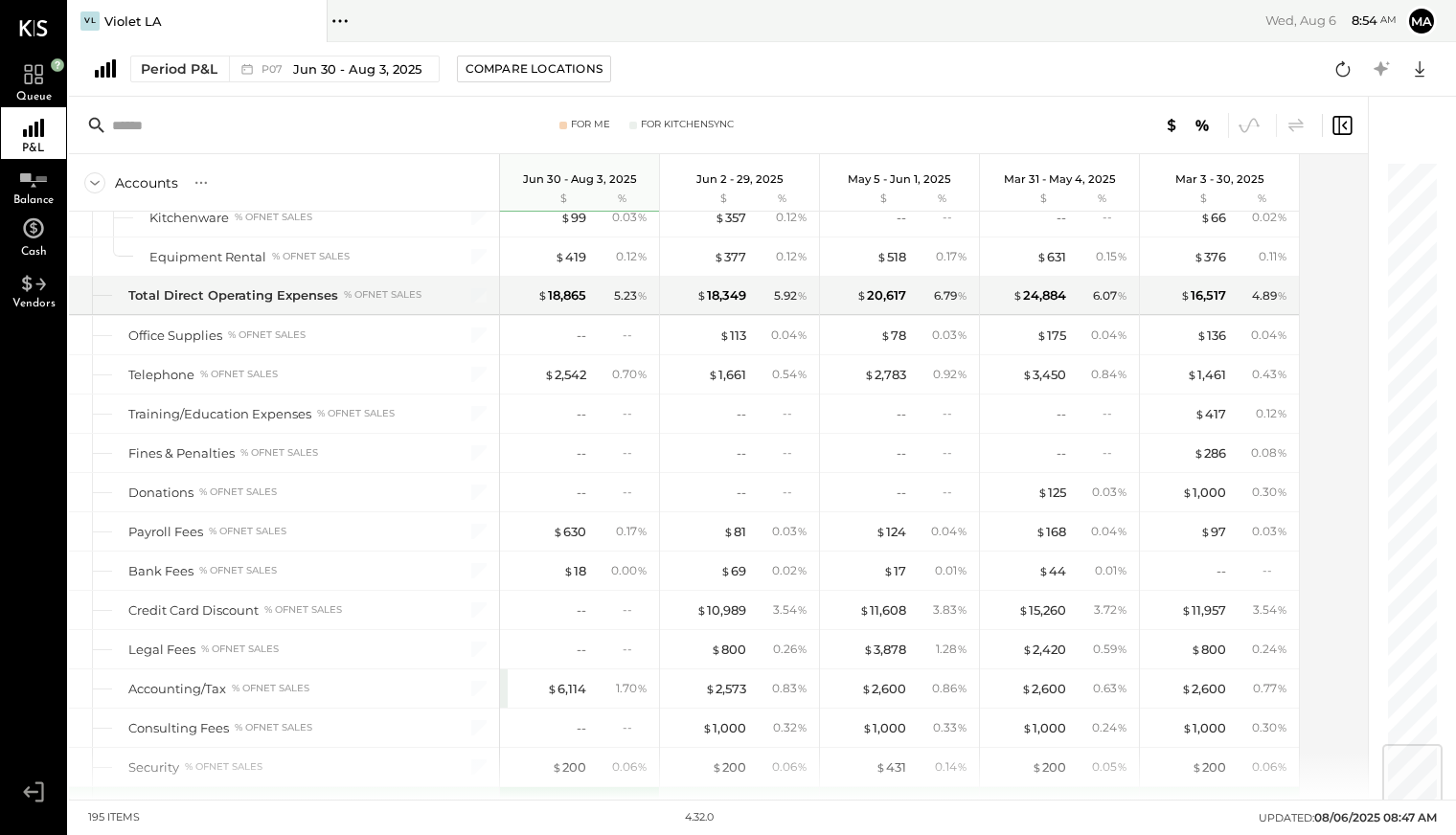 click on "0.34 %" at bounding box center [622, 806] 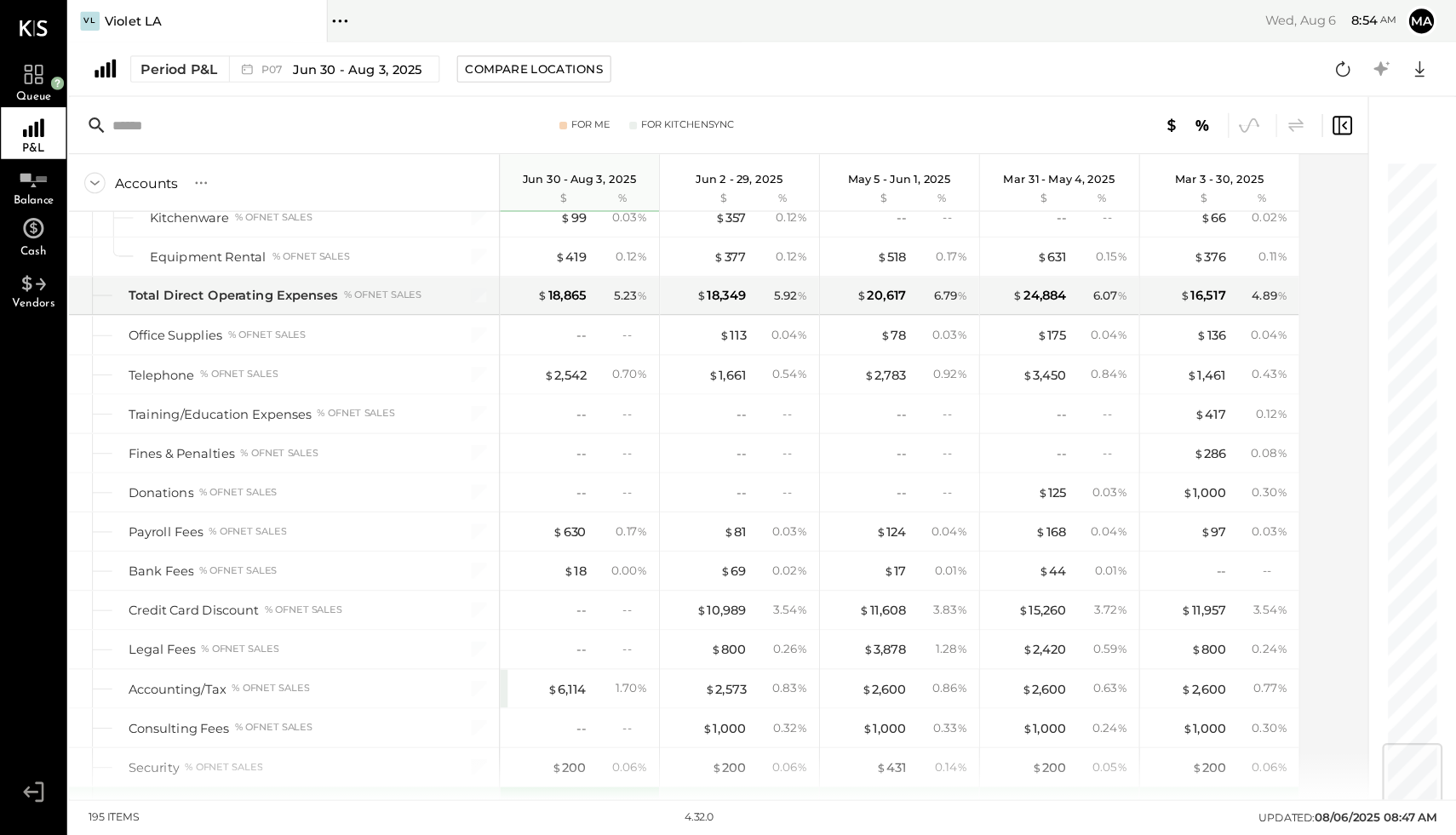 scroll, scrollTop: 4334, scrollLeft: 0, axis: vertical 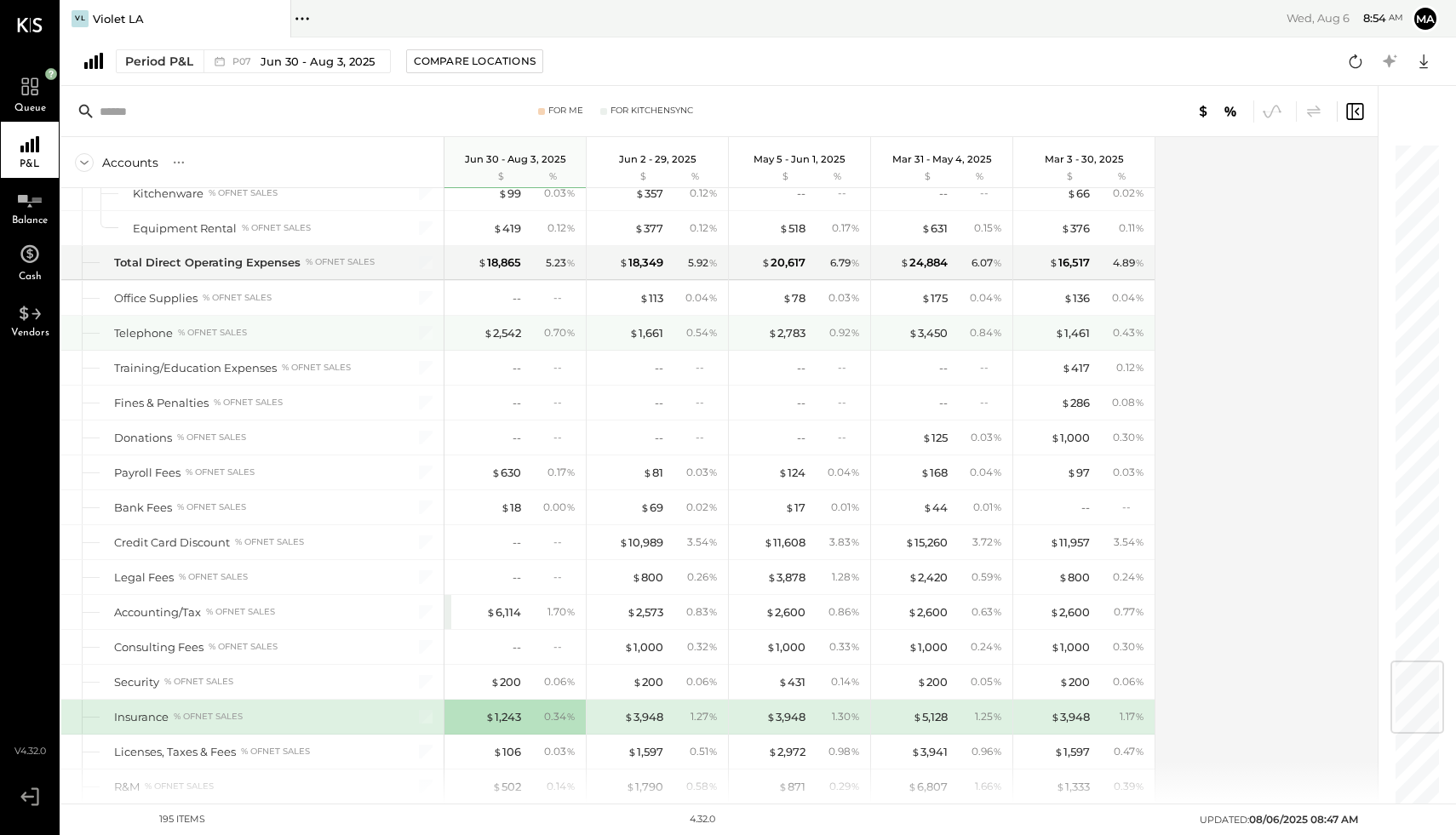 drag, startPoint x: 1257, startPoint y: 2, endPoint x: 384, endPoint y: 305, distance: 924.0877 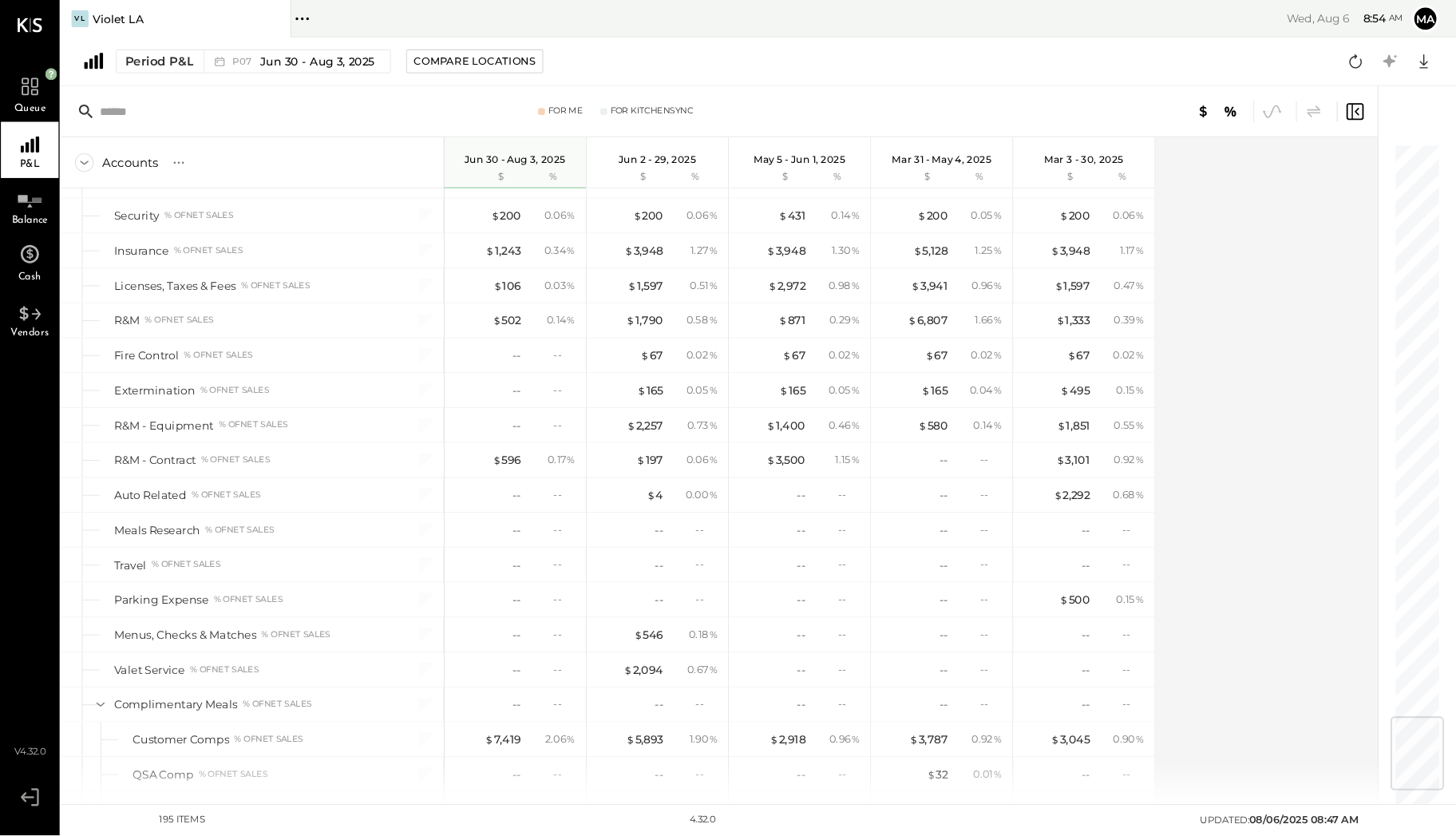 scroll, scrollTop: 4777, scrollLeft: 0, axis: vertical 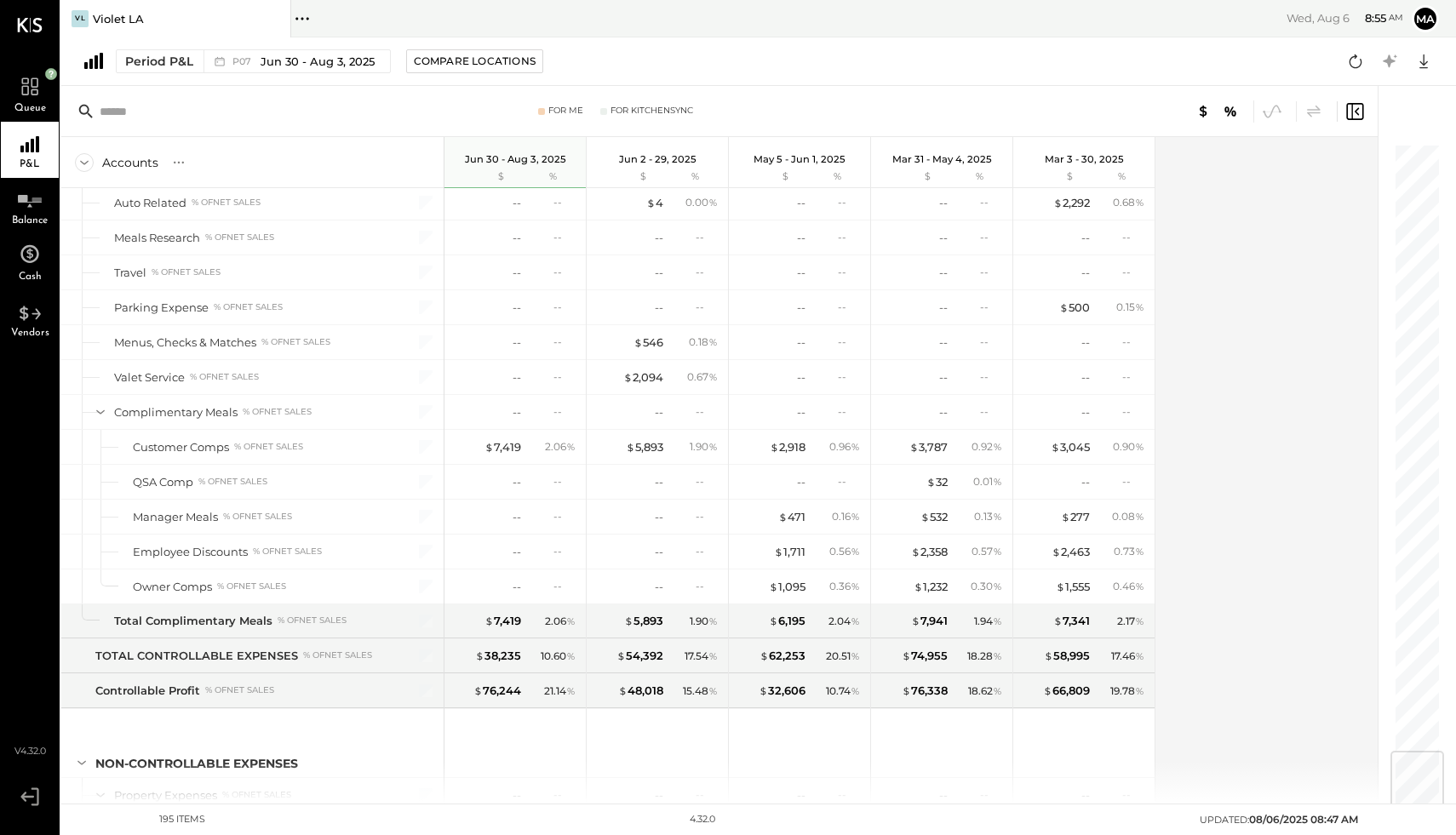 drag, startPoint x: 1451, startPoint y: 3, endPoint x: 763, endPoint y: 181, distance: 710.6532 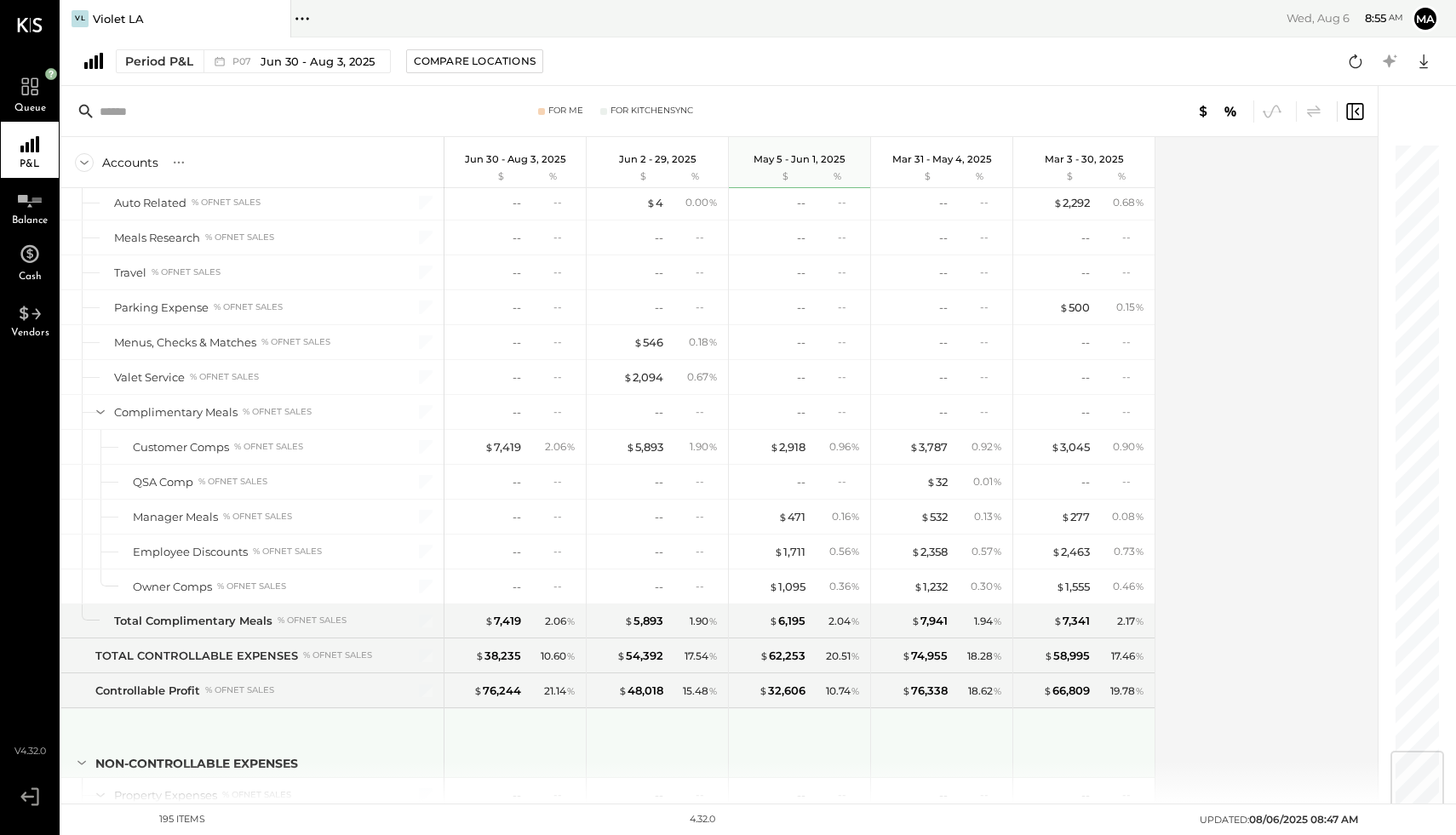 drag, startPoint x: 404, startPoint y: 708, endPoint x: 1145, endPoint y: 458, distance: 782.03644 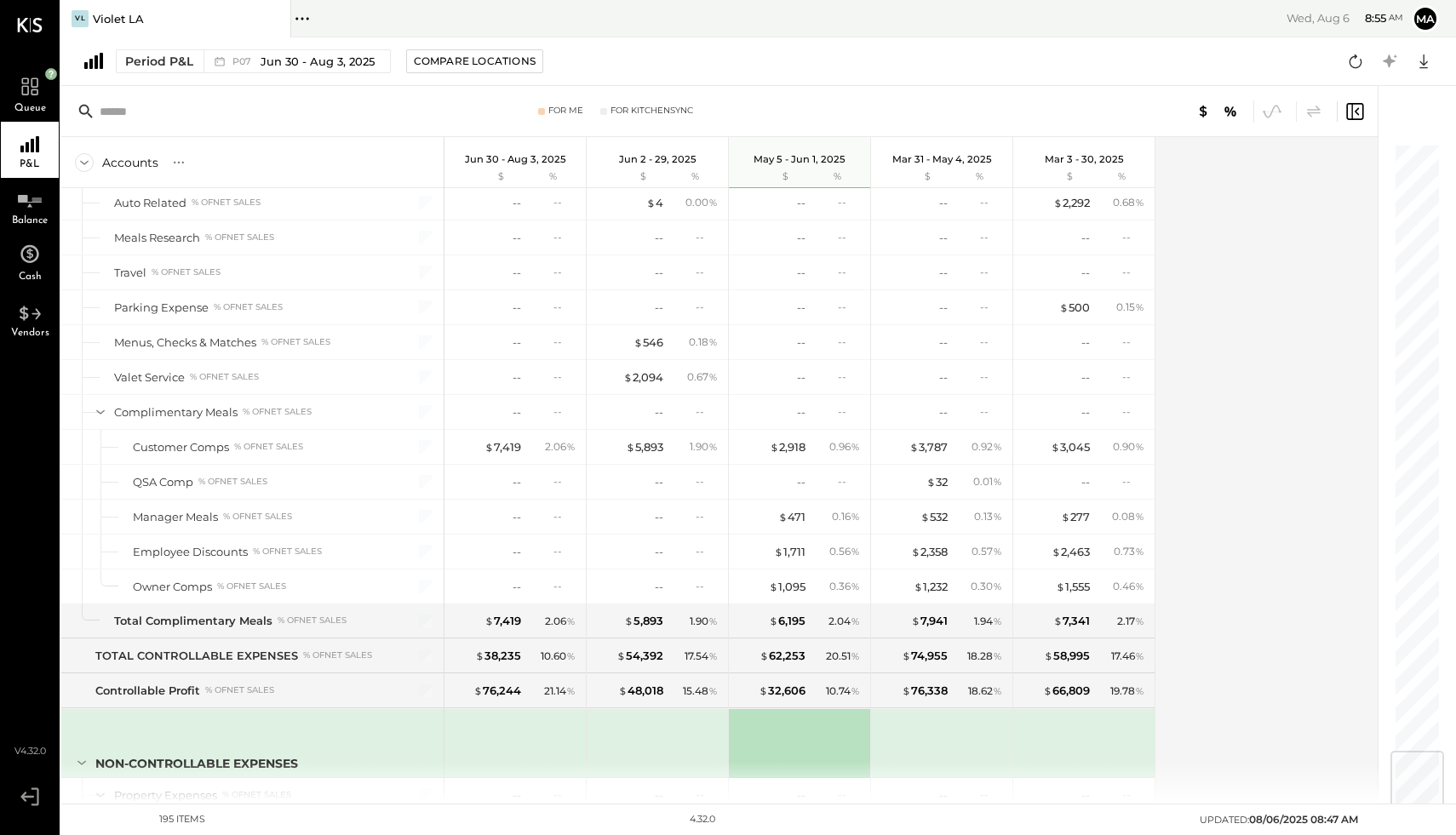 click on "Accounts S % GL [MONTH] [DAY] - [MONTH] [DAY], [YEAR] $ % [MONTH] [DAY] - [DAY], [YEAR] $ % [MONTH] [DAY] - [DAY], [YEAR] $ % [MONTH] [DAY] - [DAY], [YEAR] $ % [MONTH] [DAY] - [DAY], [YEAR] $ % SALES Sales Food % of  GROSS SALES Food - Bar % of  GROSS SALES Food - Dining Brunch % of  GROSS SALES Food - Dining Lunch % of  GROSS SALES Food - Dining Dinner % of  GROSS SALES Total Sales Food % of  GROSS SALES Sales Beer Beer - Bar % of  GROSS SALES Beer - Dining Brunch % of  GROSS SALES Beer - Dining Dinner % of  GROSS SALES Total Sales Beer % of  GROSS SALES Sales Wine Wine - Bar % of  GROSS SALES Wine - Dining Brunch % of  GROSS SALES Wine - Dining Dinner % of  GROSS SALES Total Sales Wine % of  GROSS SALES Sales Liquor Liquor - Bar % of  GROSS SALES Liquor - Dining Brunch % of  GROSS SALES Liquor - Dining Dinner % of  GROSS SALES Total Sales Liquor % of  GROSS SALES Sales NA Beverages Beverage - Bar % of  GROSS SALES Beverage - Dining Brunch % of  GROSS SALES Beverage - Dining Dinner % of  GROSS SALES Total Sales NA Beverages % of  GROSS SALES Merchandise % of  % of  R&M" at bounding box center (720, 470) 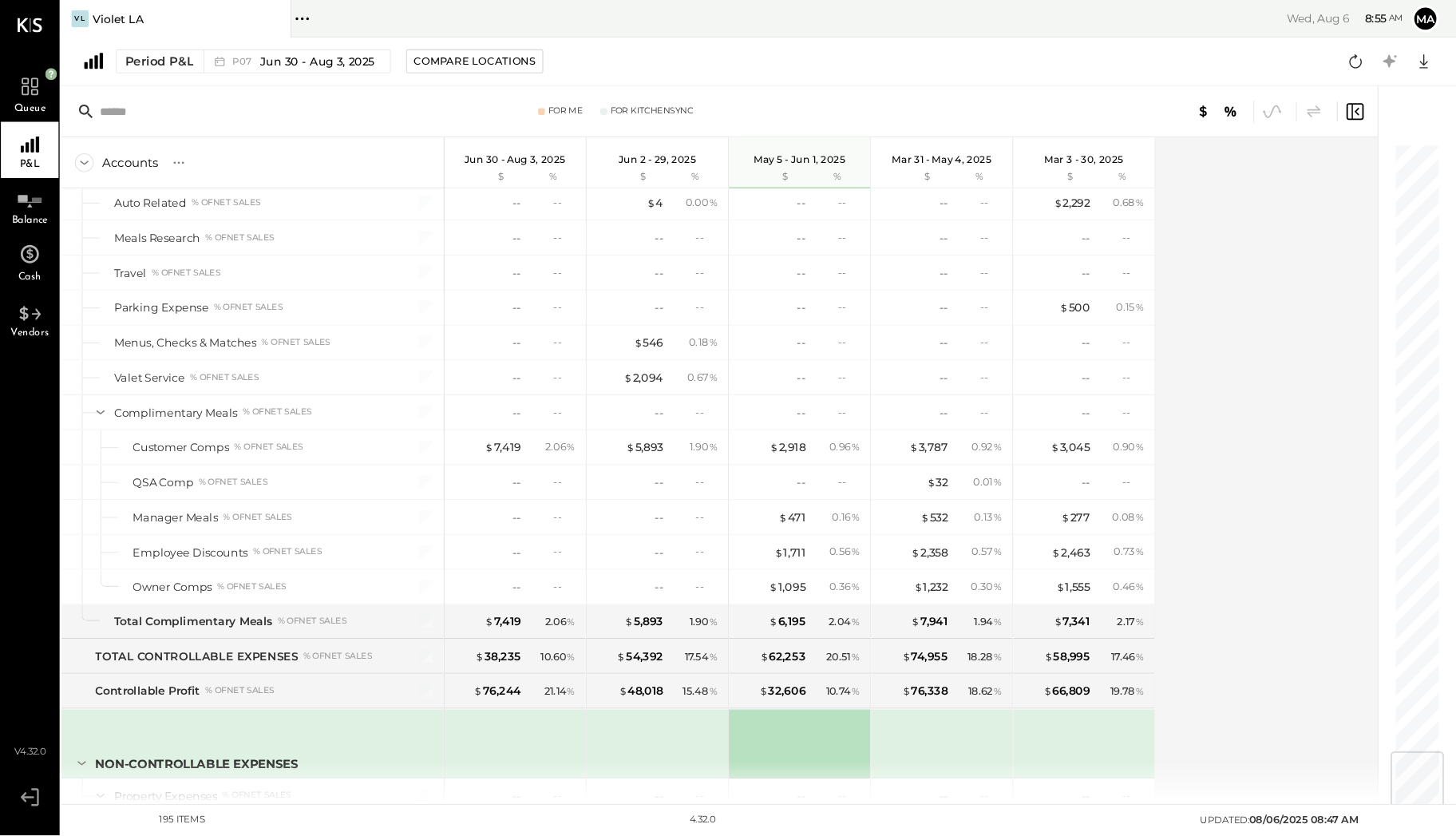 scroll, scrollTop: 4778, scrollLeft: 0, axis: vertical 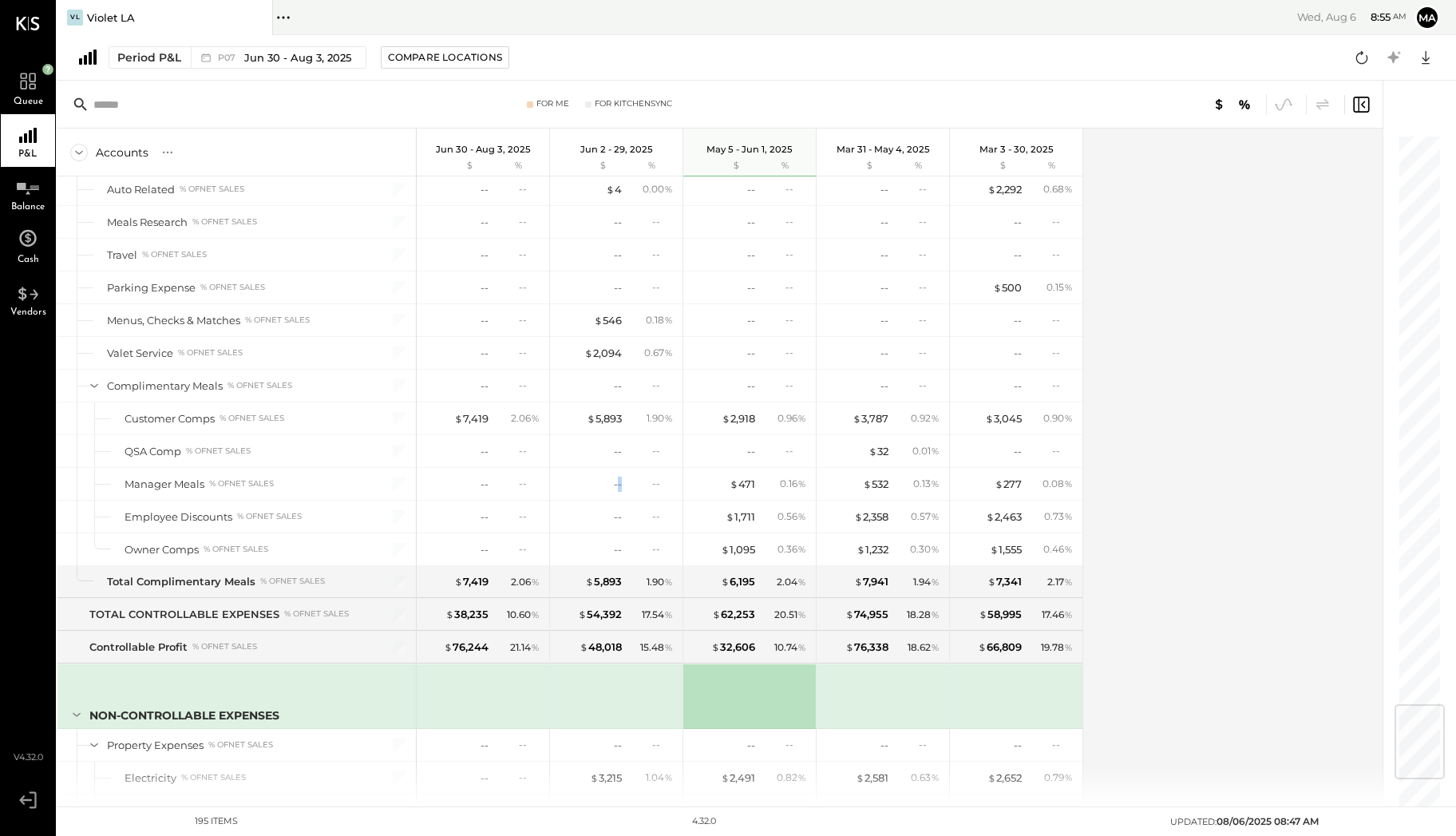 drag, startPoint x: 1343, startPoint y: 1, endPoint x: 619, endPoint y: 454, distance: 854.0404 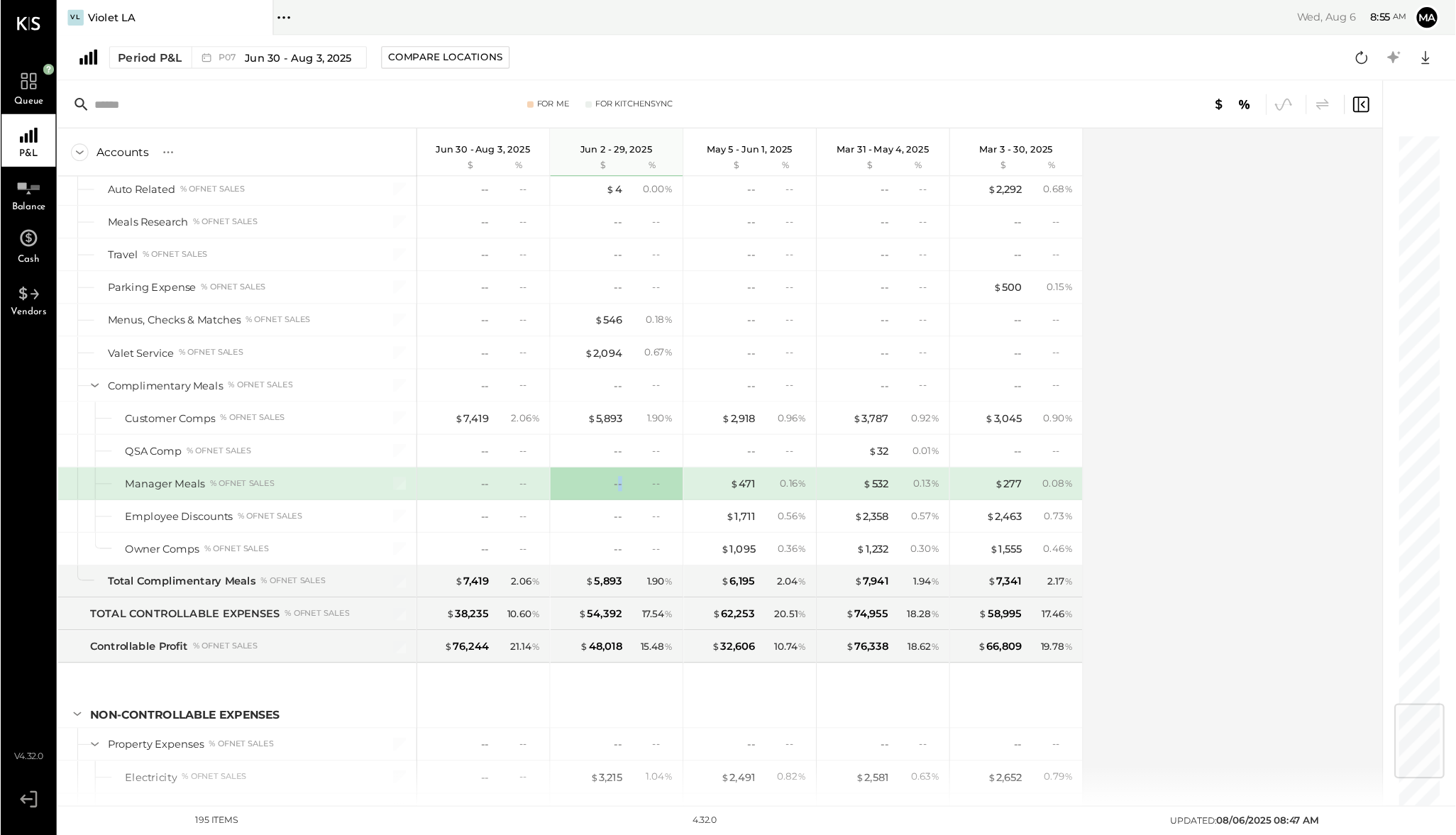 scroll, scrollTop: 4605, scrollLeft: 0, axis: vertical 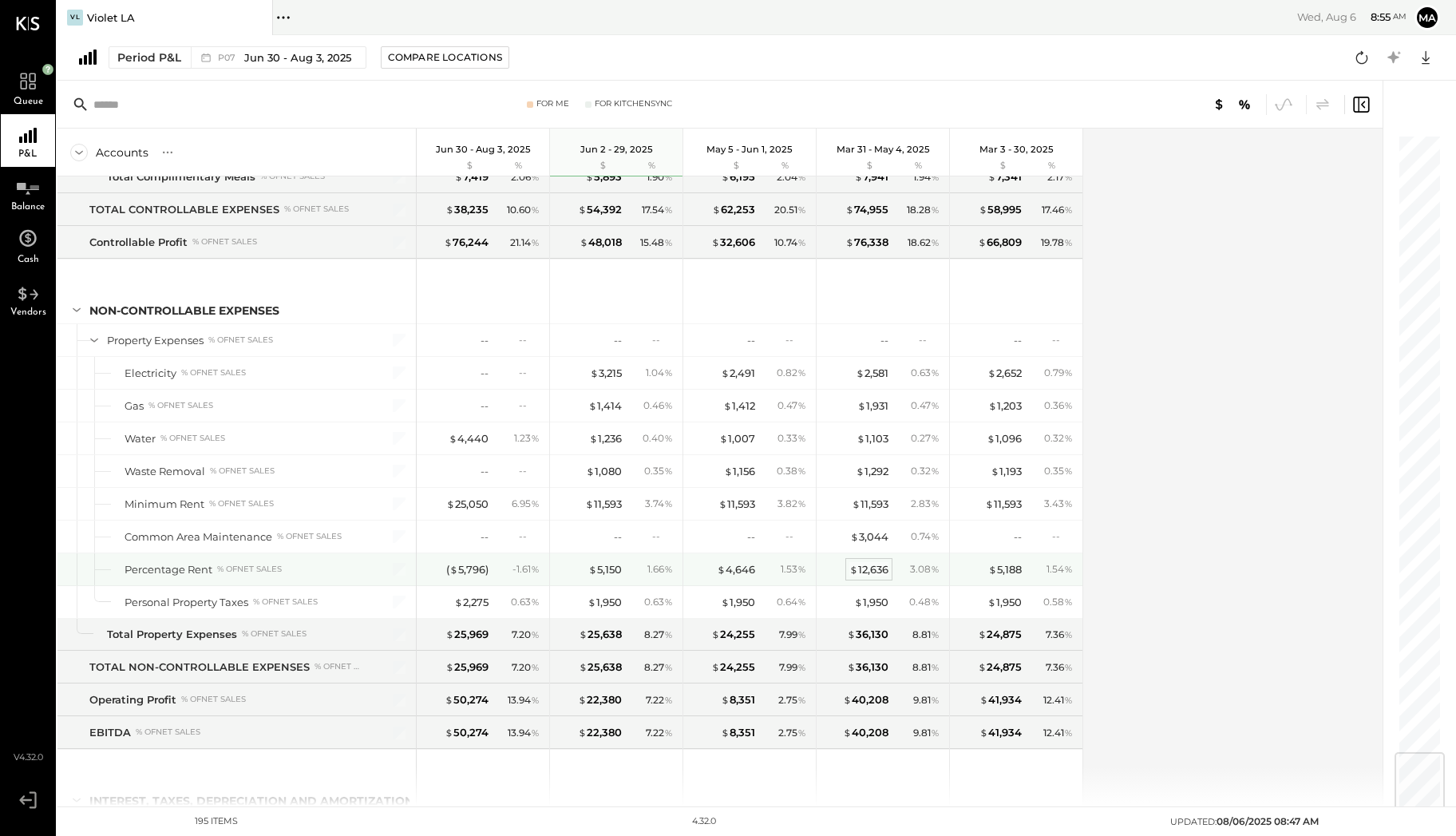 click on "$ 12,636" at bounding box center [868, 569] 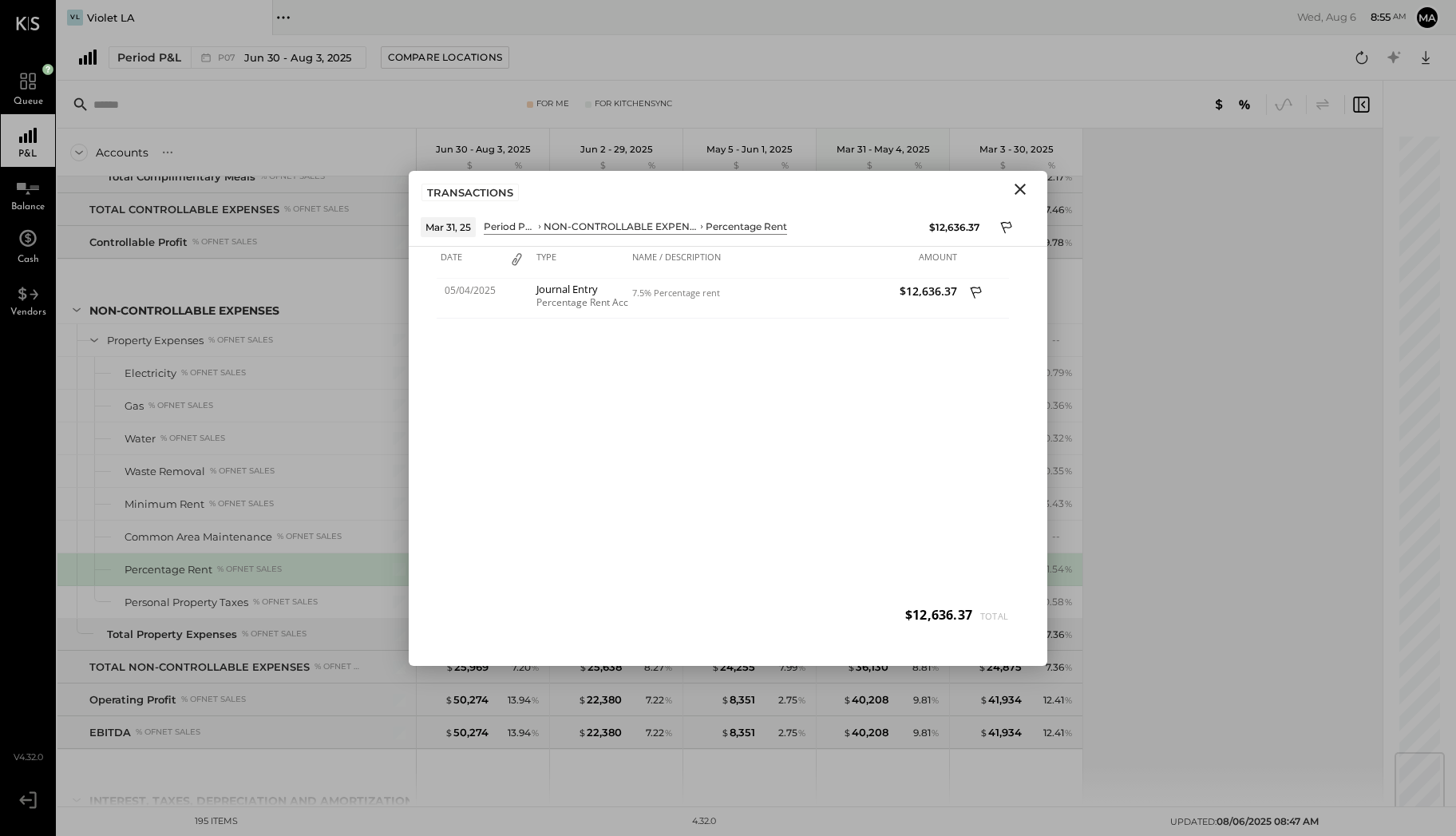 click 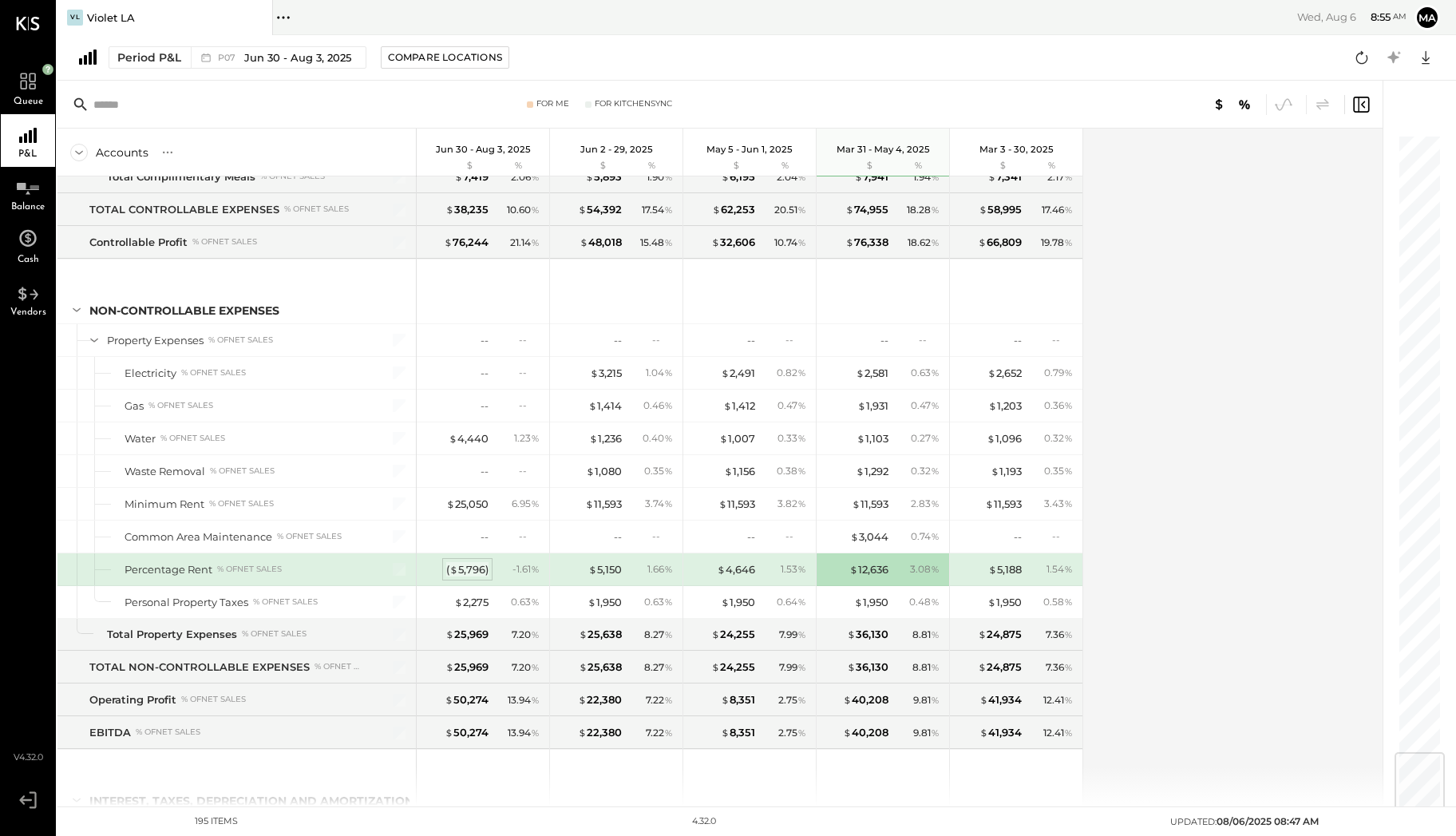 click on "( $ 5,796 )" at bounding box center [467, 569] 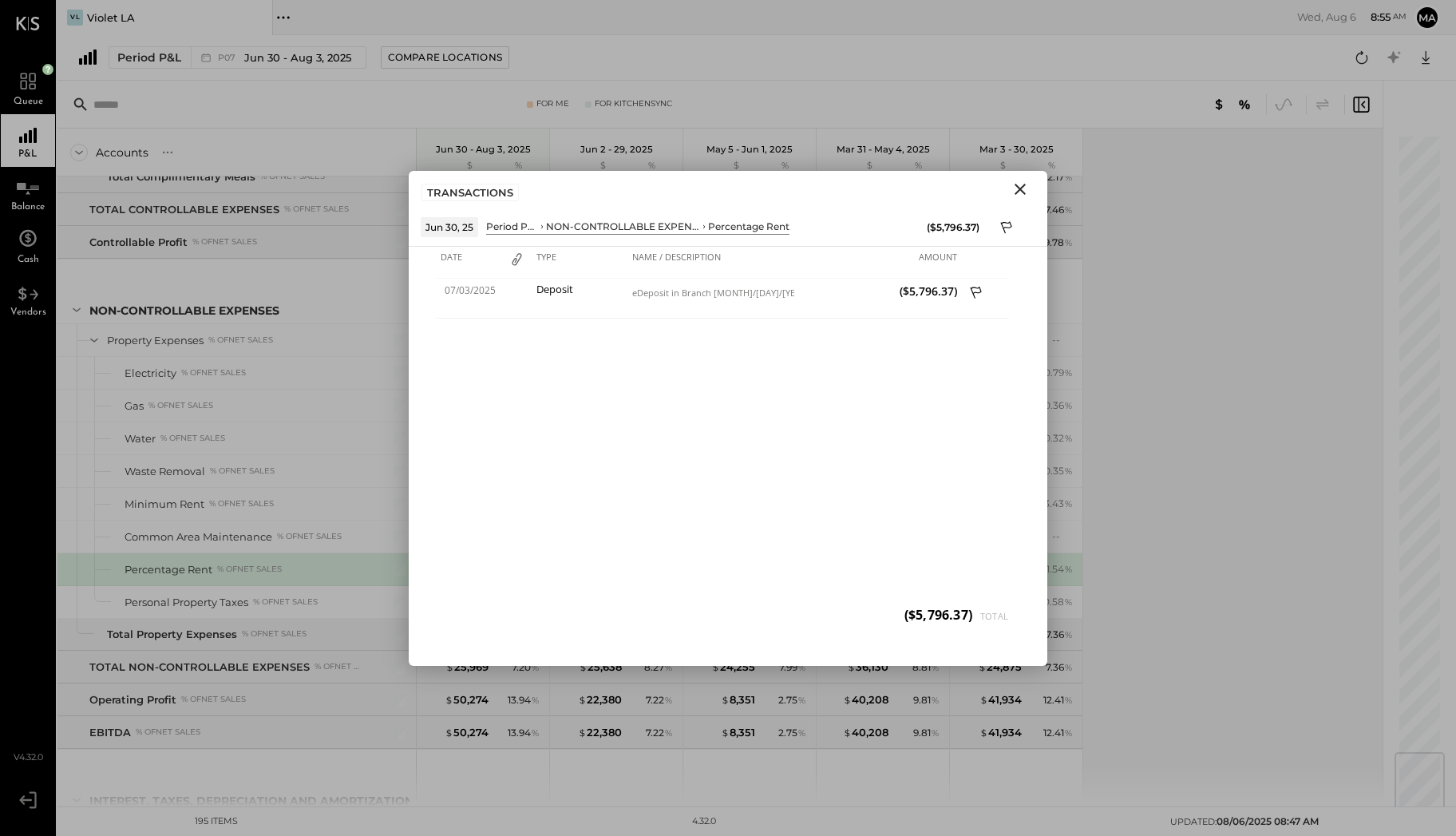 click 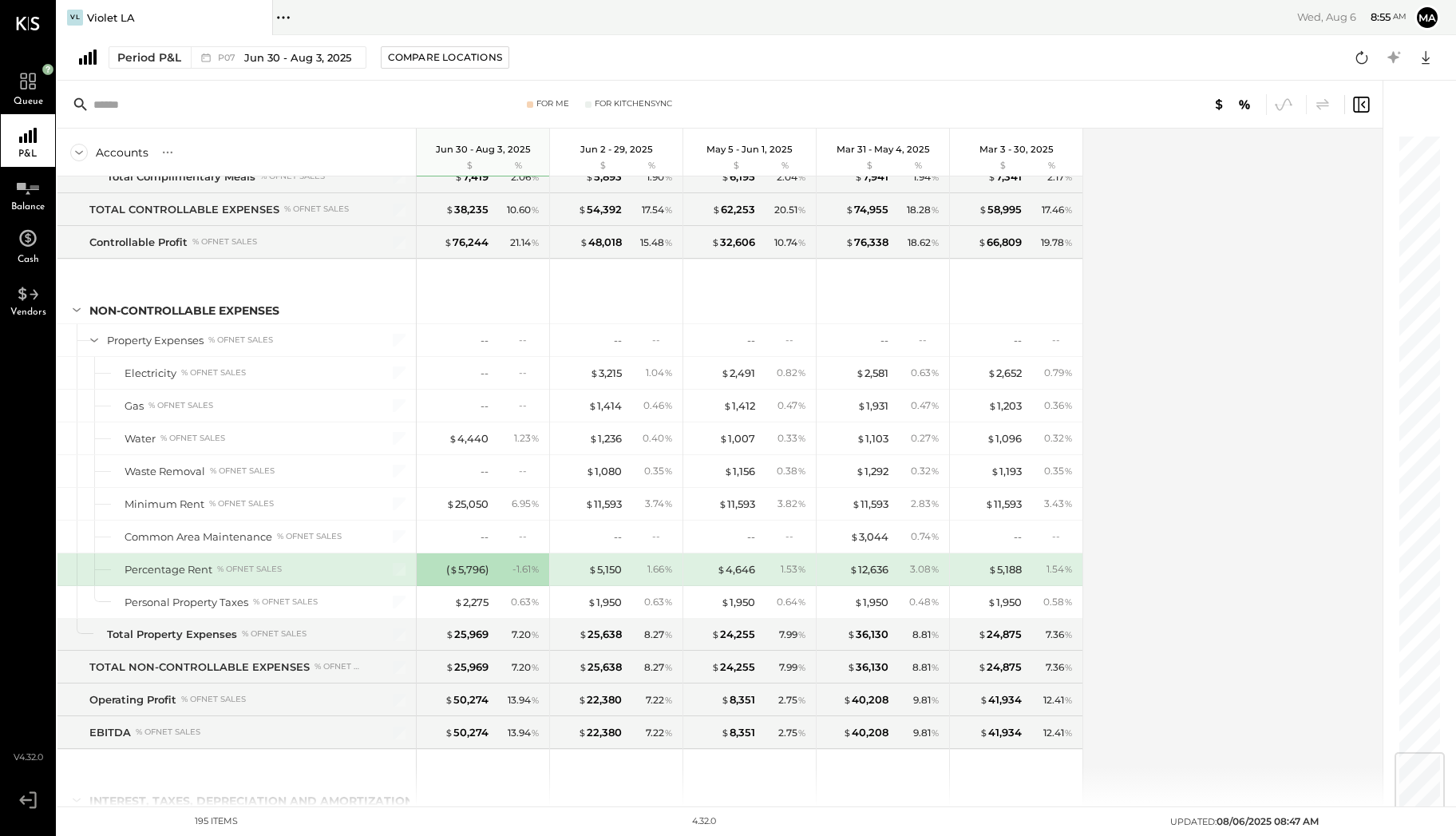 click on "Percentage Rent" at bounding box center [168, 569] 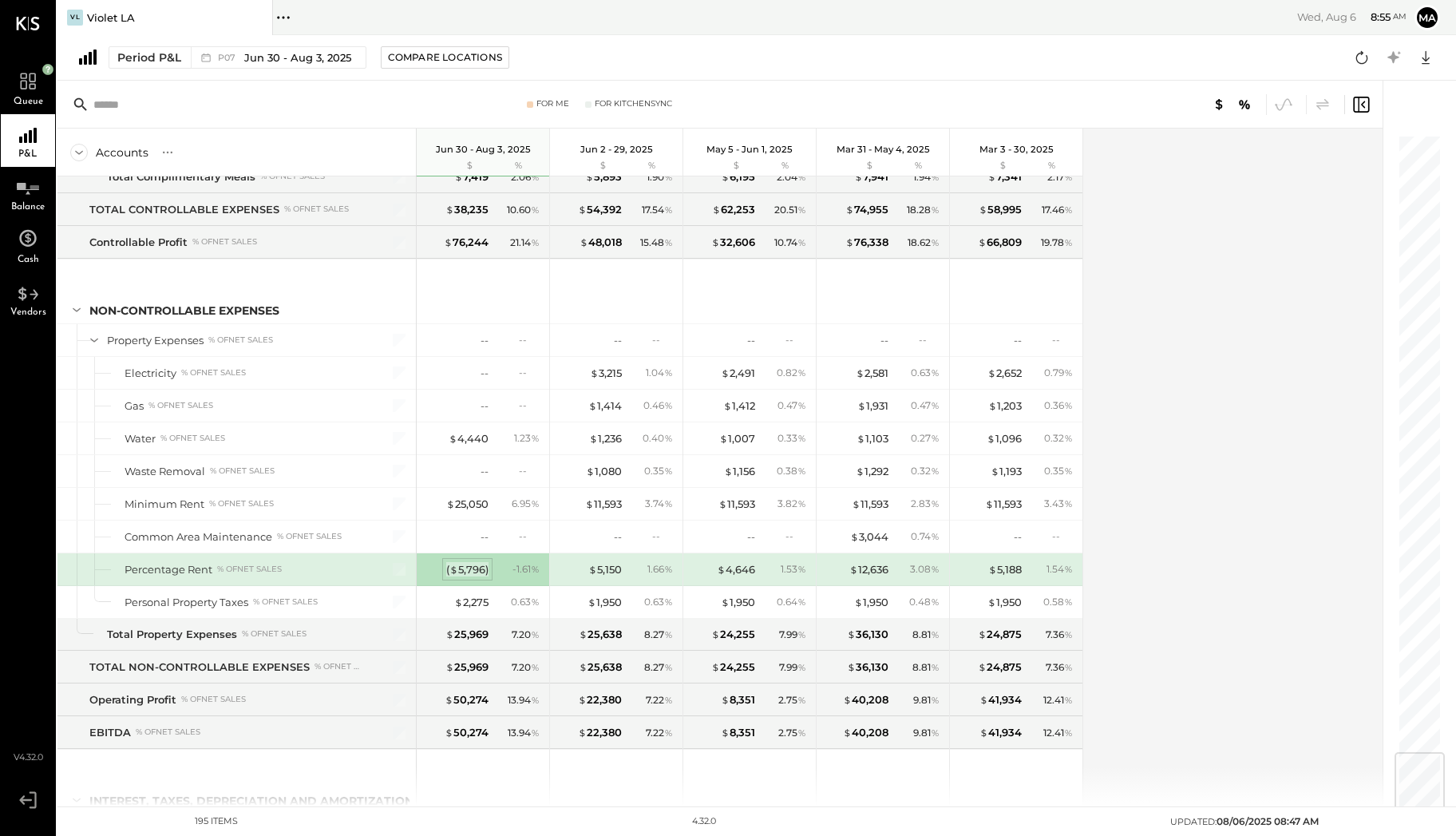 click on "( $ 5,796 )" at bounding box center (467, 569) 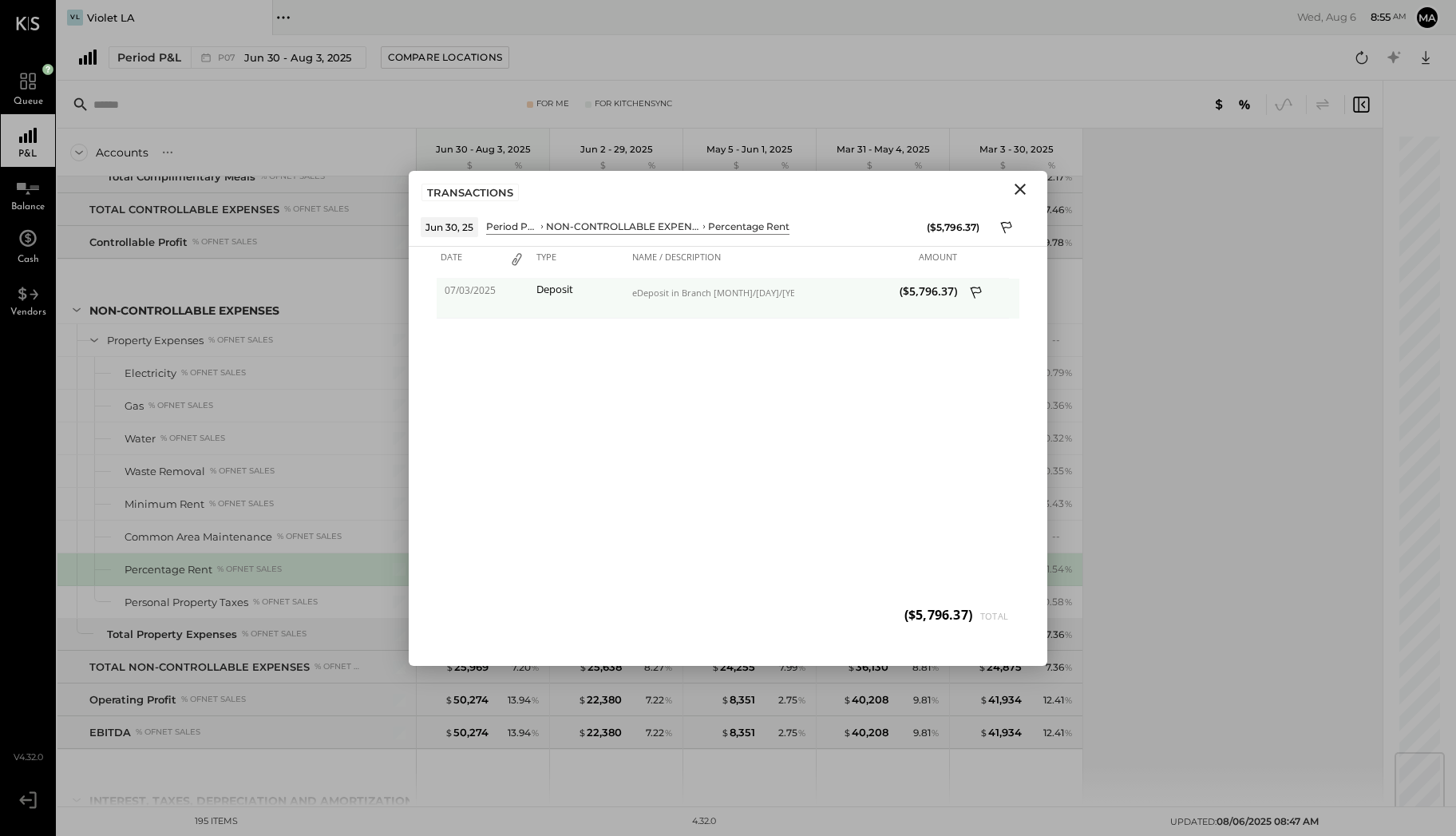 click 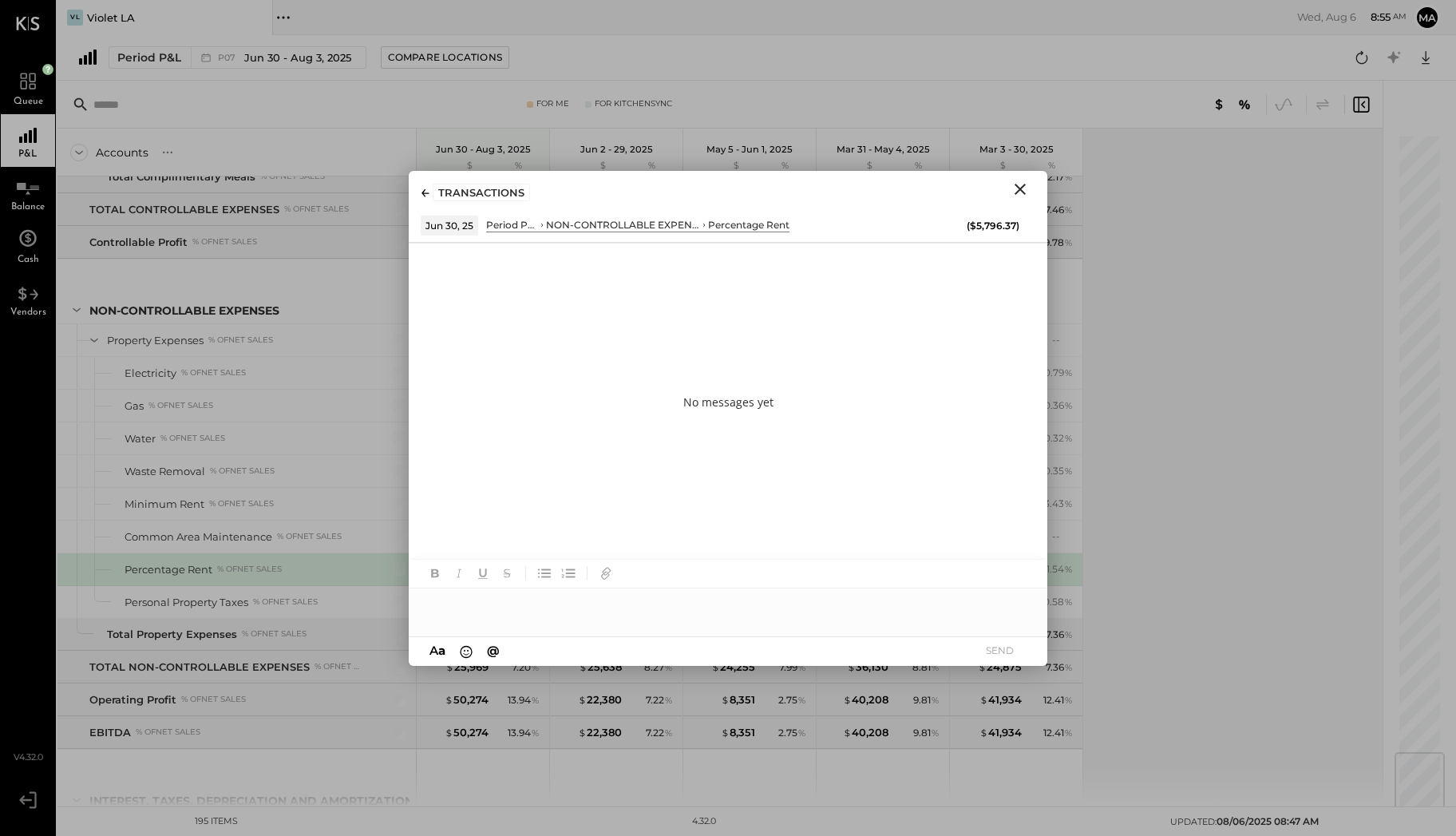 click at bounding box center [728, 604] 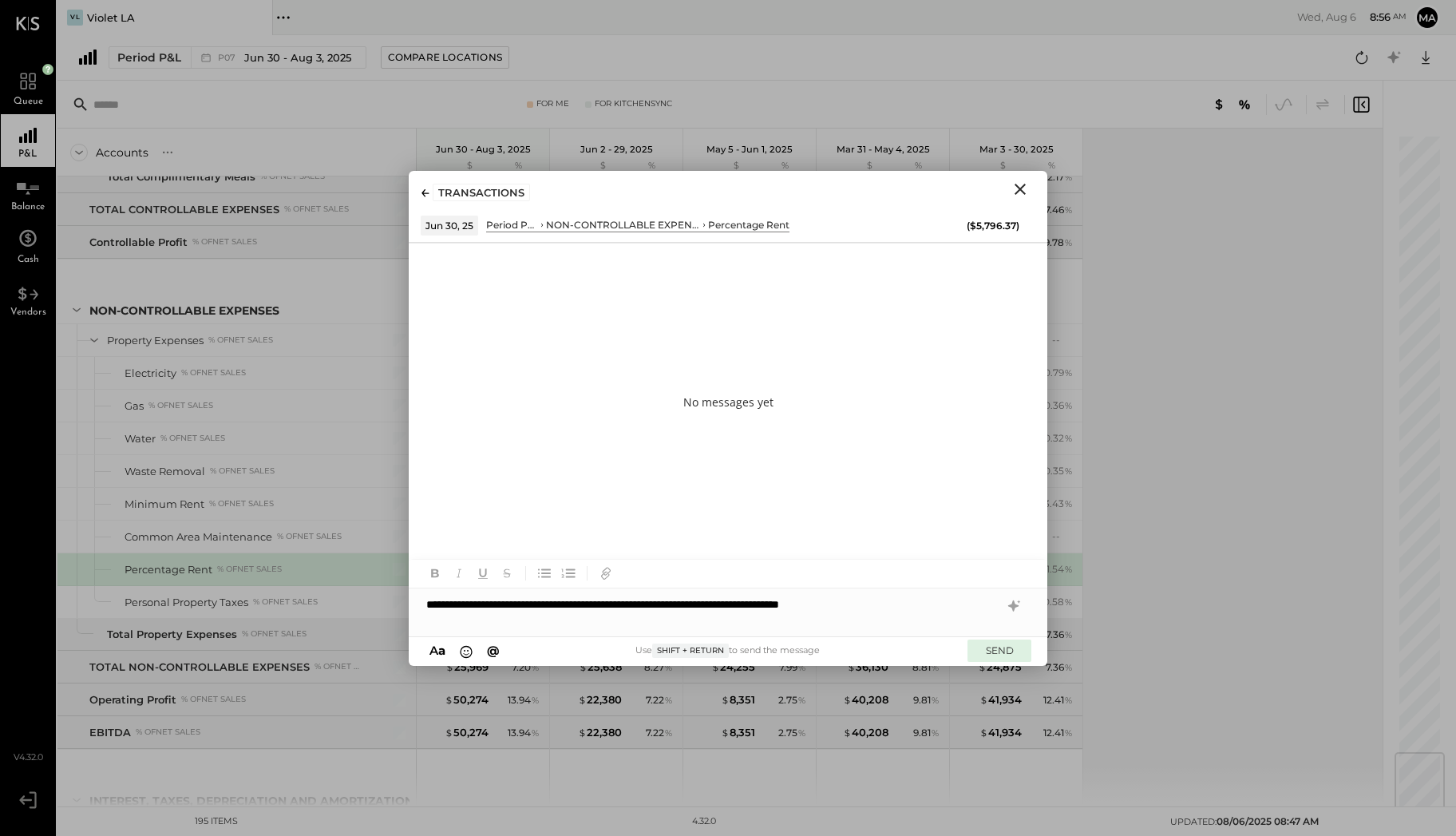 click on "SEND" at bounding box center (999, 650) 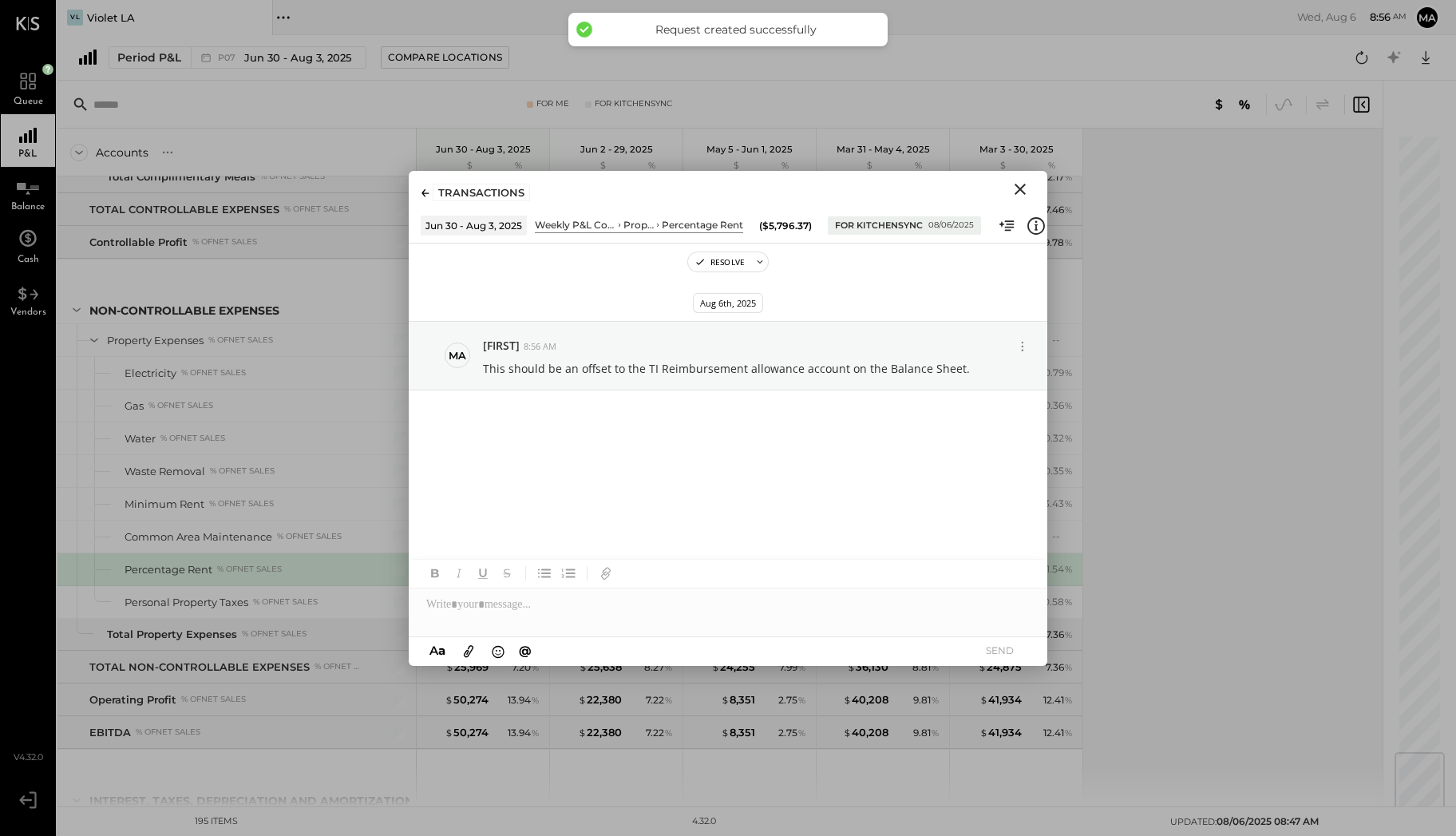click 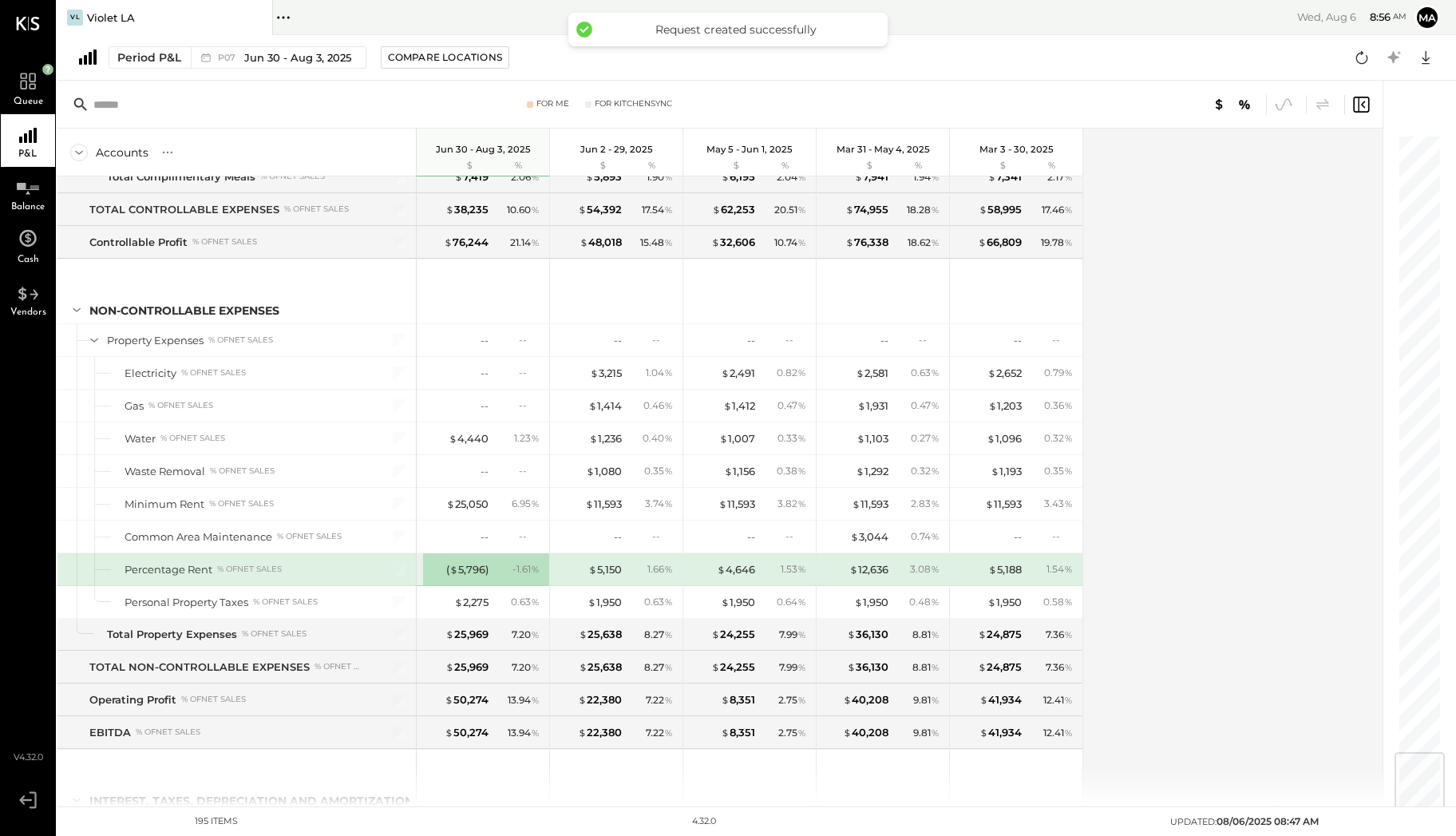 click on "1.66 %" at bounding box center (651, 569) 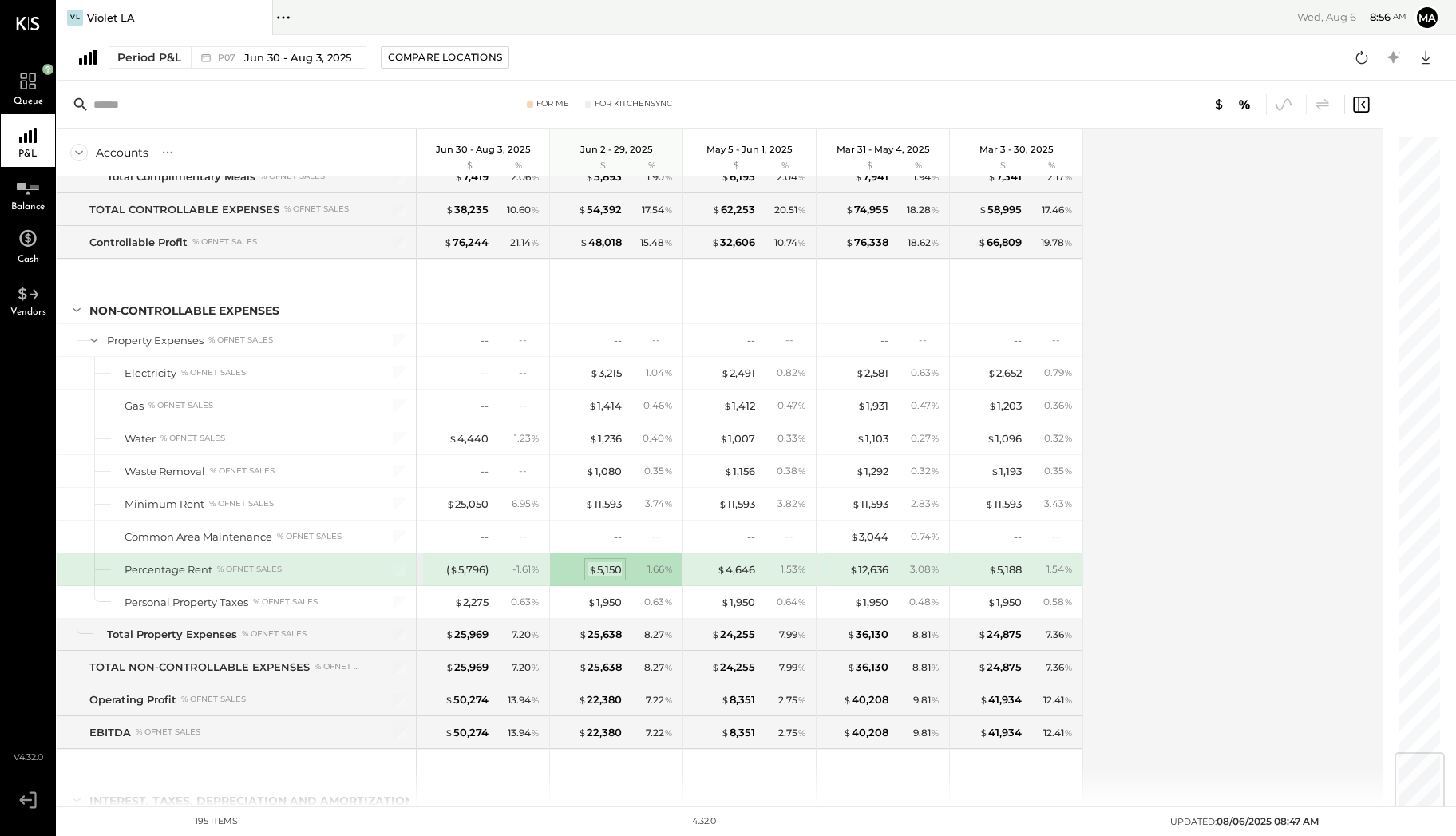 click on "$ 5,150" at bounding box center [605, 569] 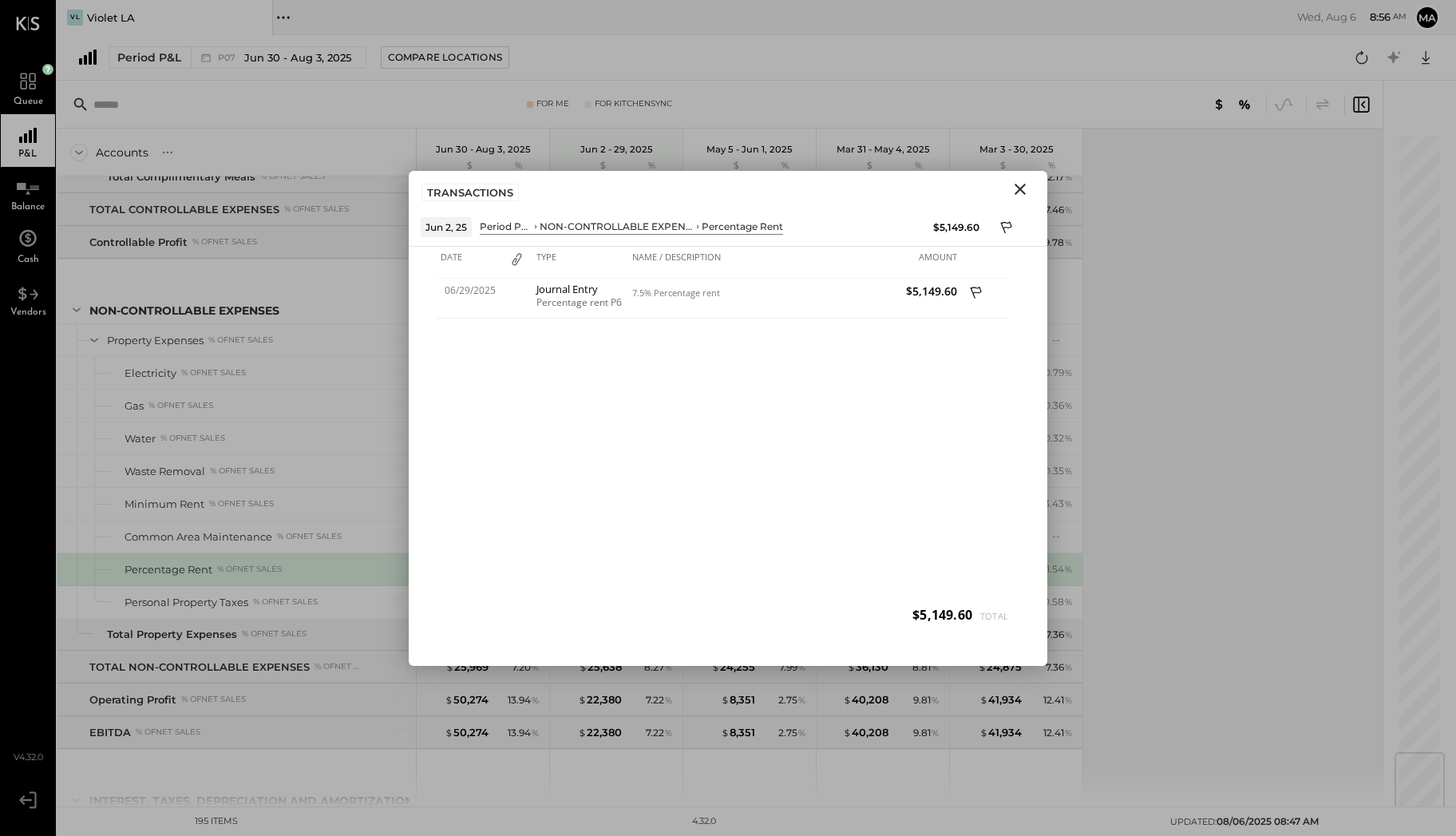 click 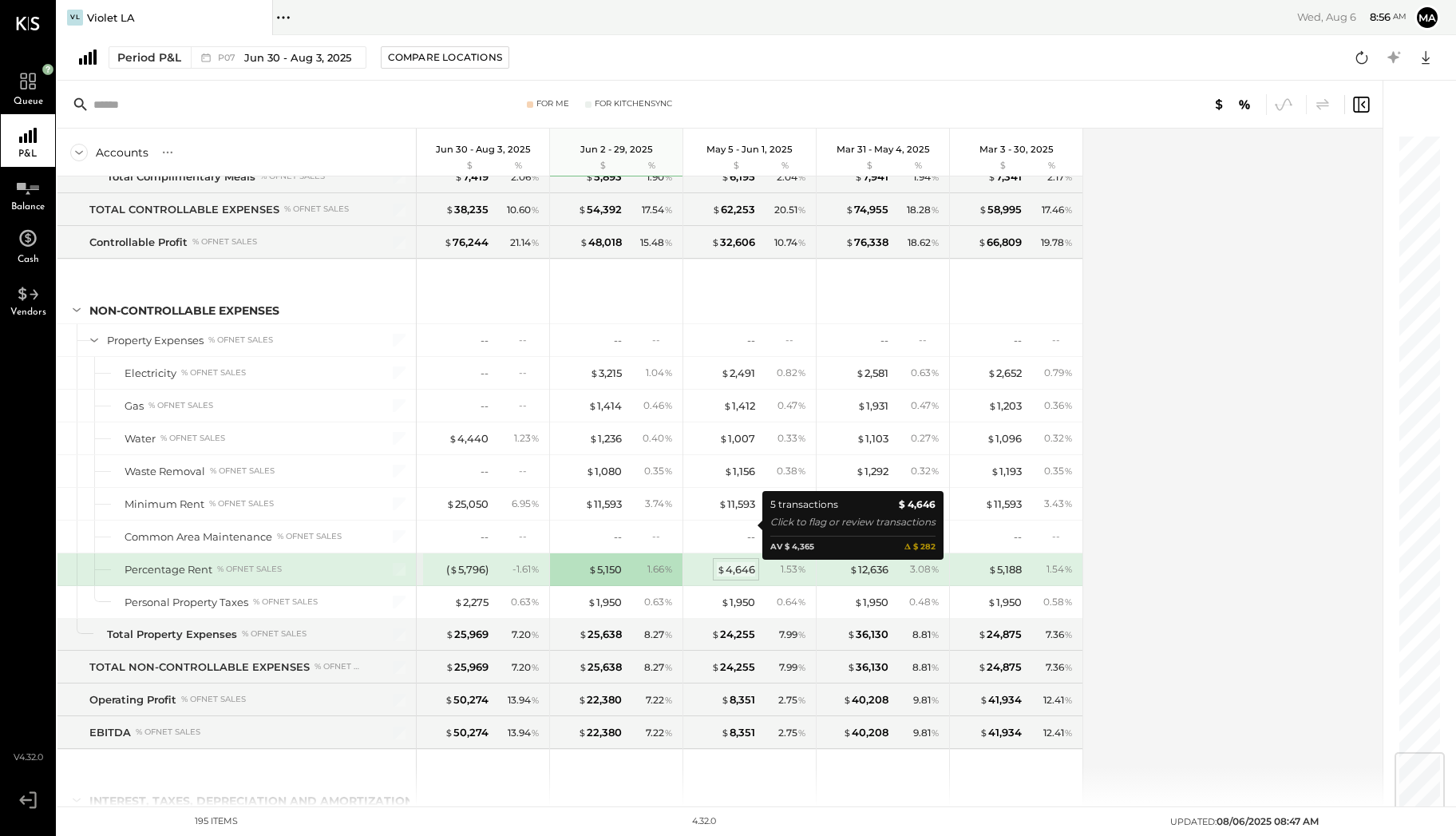 click on "$ 4,646" at bounding box center (736, 569) 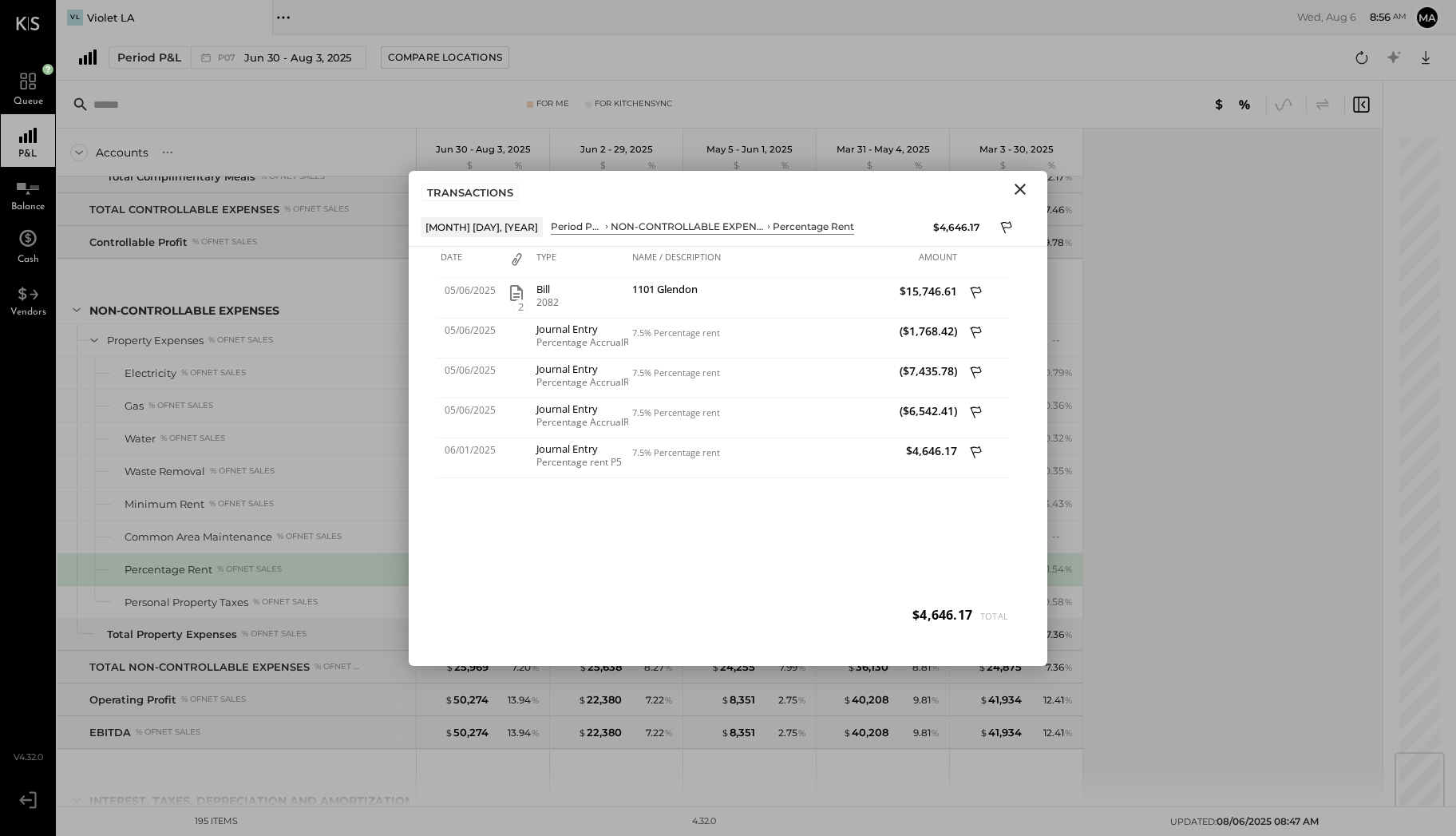 click 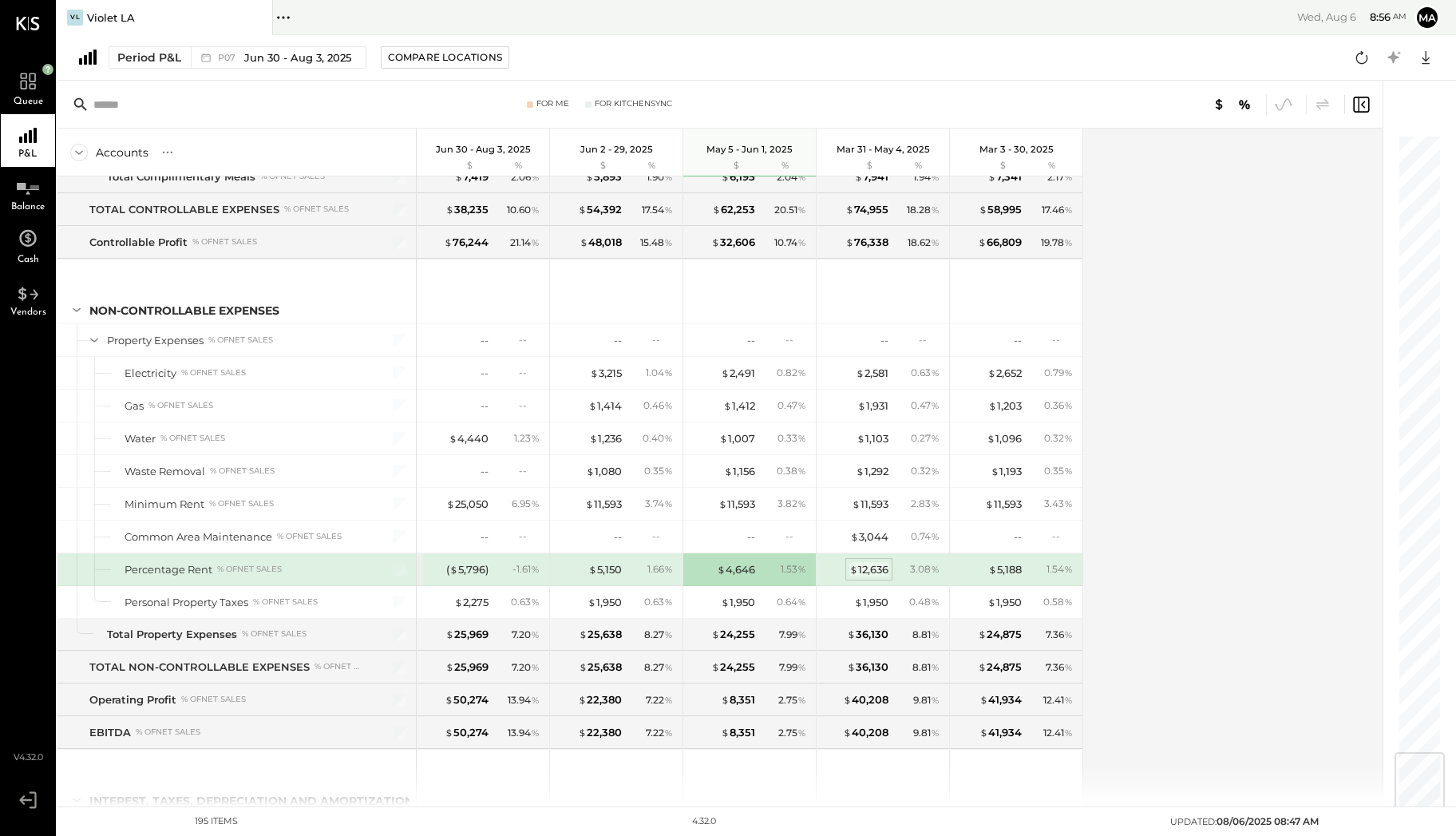 click on "$ 12,636" at bounding box center [868, 569] 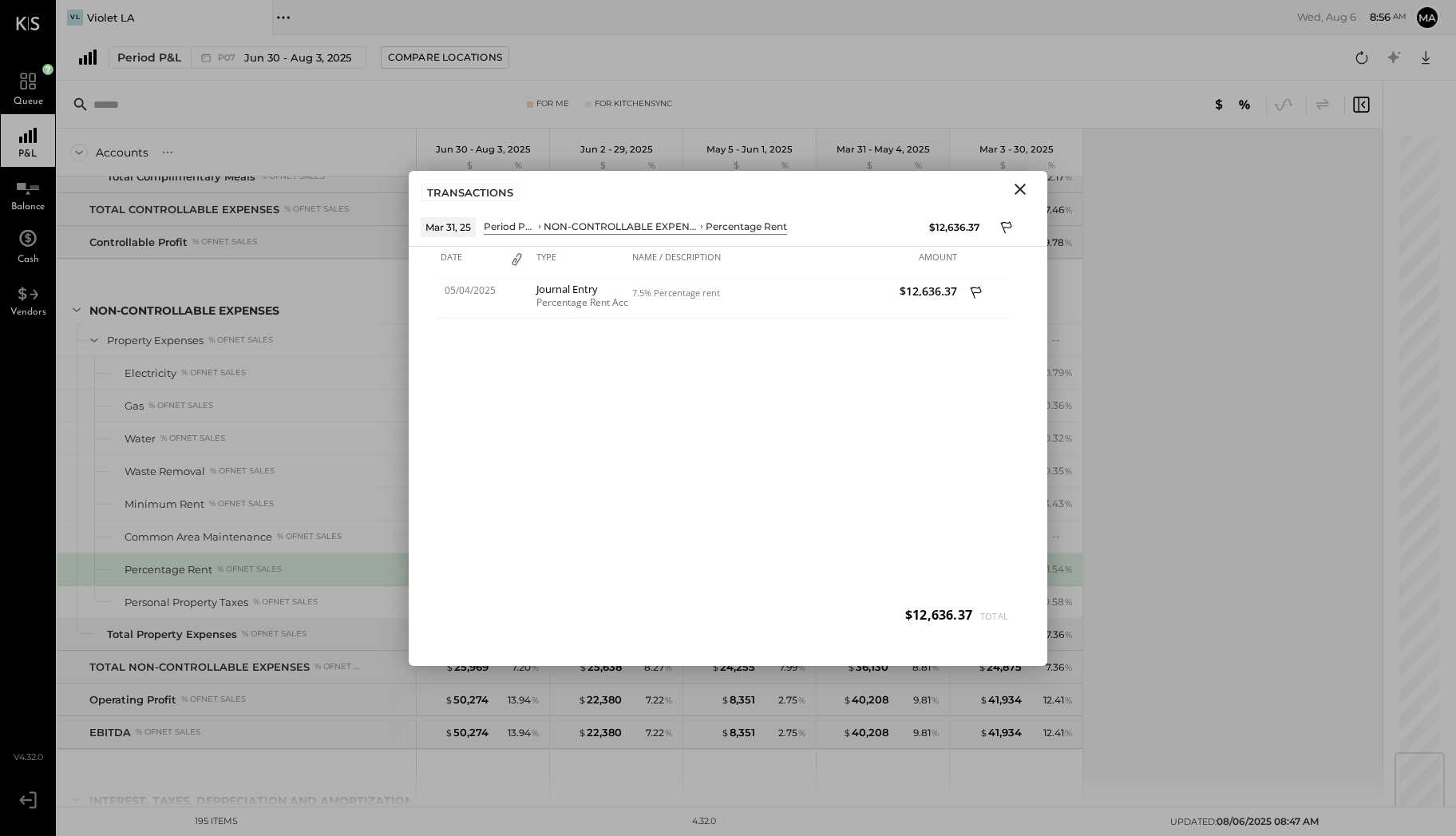click 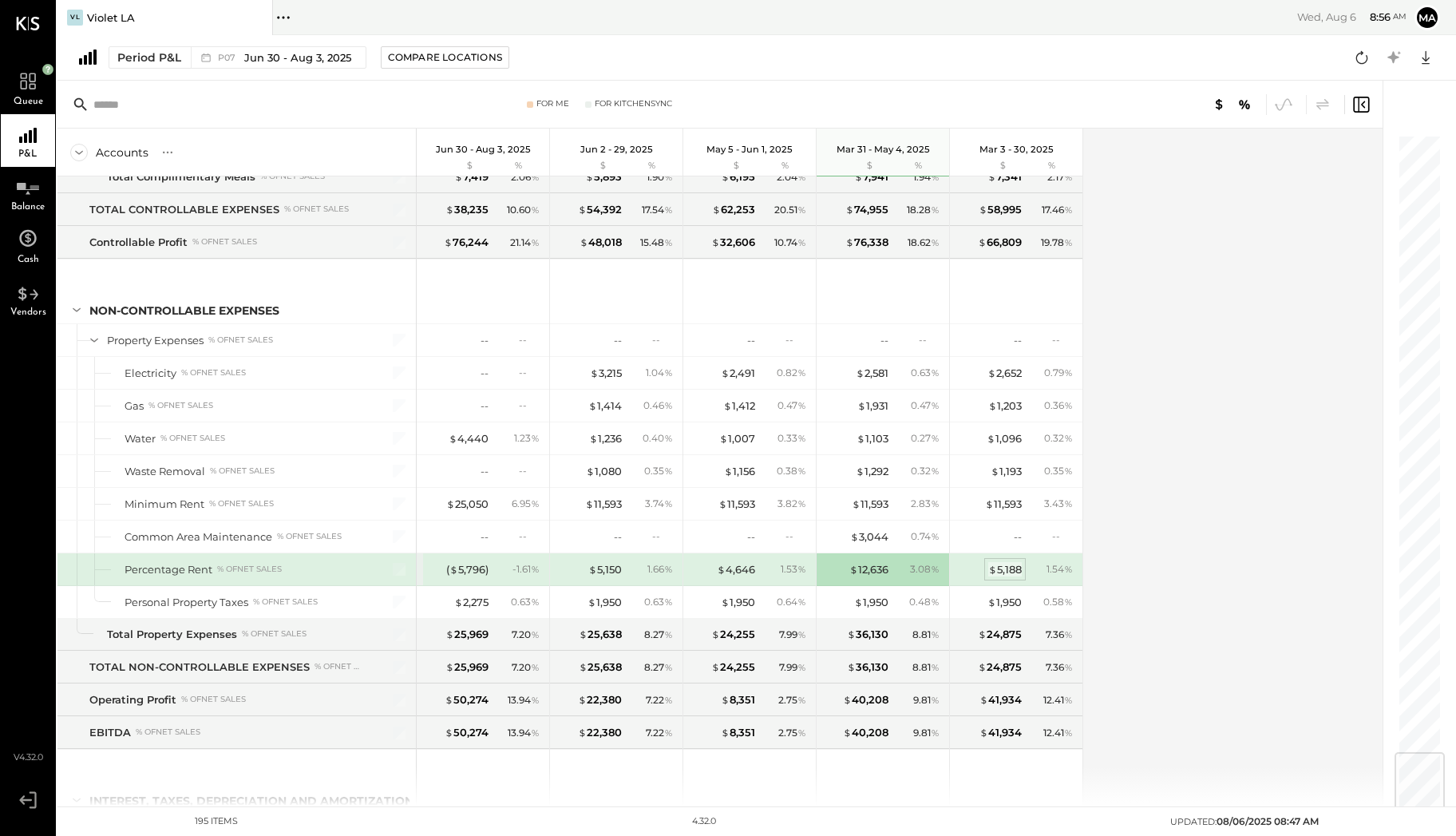 click on "$ 5,188" at bounding box center [1005, 569] 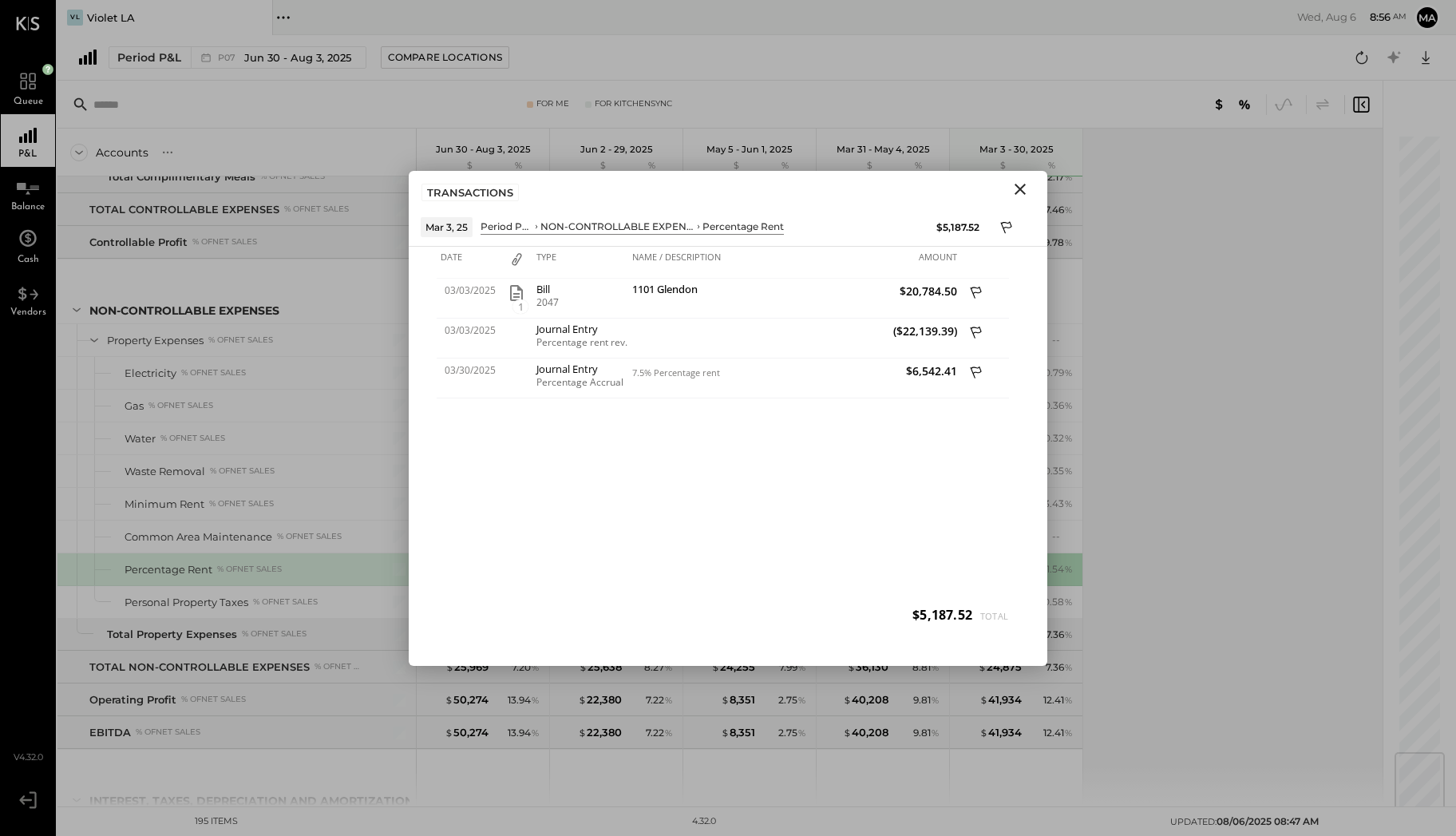 click 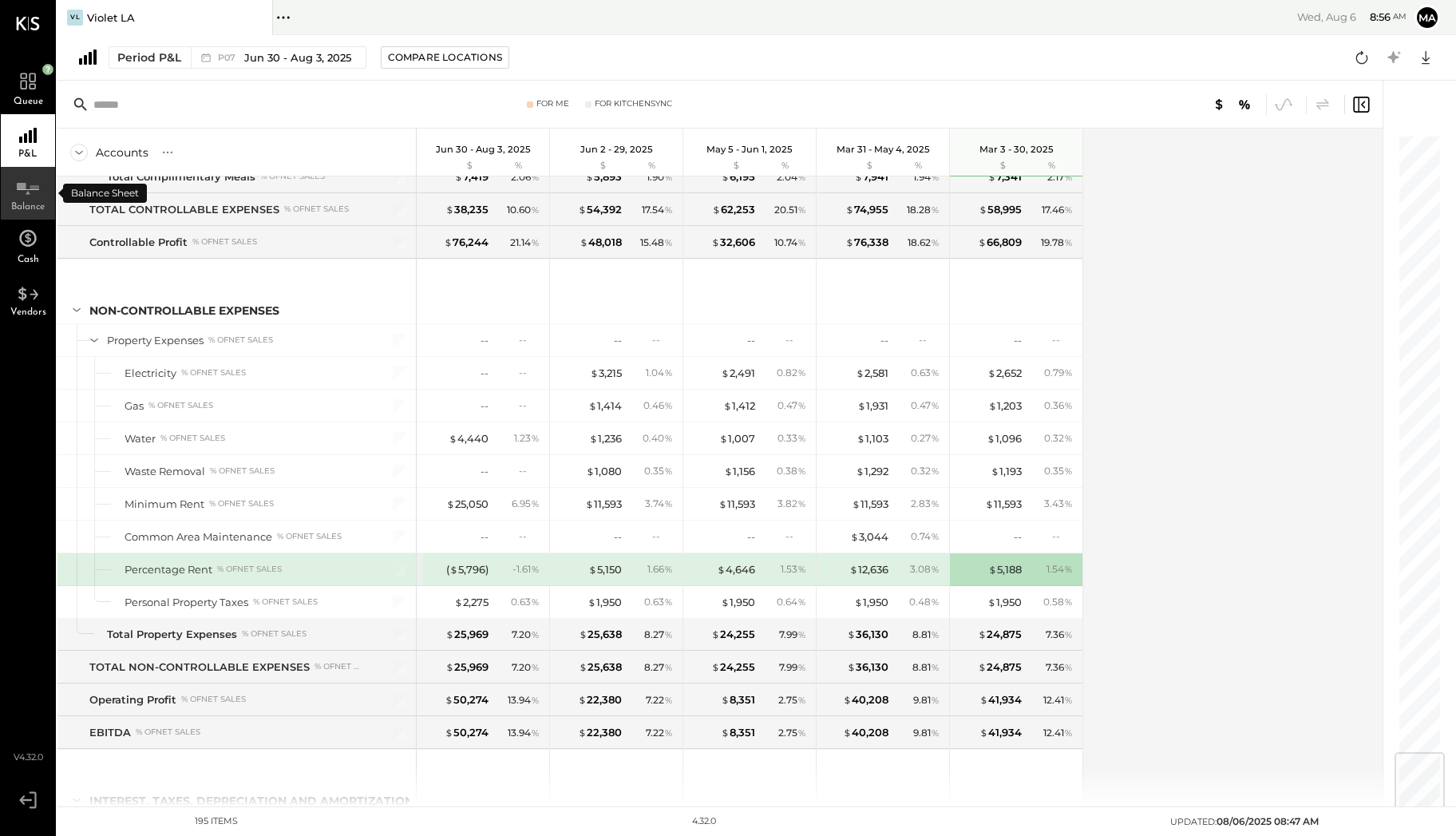 click on "Balance" at bounding box center (28, 207) 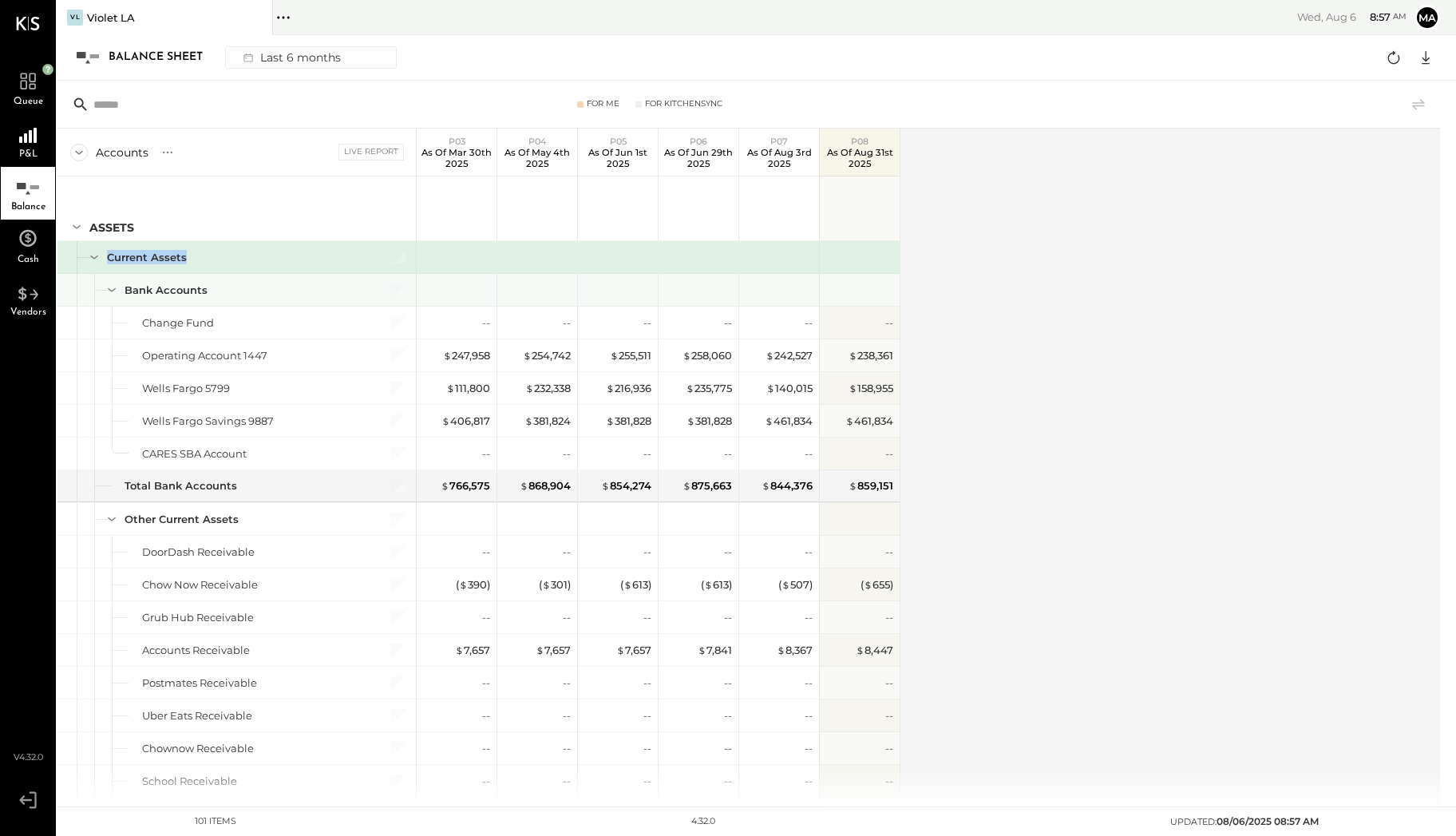 drag, startPoint x: 93, startPoint y: 259, endPoint x: 91, endPoint y: 276, distance: 17.117243 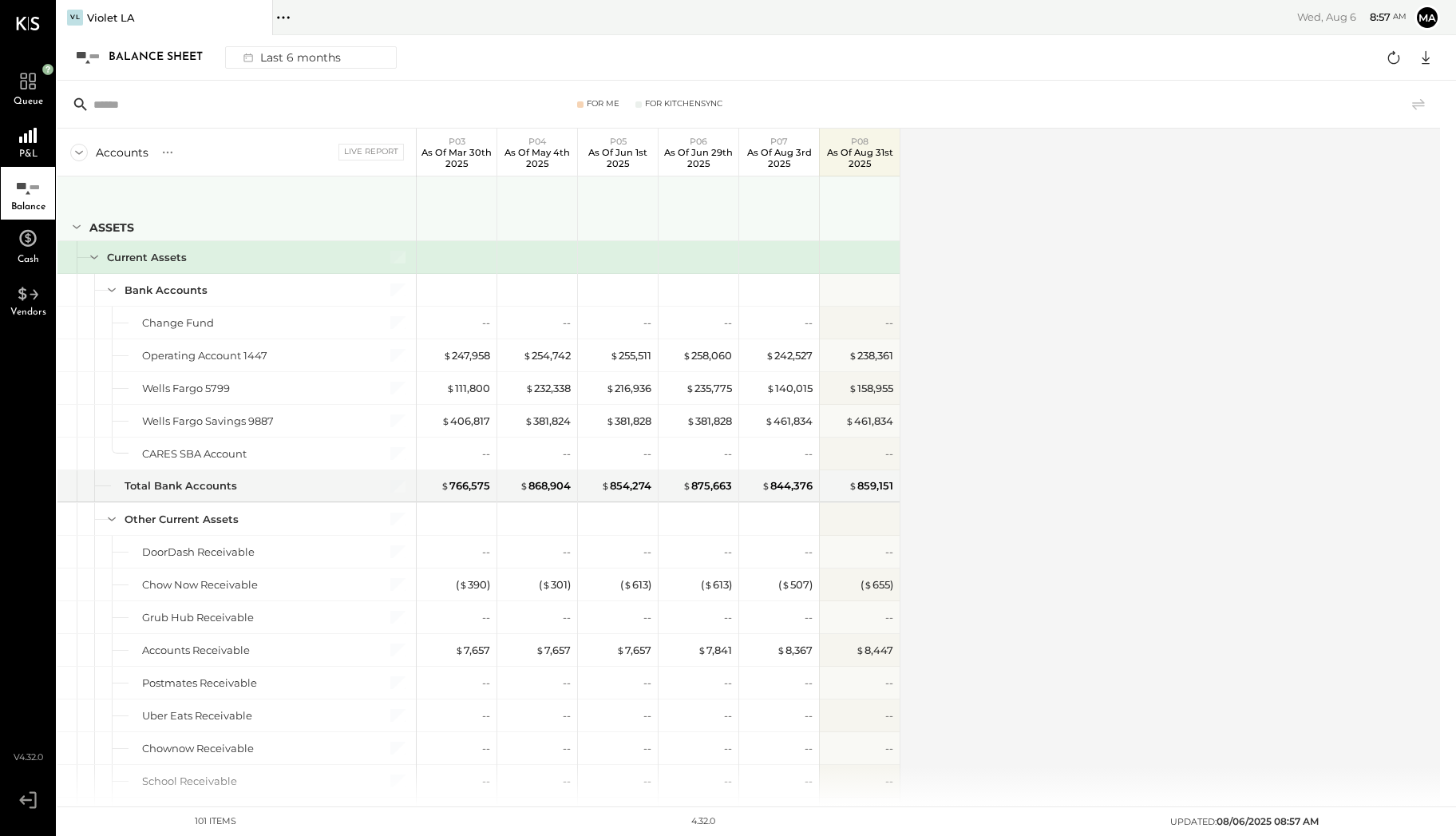drag, startPoint x: 75, startPoint y: 222, endPoint x: 75, endPoint y: 236, distance: 14 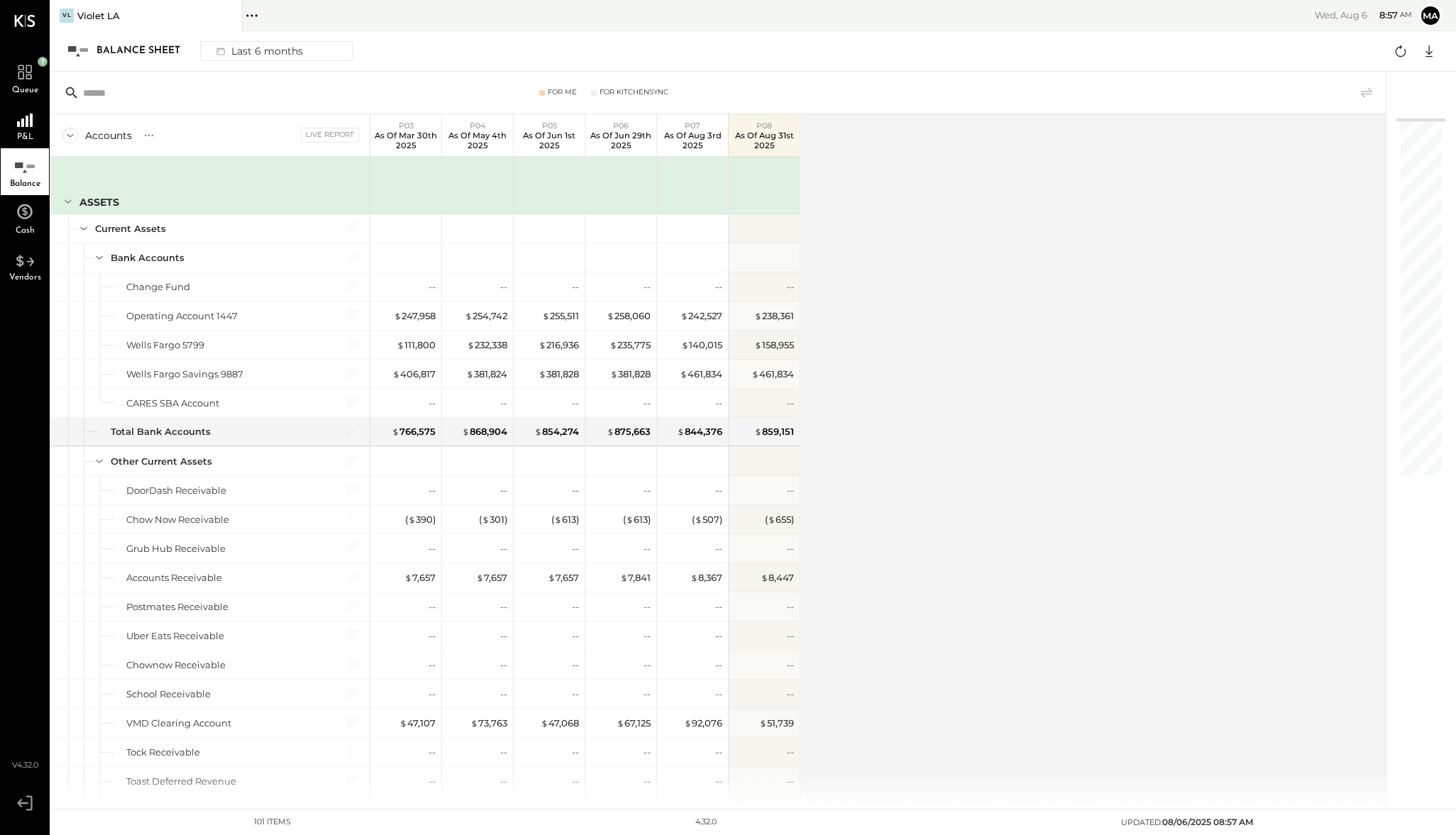 drag, startPoint x: 1247, startPoint y: 0, endPoint x: 932, endPoint y: 267, distance: 412.93341 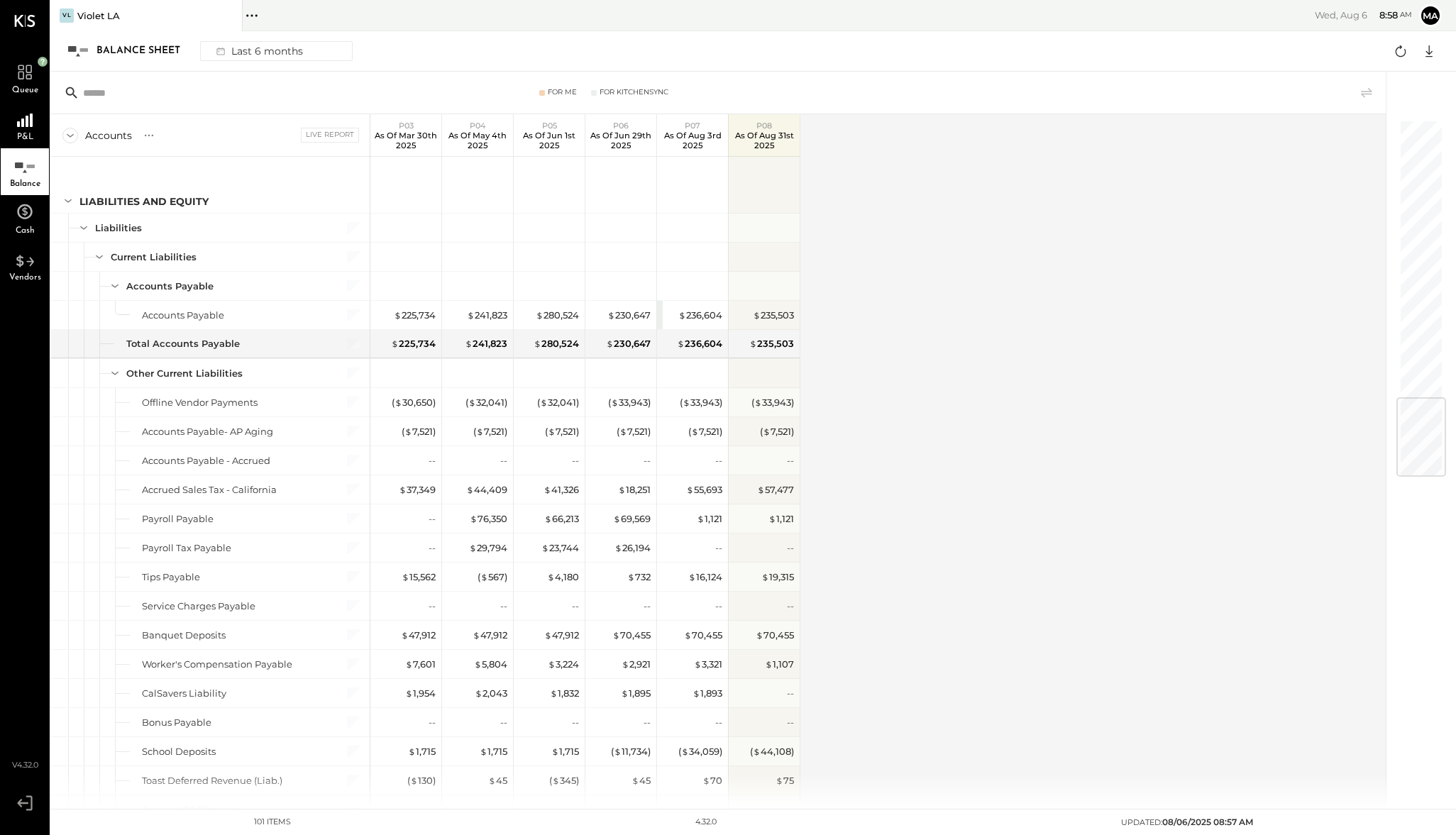 scroll, scrollTop: 2301, scrollLeft: 0, axis: vertical 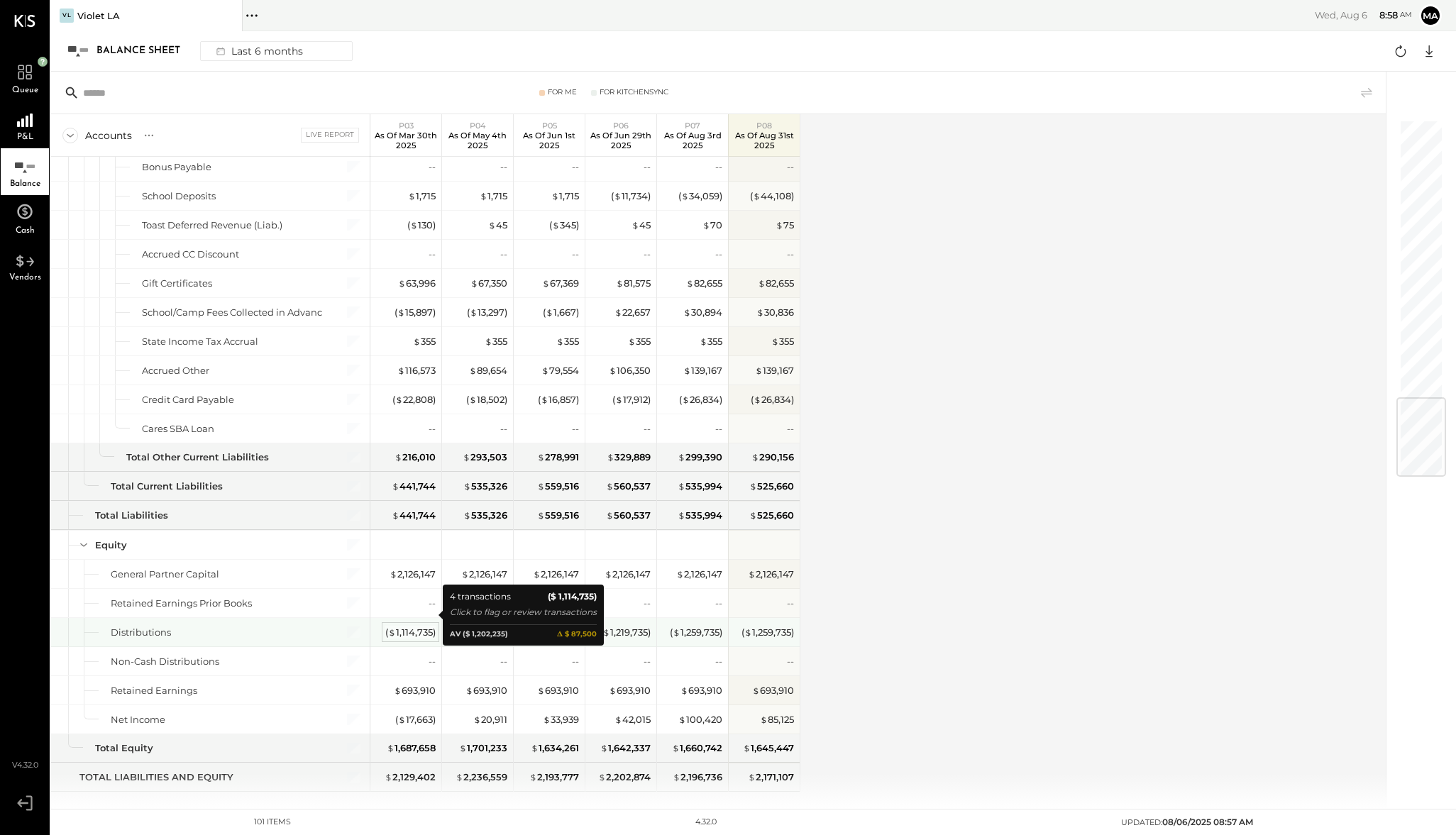 click on "( $ 1,114,735 )" at bounding box center (410, 632) 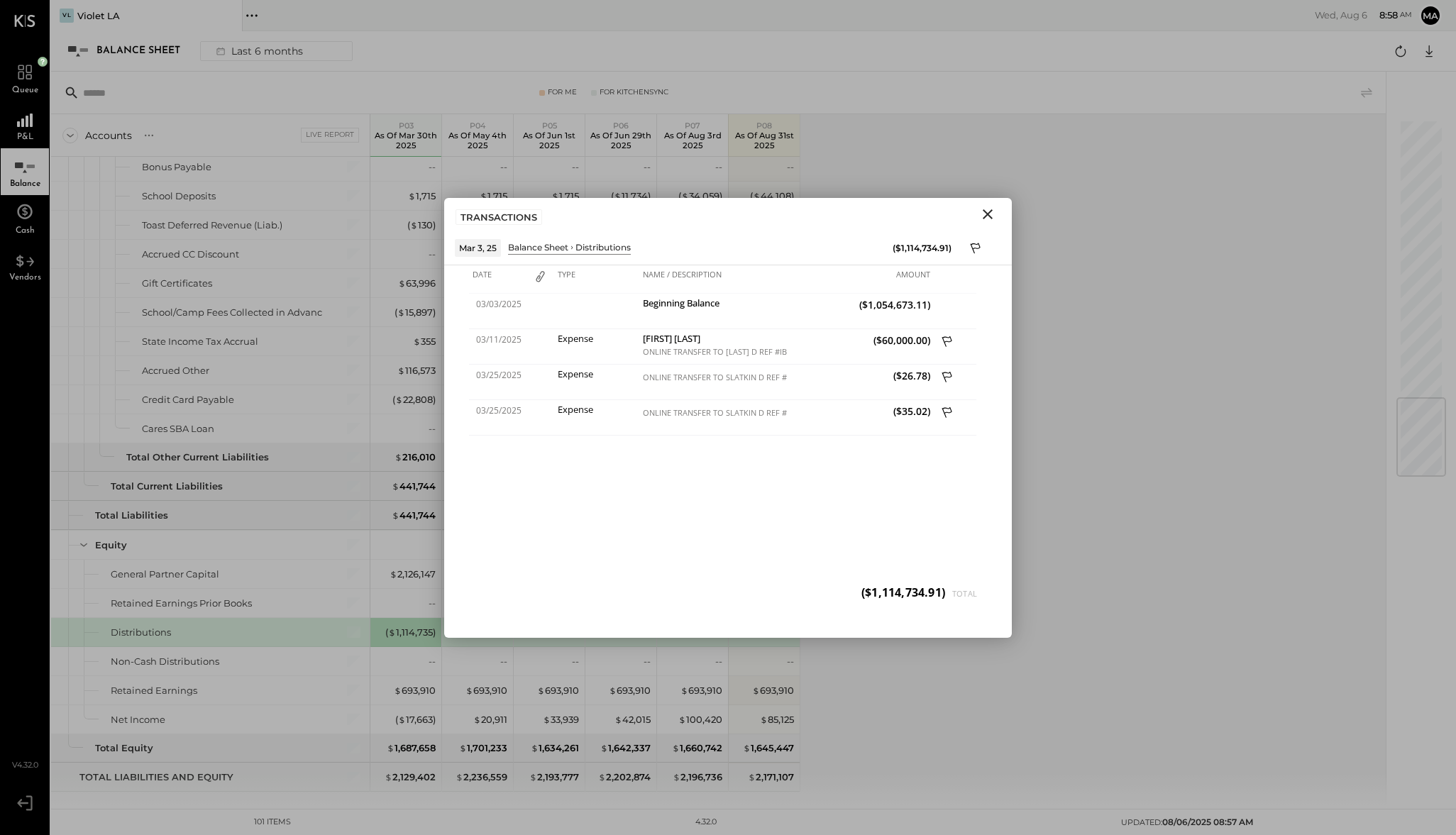click 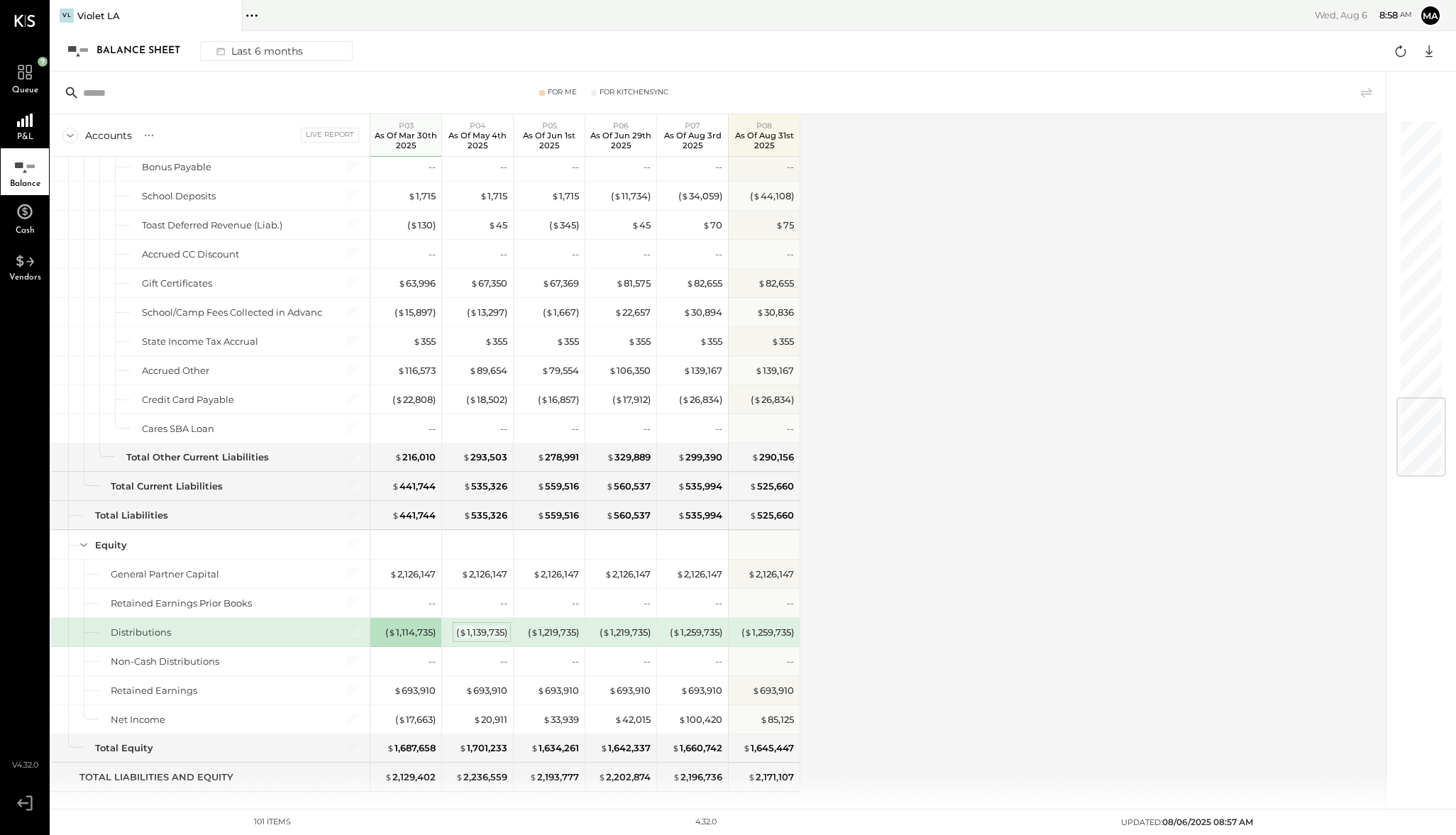 click on "( $ 1,139,735 )" at bounding box center [482, 632] 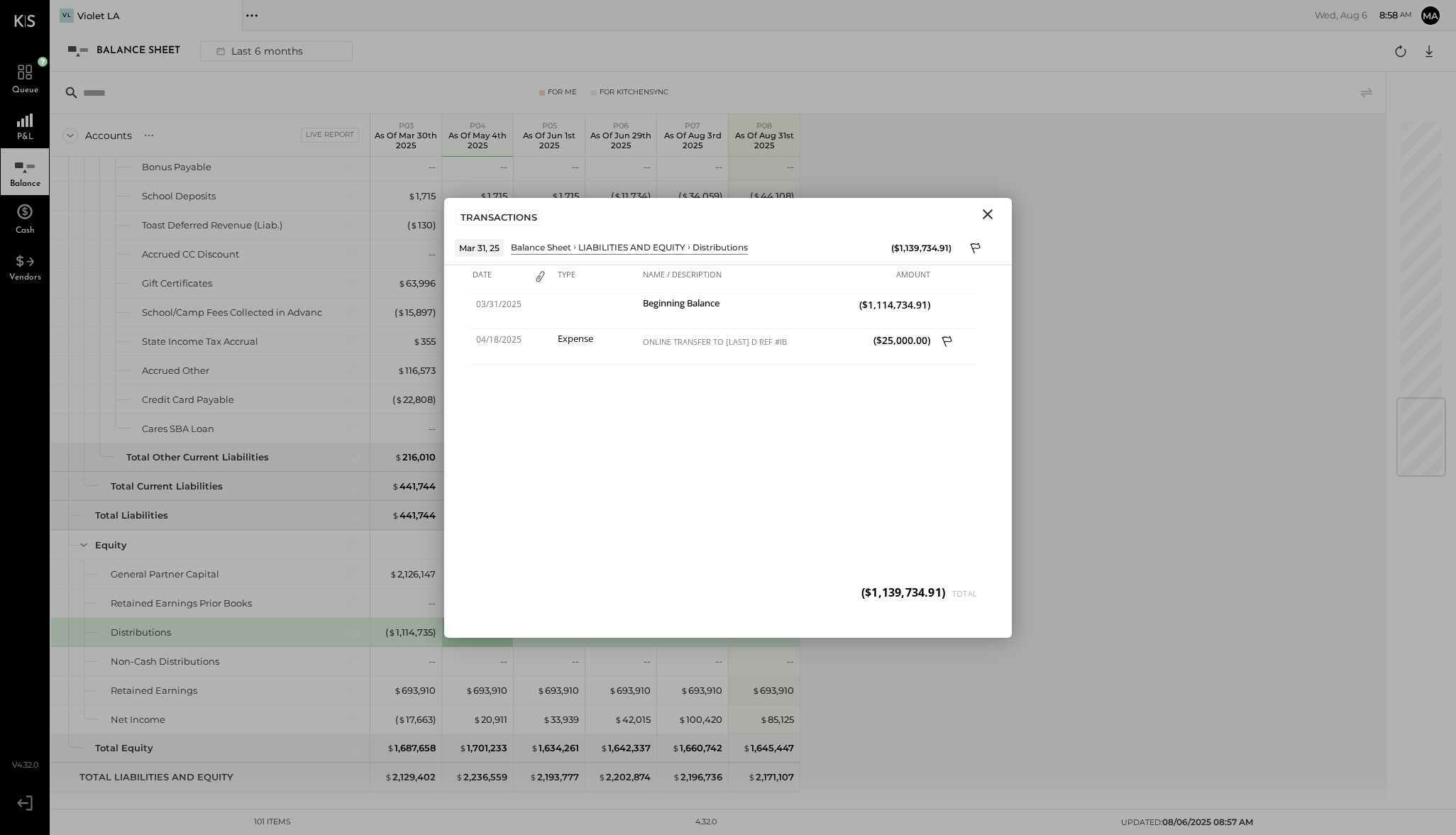 click at bounding box center [988, 214] 